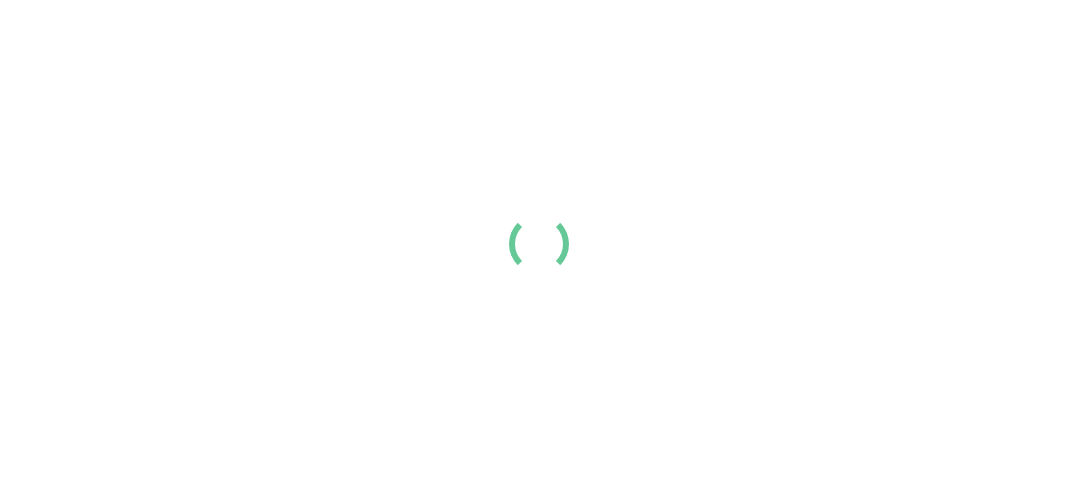 scroll, scrollTop: 0, scrollLeft: 0, axis: both 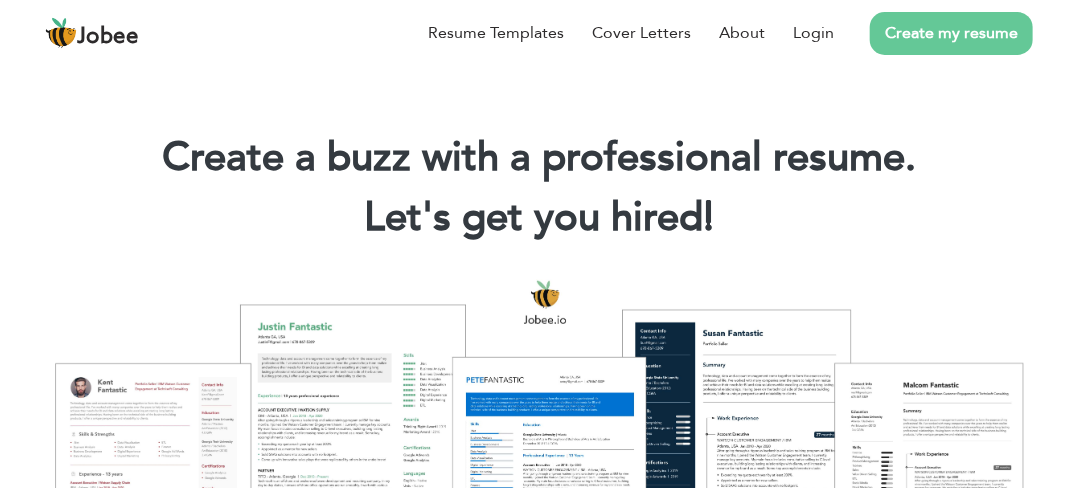 click on "Create my resume" at bounding box center [951, 33] 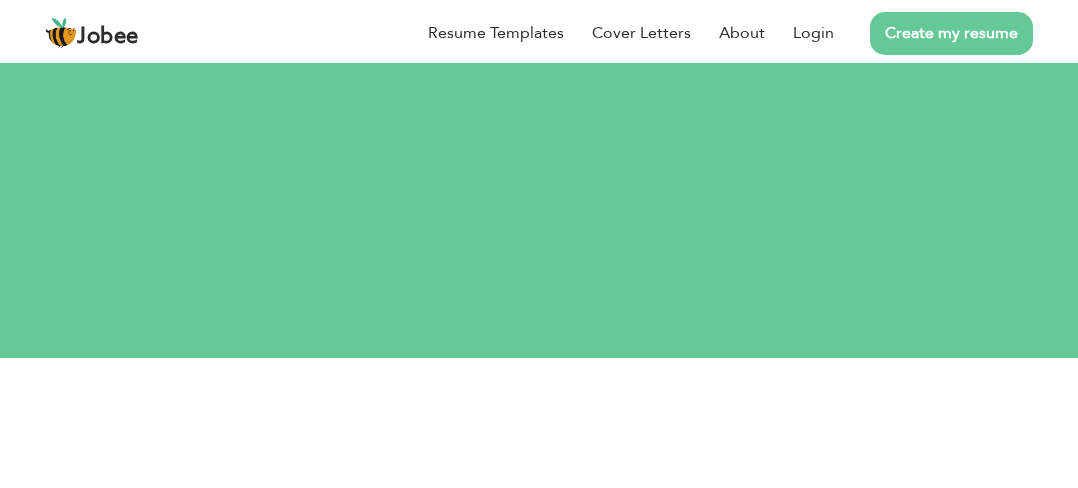 scroll, scrollTop: 0, scrollLeft: 0, axis: both 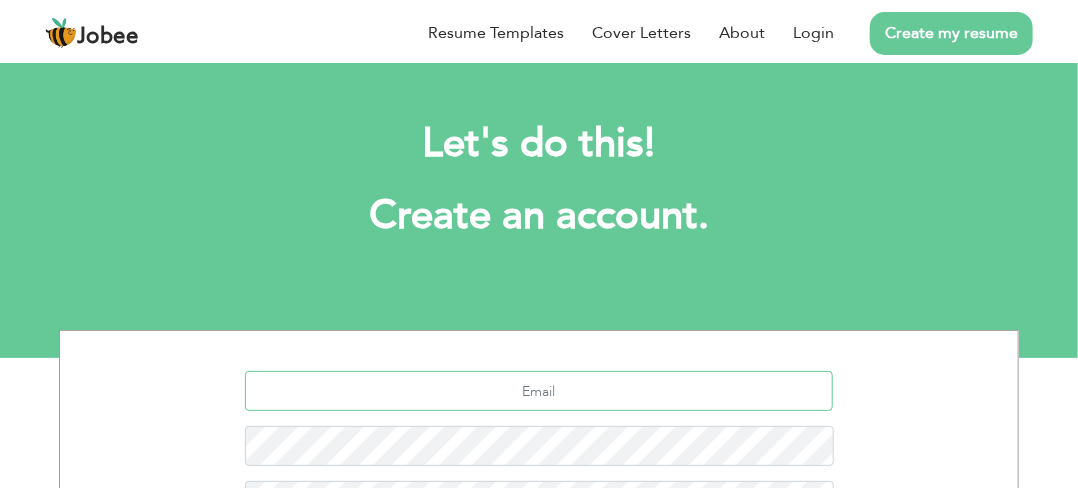 click at bounding box center (539, 391) 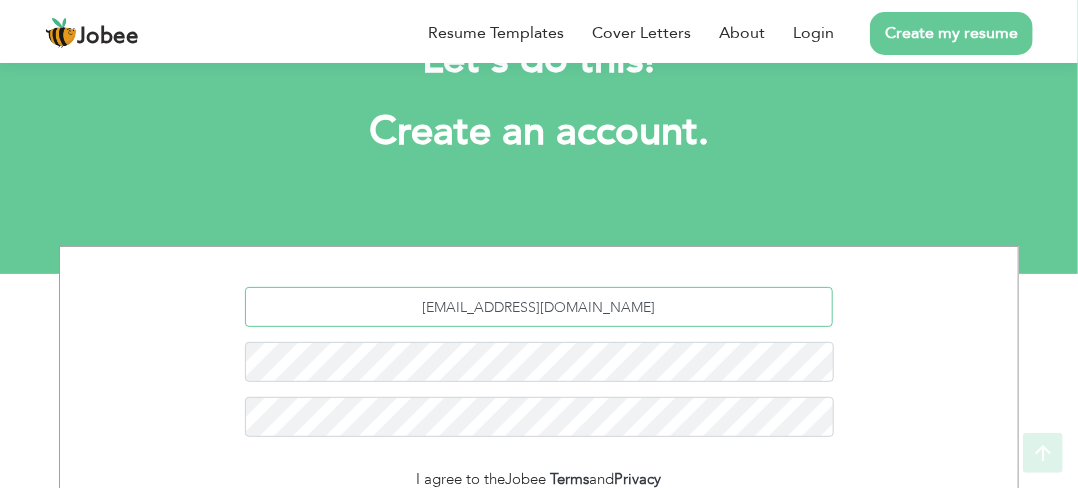 scroll, scrollTop: 133, scrollLeft: 0, axis: vertical 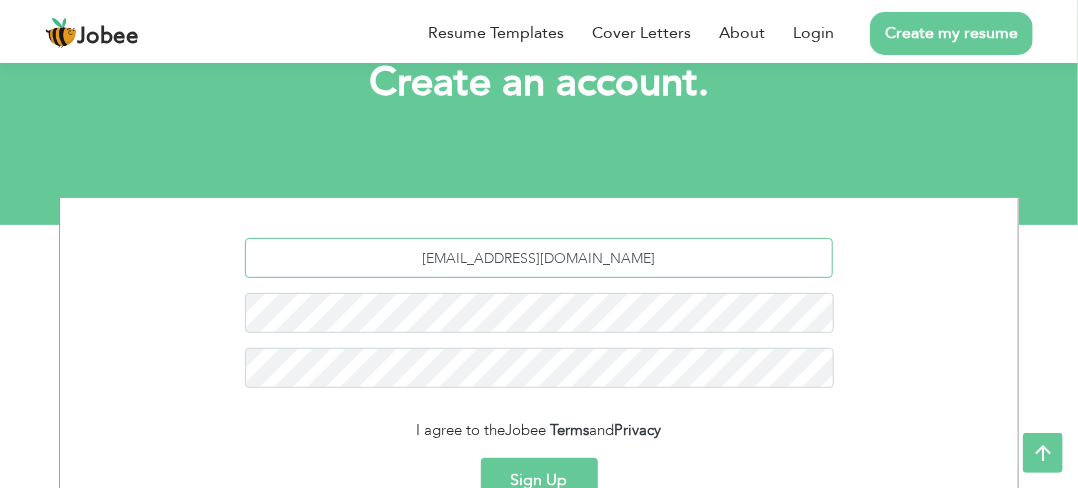 type on "[EMAIL_ADDRESS][DOMAIN_NAME]" 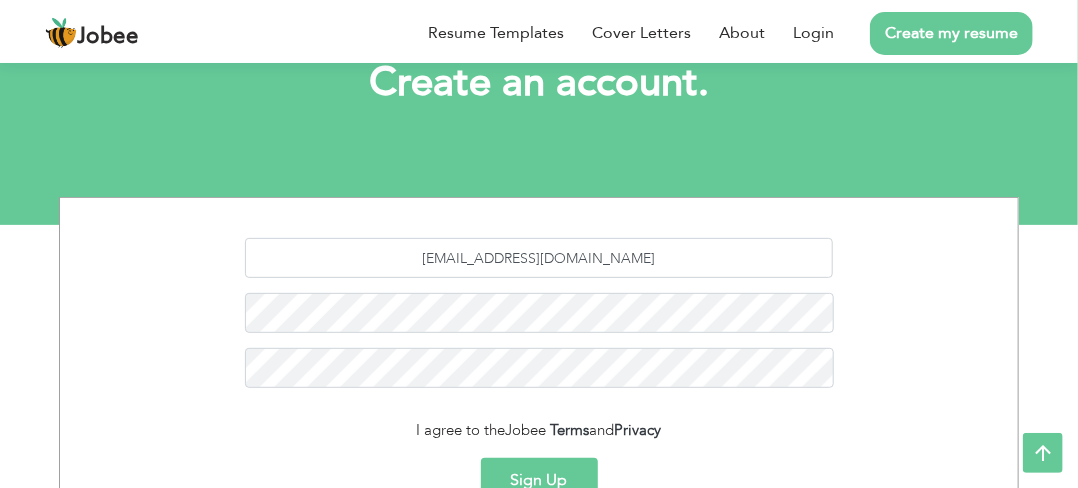 click on "[EMAIL_ADDRESS][DOMAIN_NAME]" at bounding box center [539, 320] 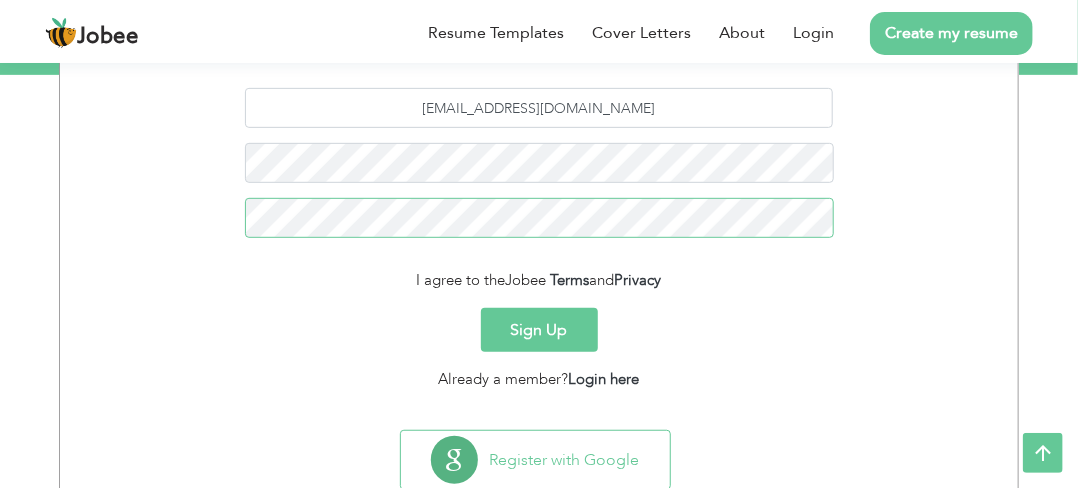 scroll, scrollTop: 300, scrollLeft: 0, axis: vertical 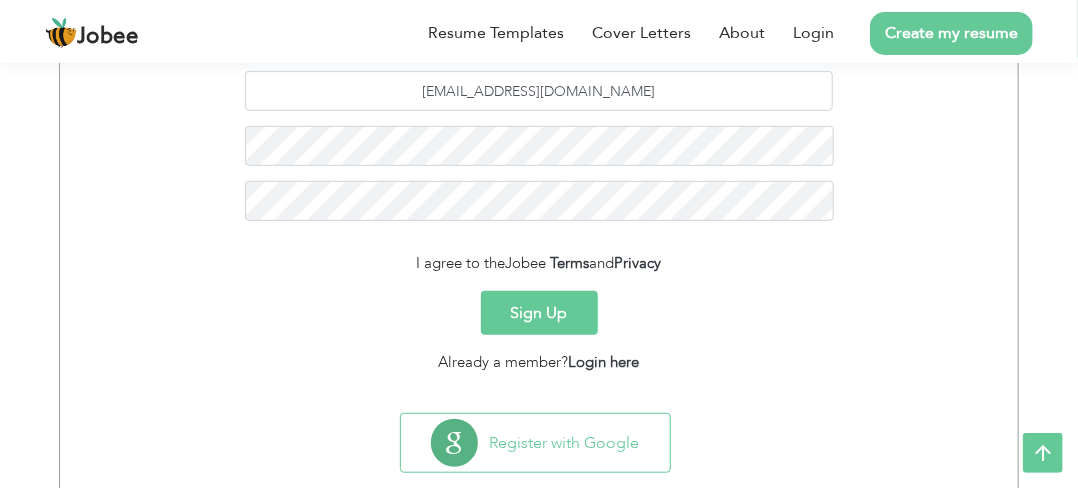 click on "Sign Up" at bounding box center [539, 313] 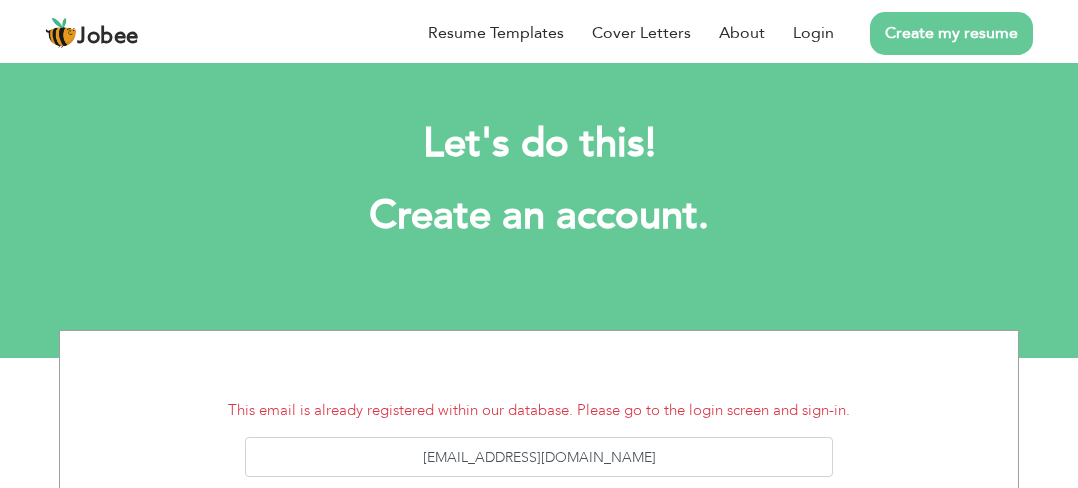 scroll, scrollTop: 0, scrollLeft: 0, axis: both 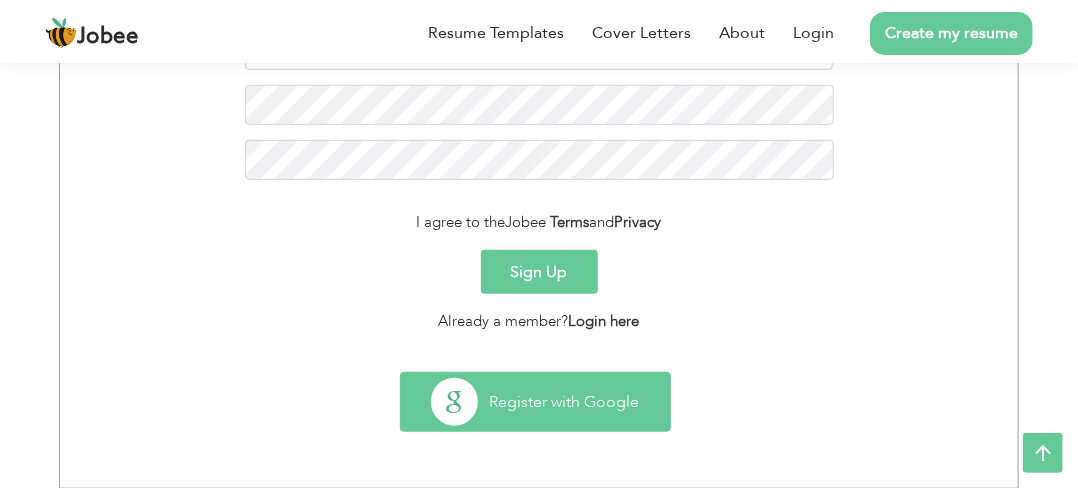 click on "Register with Google" at bounding box center [535, 402] 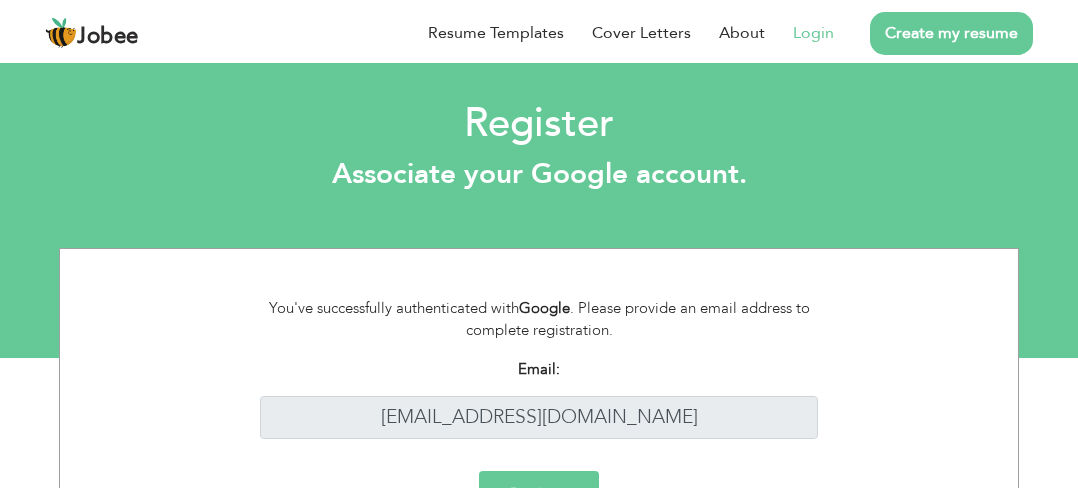 scroll, scrollTop: 0, scrollLeft: 0, axis: both 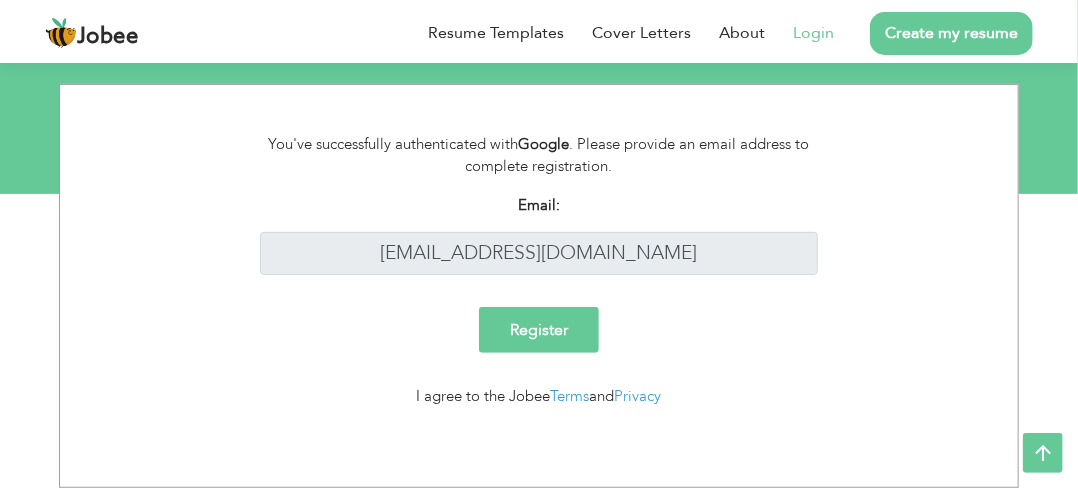 click on "Register" at bounding box center [539, 330] 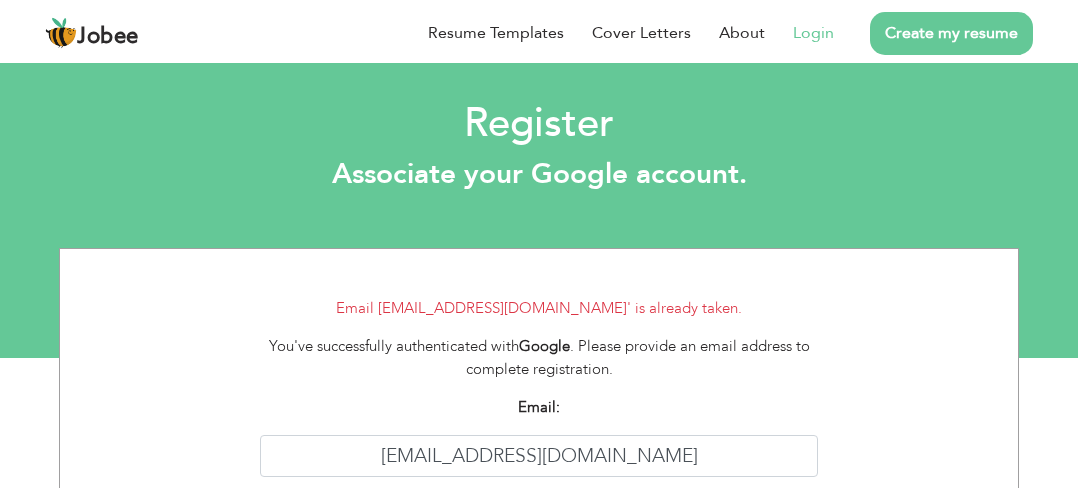 scroll, scrollTop: 0, scrollLeft: 0, axis: both 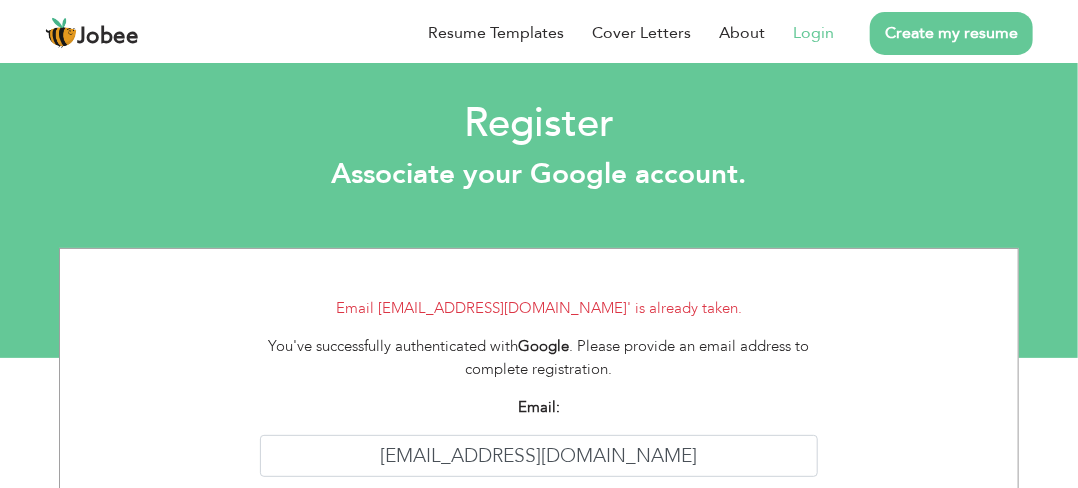 click on "Login" at bounding box center (813, 33) 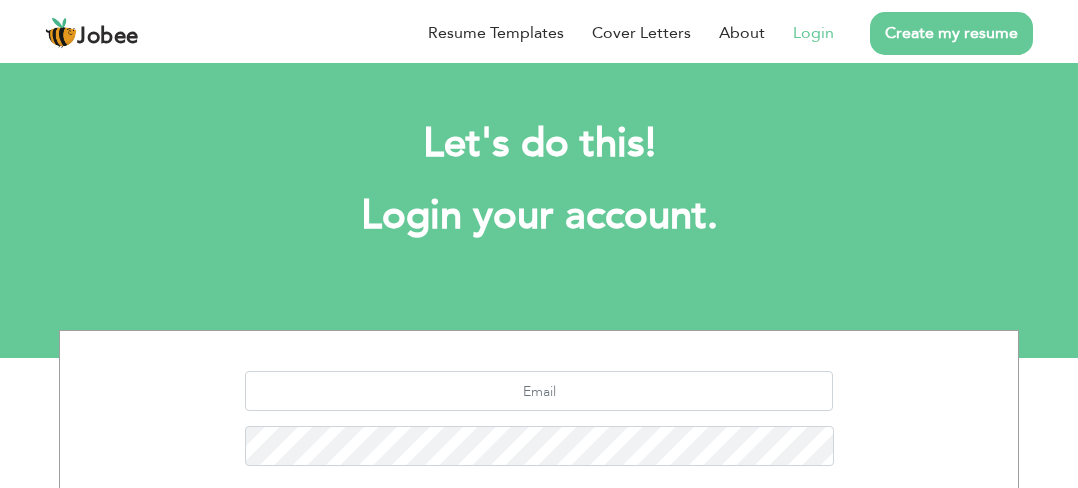 scroll, scrollTop: 0, scrollLeft: 0, axis: both 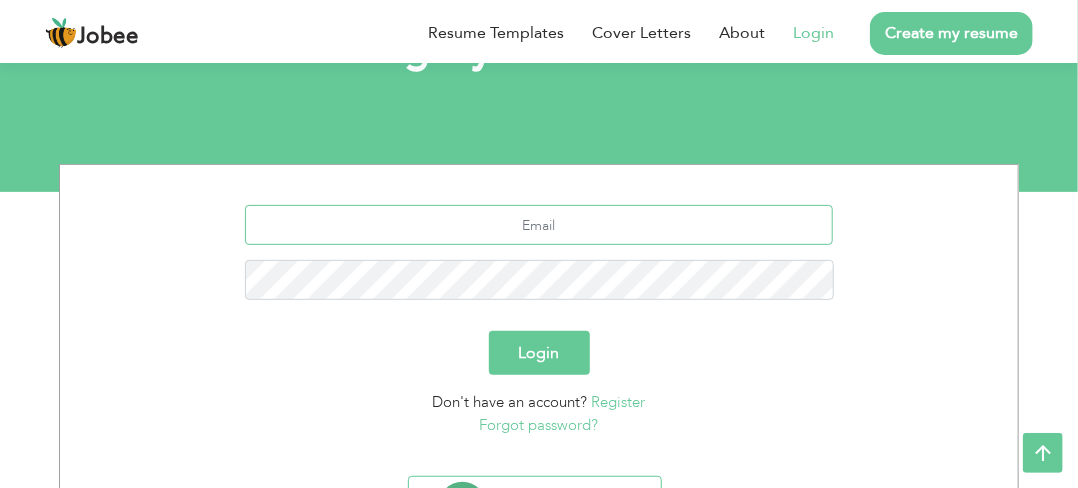 click at bounding box center (539, 225) 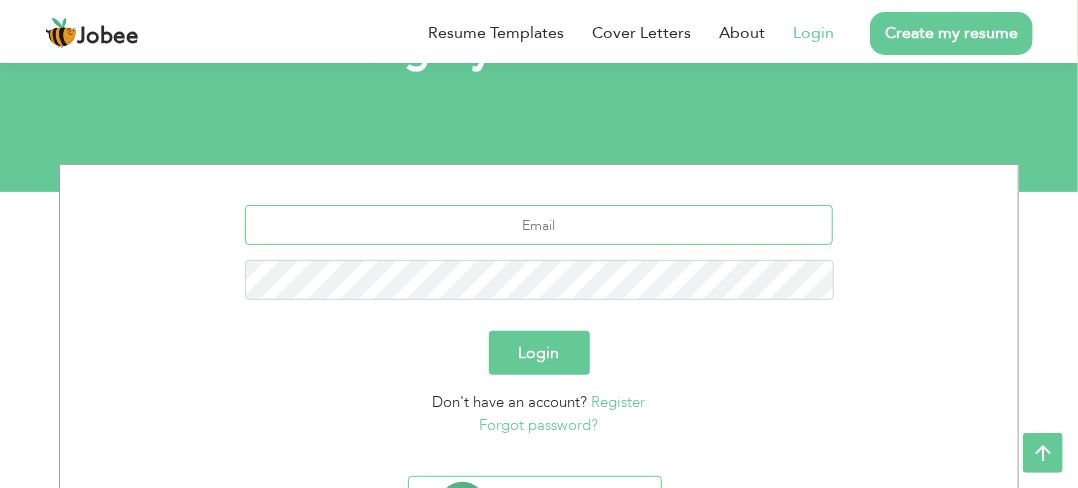 click at bounding box center (539, 225) 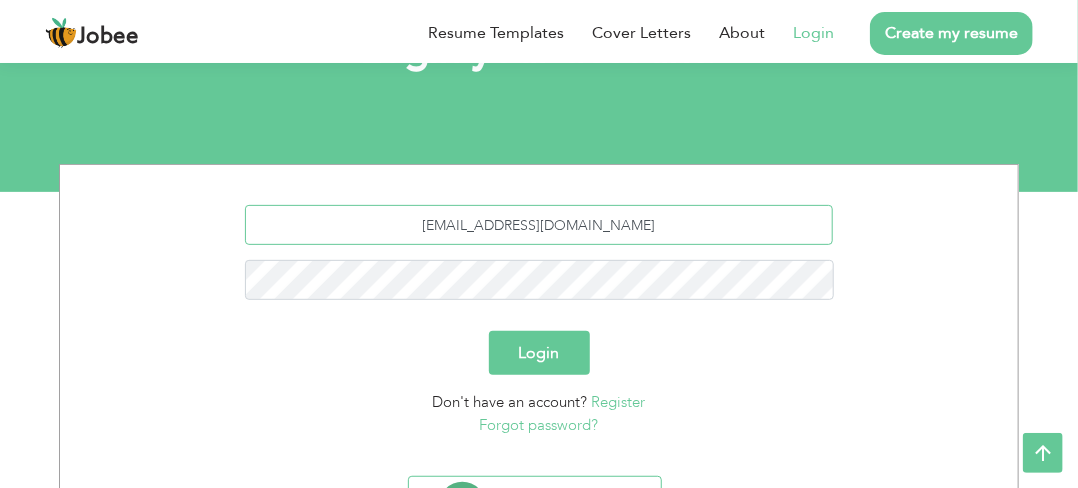 type on "[EMAIL_ADDRESS][DOMAIN_NAME]" 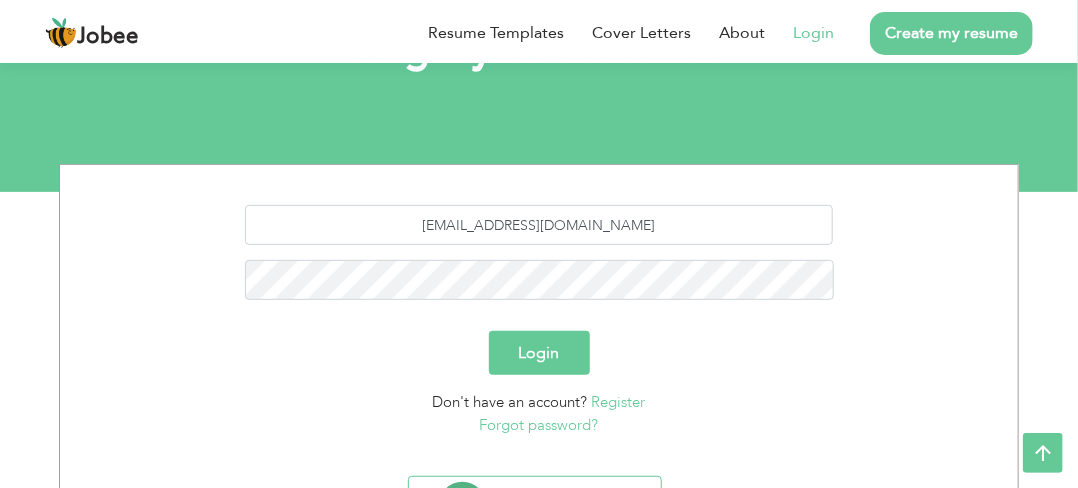 click on "Login" at bounding box center [539, 353] 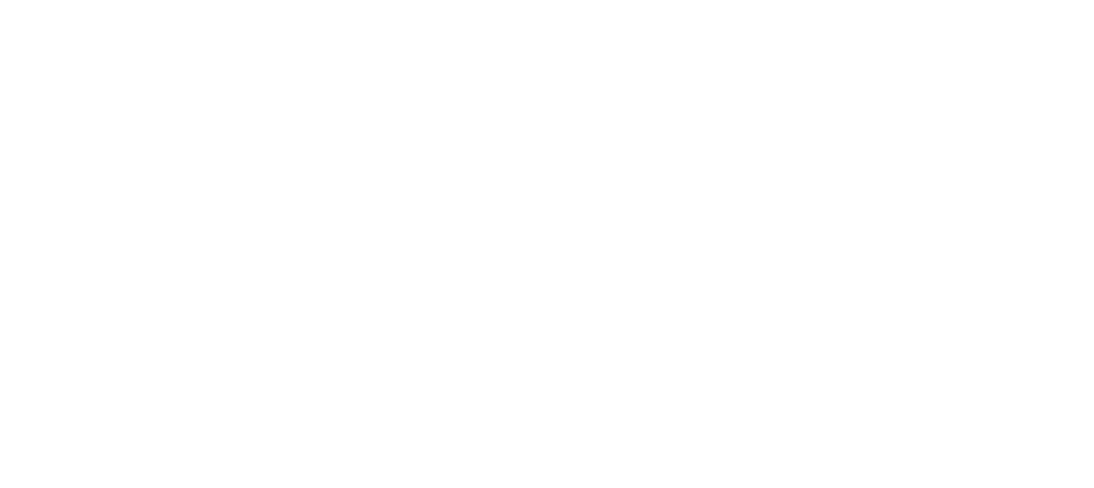scroll, scrollTop: 0, scrollLeft: 0, axis: both 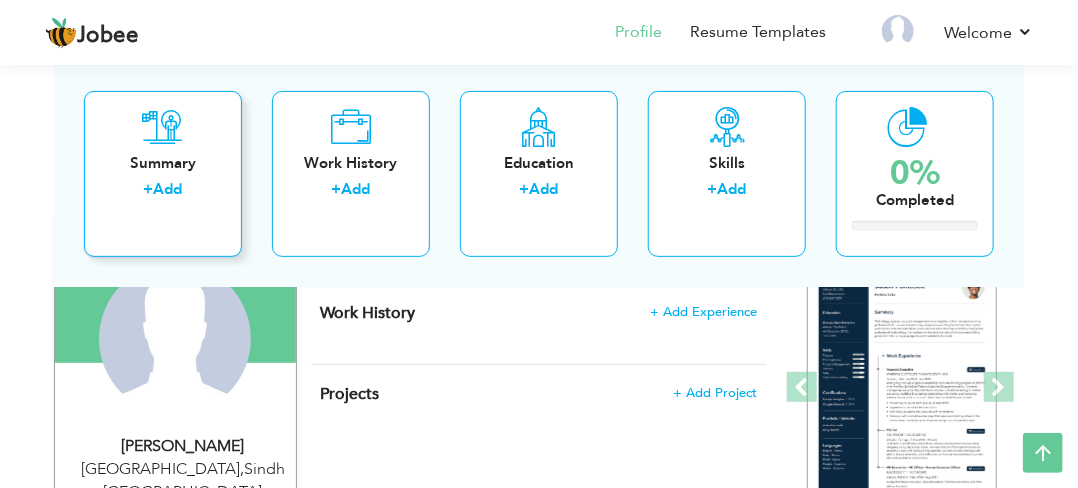 click on "+  Add" at bounding box center (163, 192) 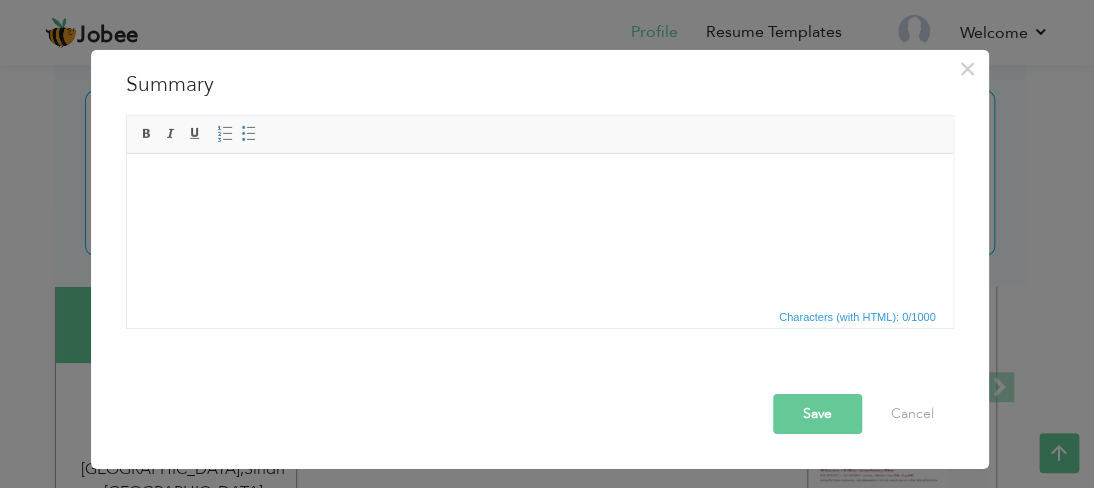 drag, startPoint x: 248, startPoint y: 200, endPoint x: 194, endPoint y: 175, distance: 59.5063 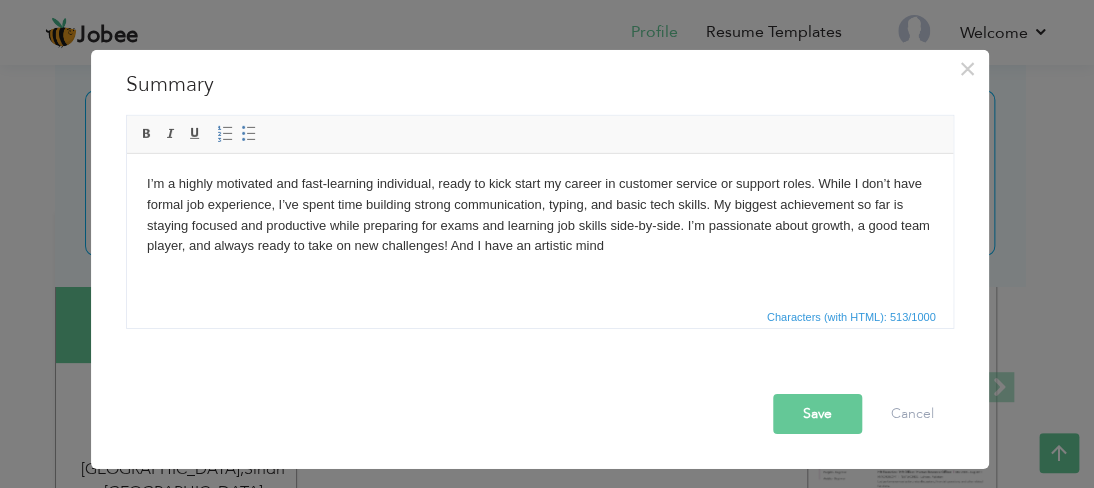 click on "Save" at bounding box center (817, 414) 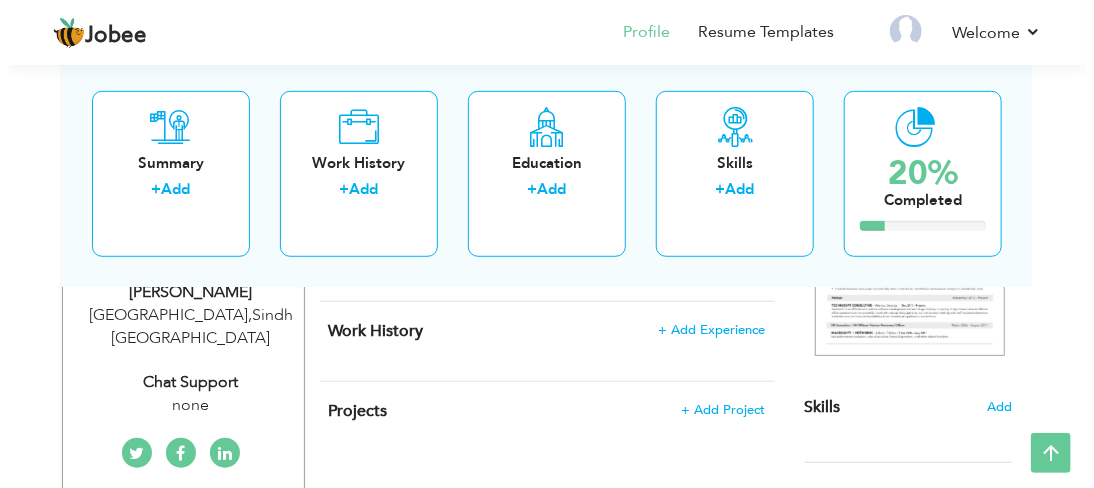 scroll, scrollTop: 366, scrollLeft: 0, axis: vertical 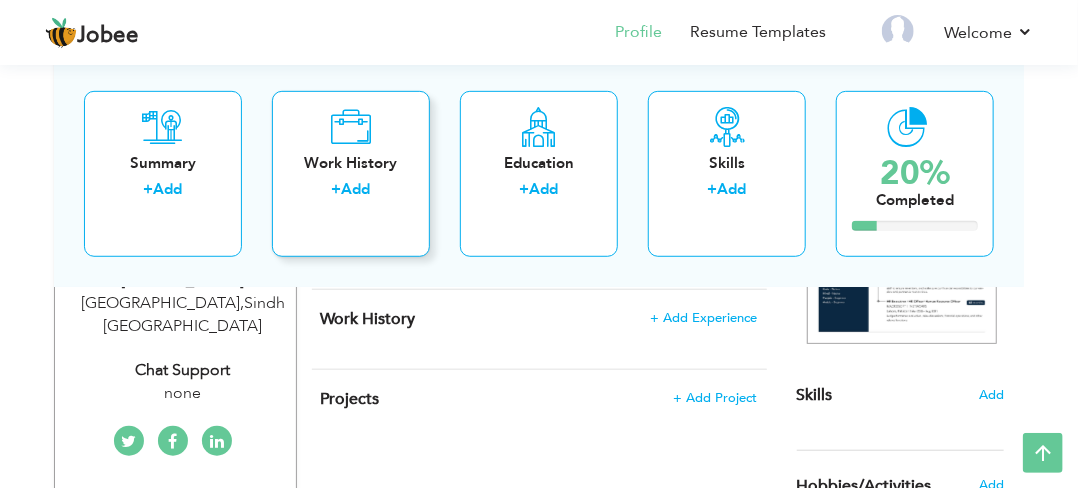 click on "+" at bounding box center [337, 189] 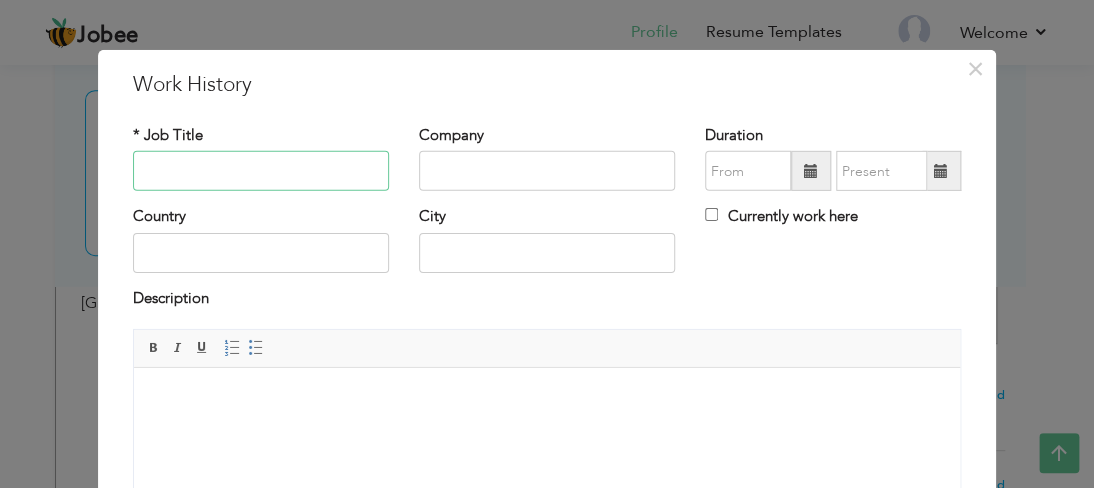 paste on "Fresher / Entry-Level Candidate" 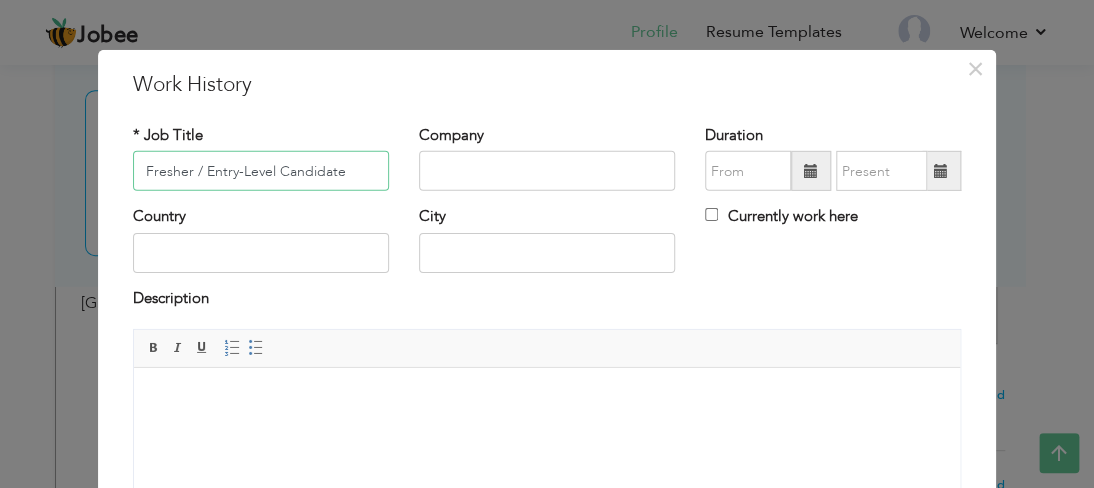 type on "Fresher / Entry-Level Candidate" 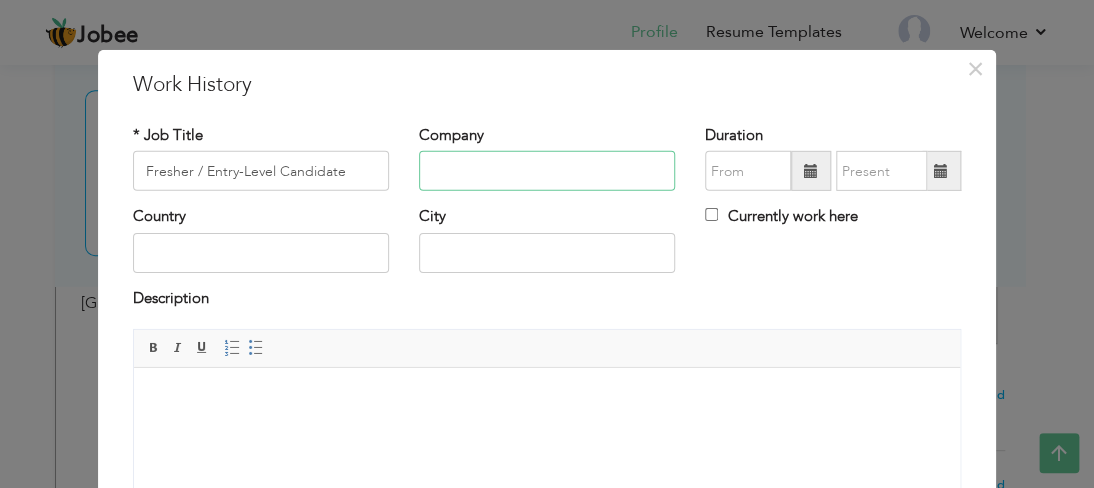 click at bounding box center [547, 171] 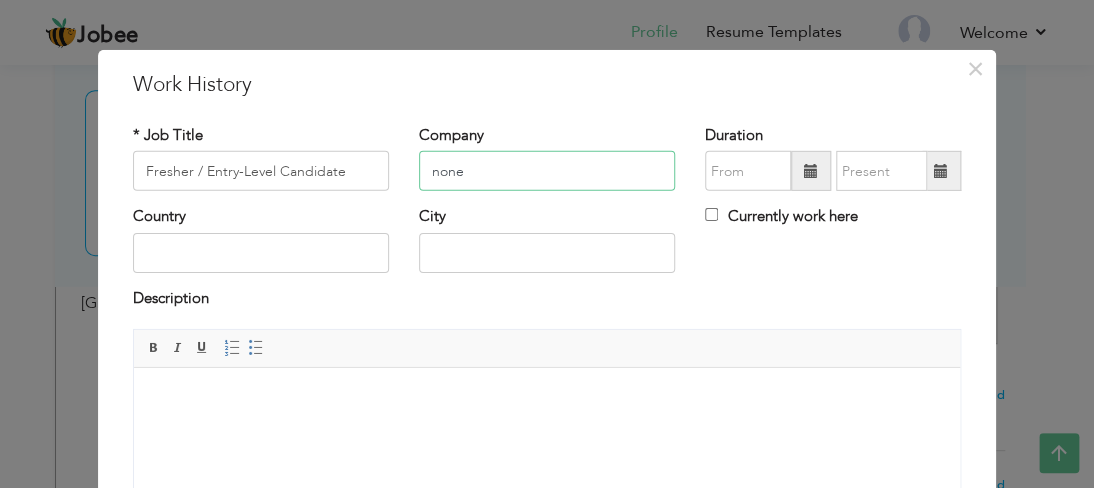 type on "none" 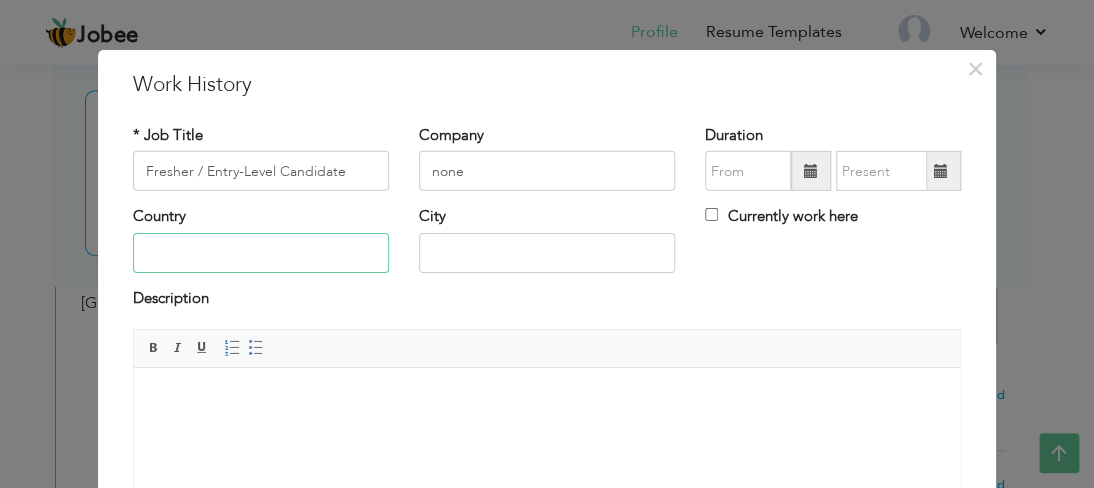 click at bounding box center (261, 253) 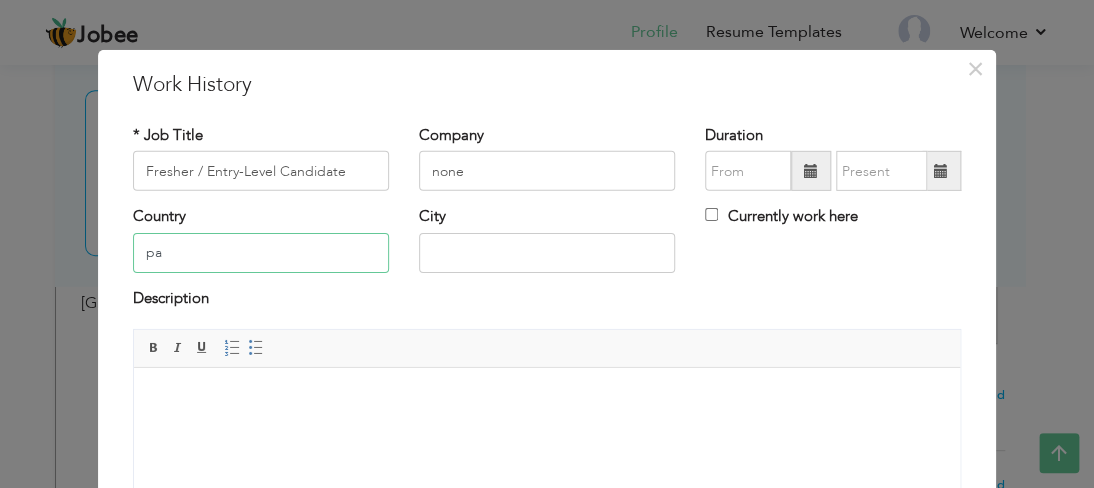 type on "p" 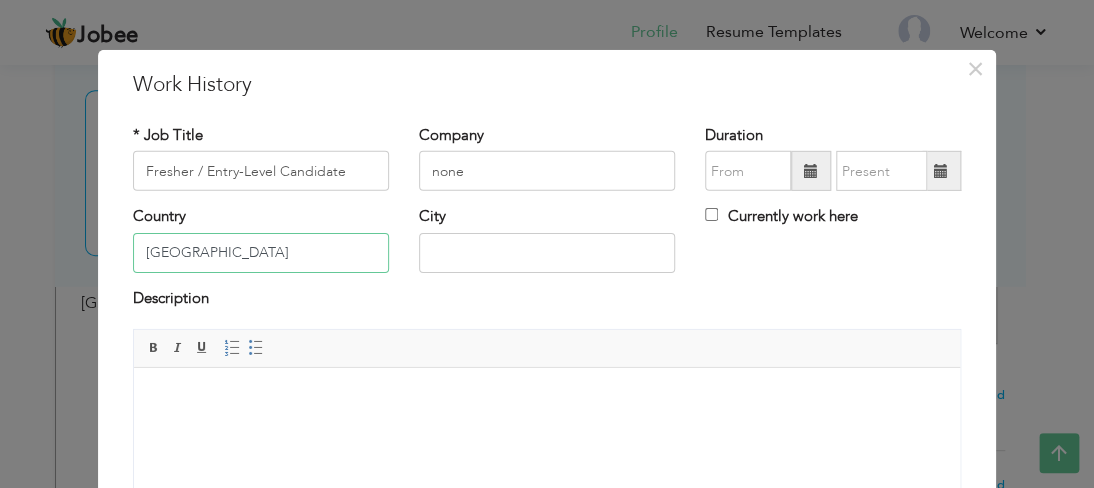 type on "[GEOGRAPHIC_DATA]" 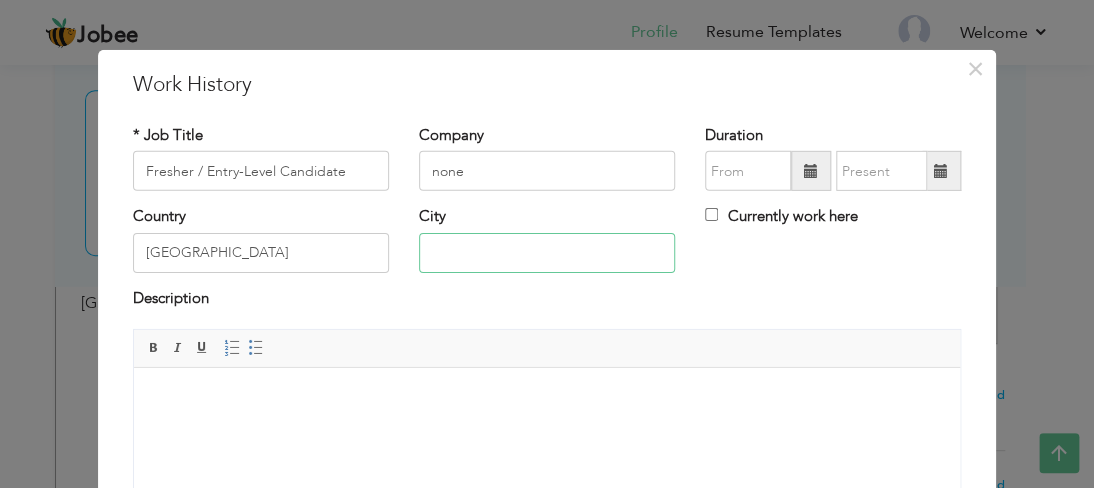click at bounding box center (547, 253) 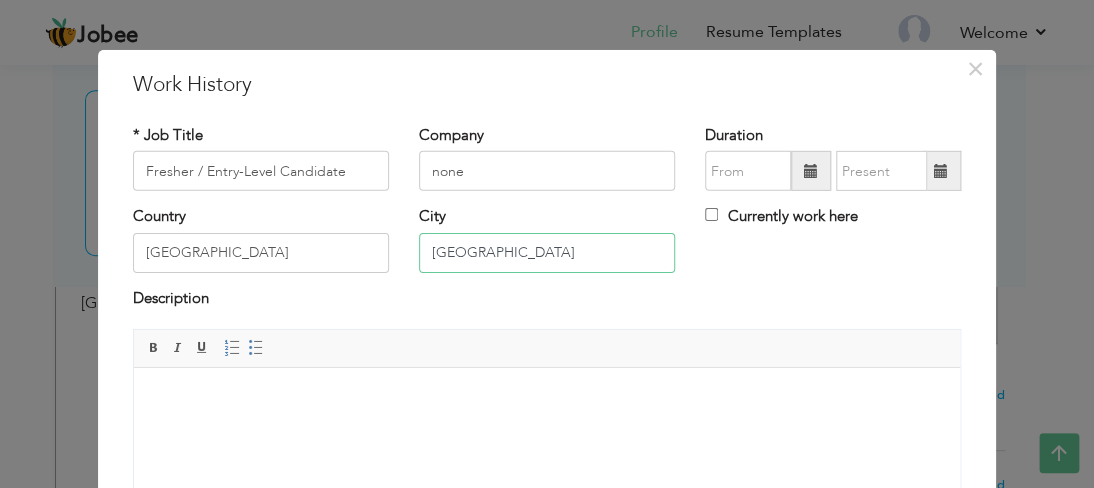 type on "[GEOGRAPHIC_DATA]" 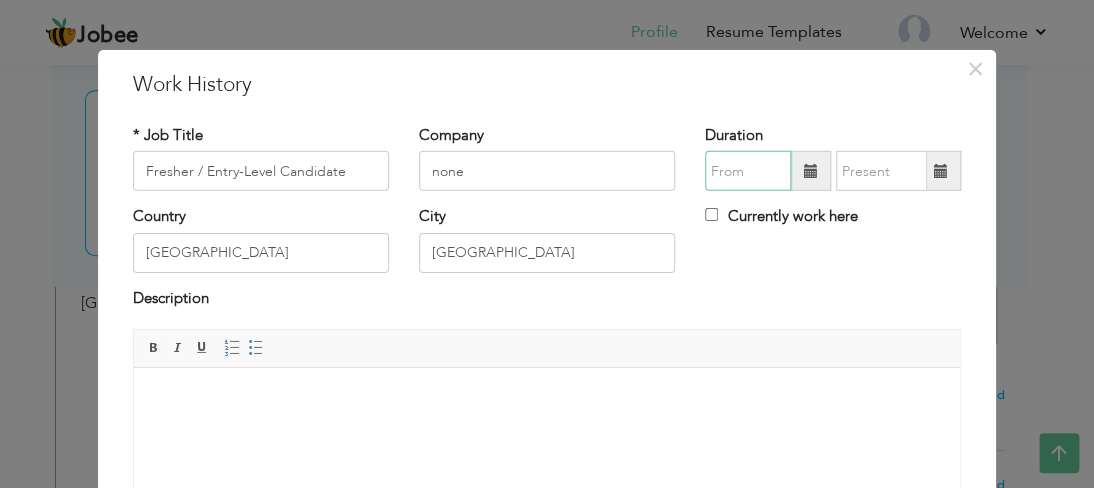 type on "07/2025" 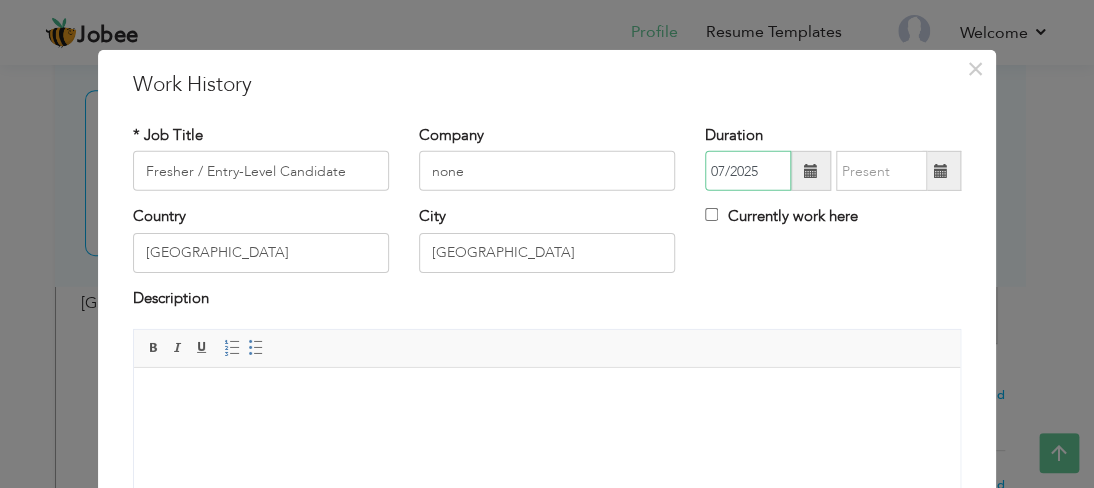 click on "07/2025" at bounding box center (748, 171) 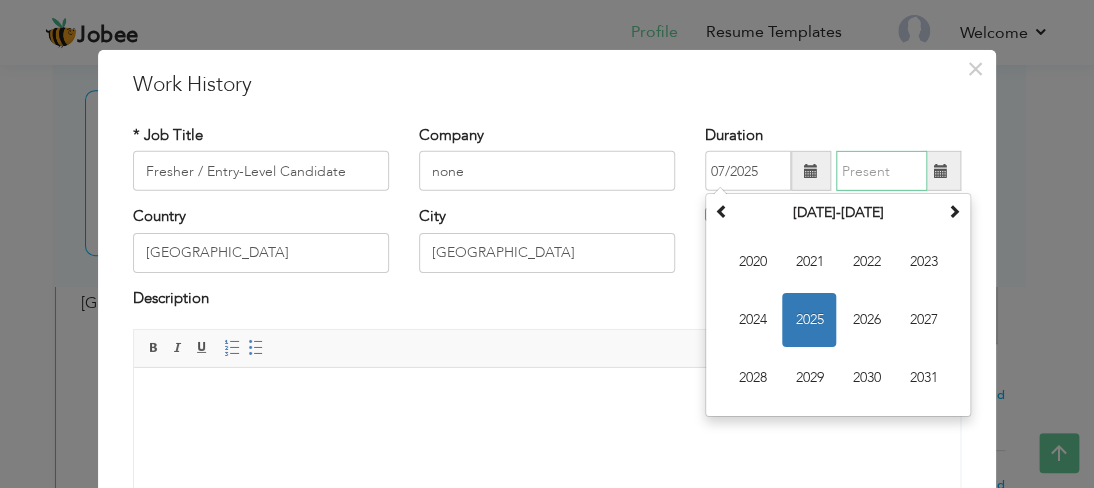 type on "07/2025" 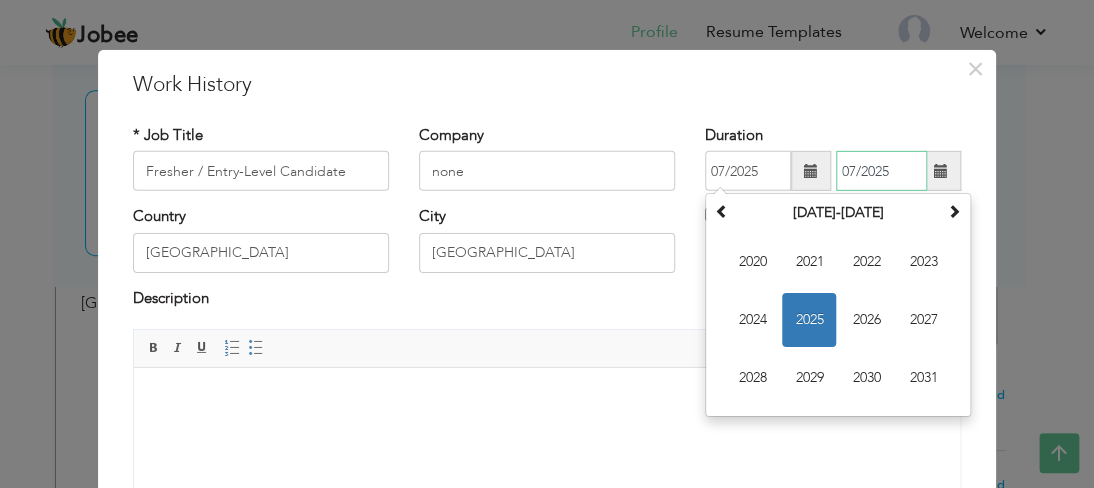 click on "07/2025" at bounding box center [881, 171] 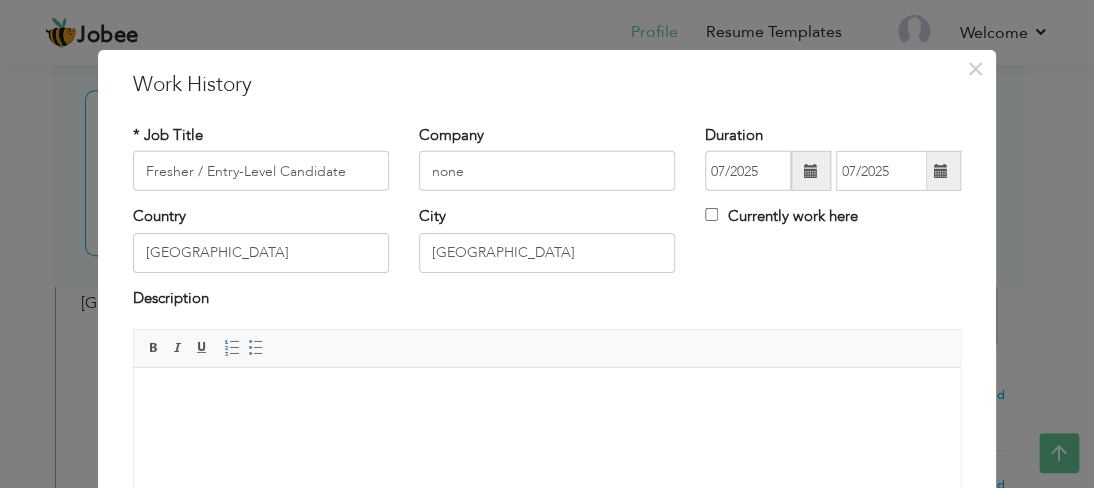 click on "* Job Title
Fresher / Entry-Level Candidate
Company
none
Duration
07/2025 07/2025 Currently work here Country [GEOGRAPHIC_DATA]" at bounding box center (547, 341) 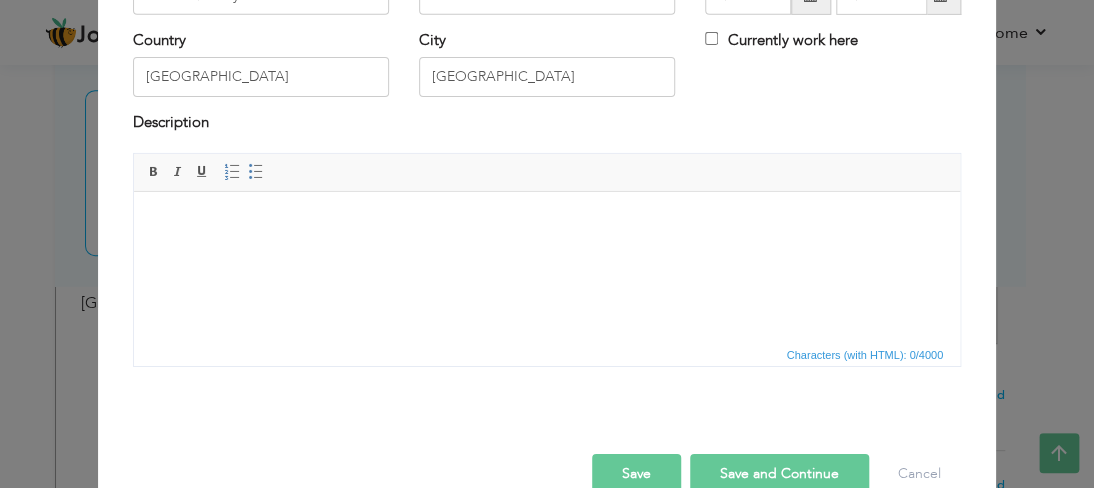 scroll, scrollTop: 200, scrollLeft: 0, axis: vertical 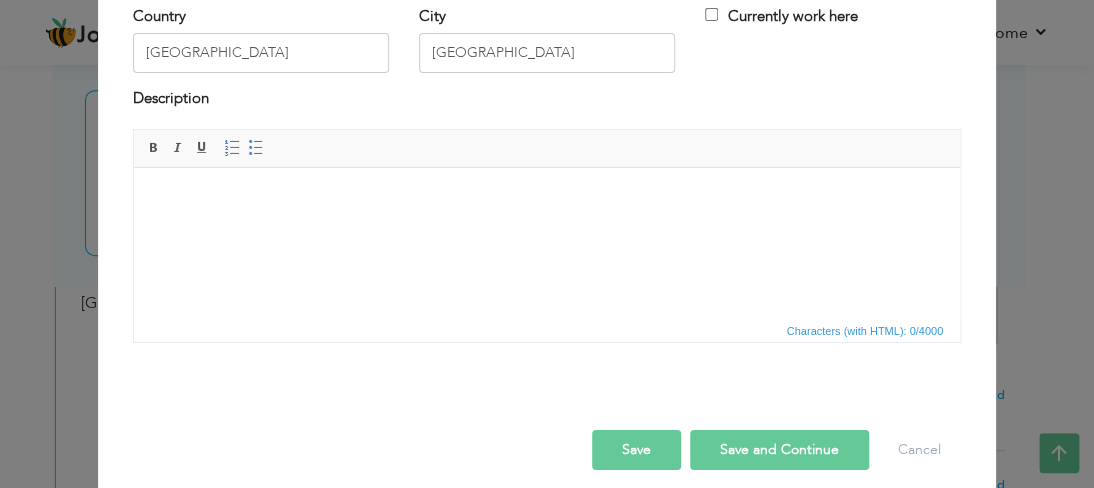 click at bounding box center (547, 198) 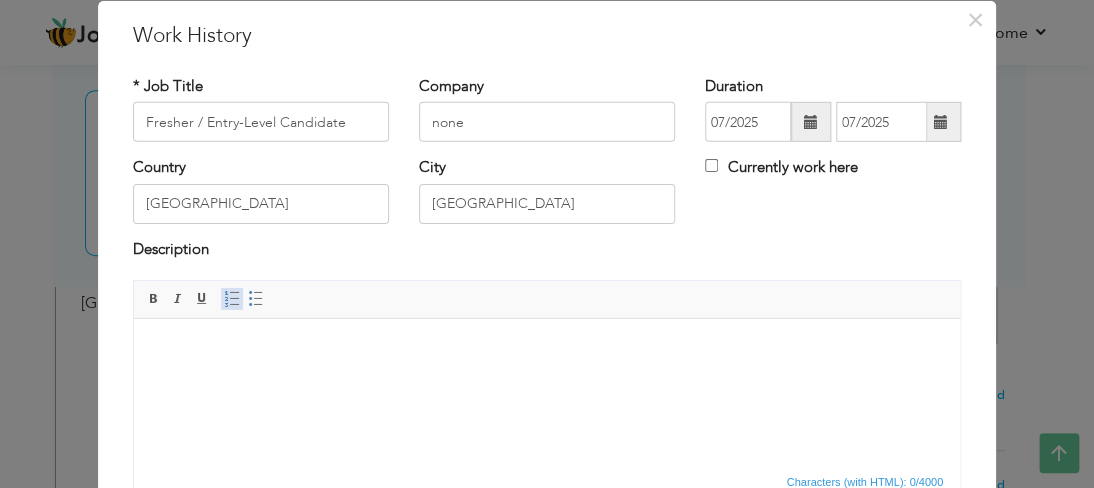 scroll, scrollTop: 16, scrollLeft: 0, axis: vertical 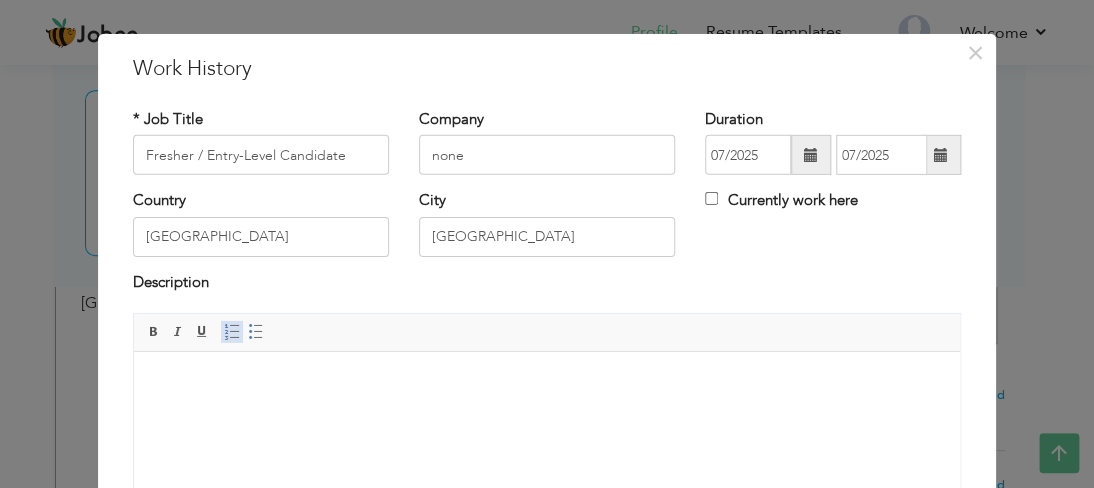 click at bounding box center [232, 332] 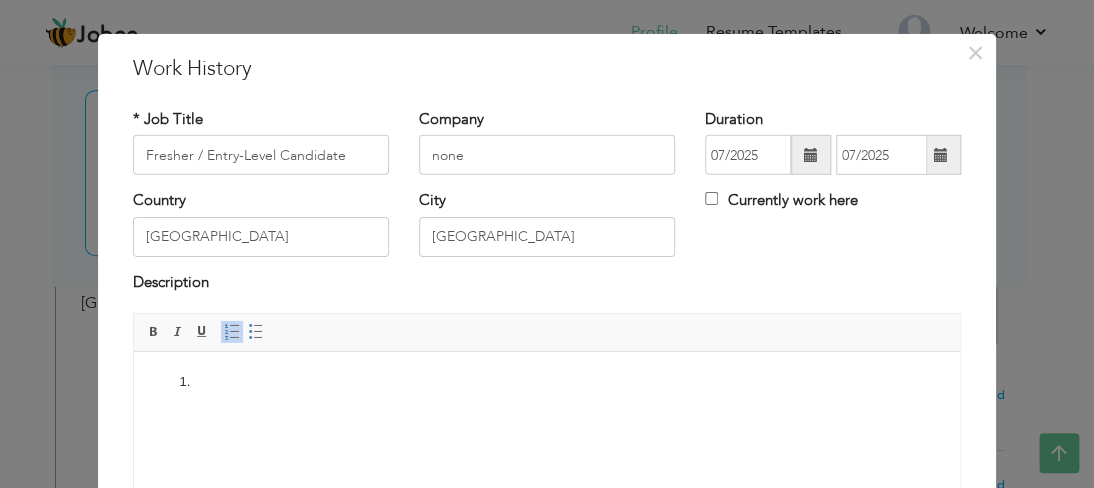 click at bounding box center (232, 332) 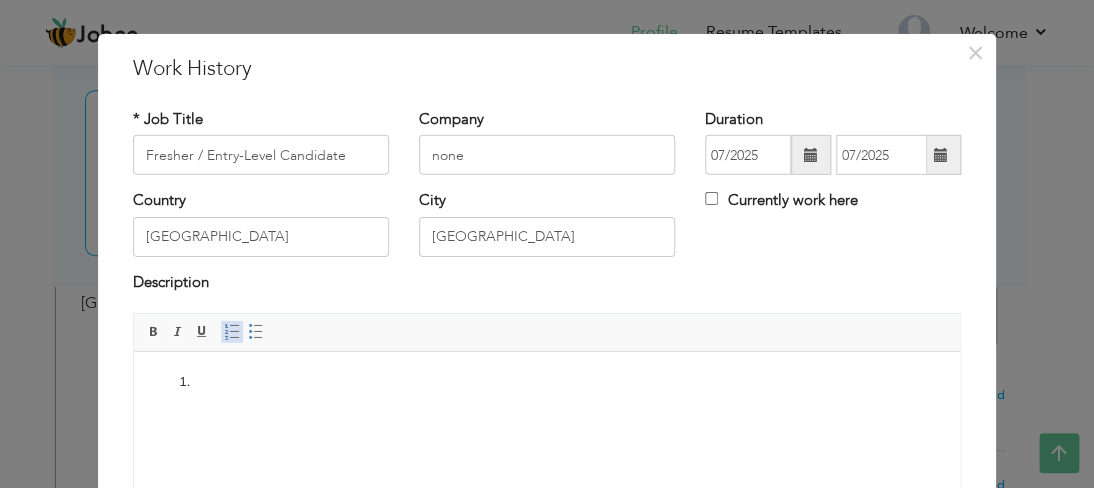 click at bounding box center (232, 332) 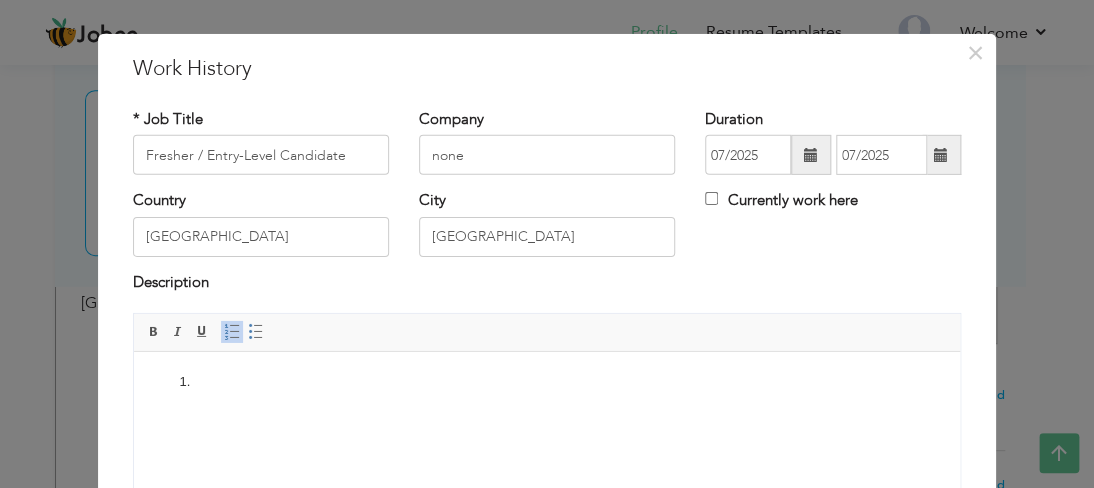 click at bounding box center [232, 332] 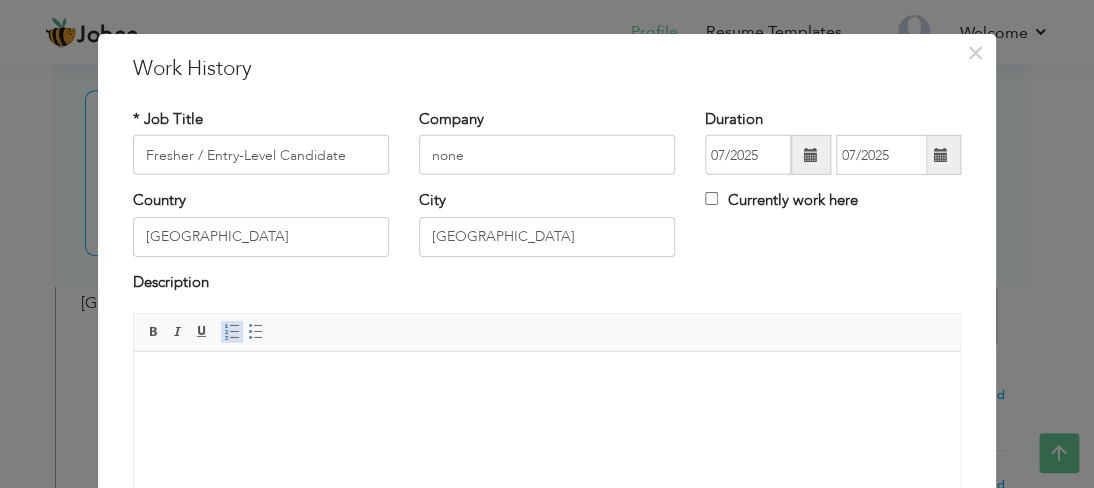 click at bounding box center [232, 332] 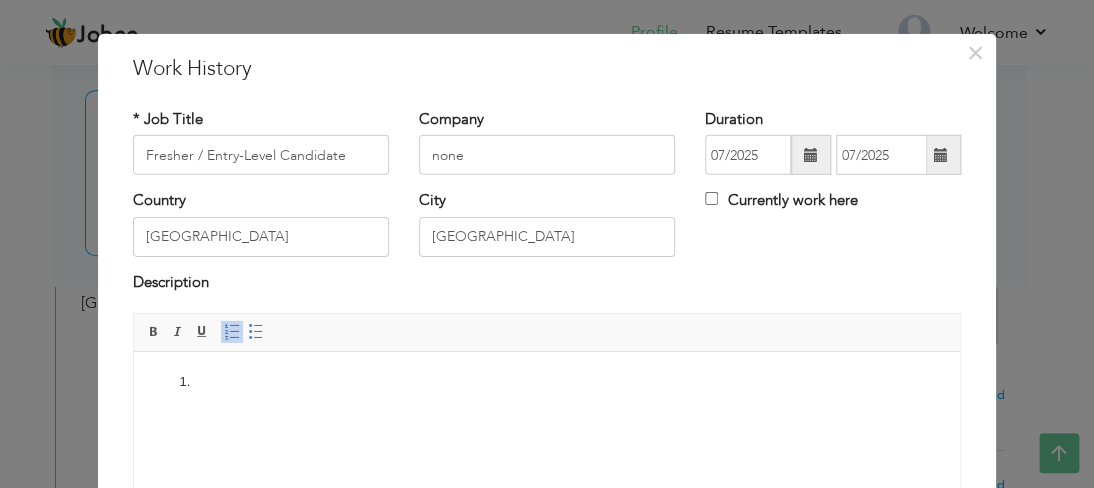 click at bounding box center [232, 332] 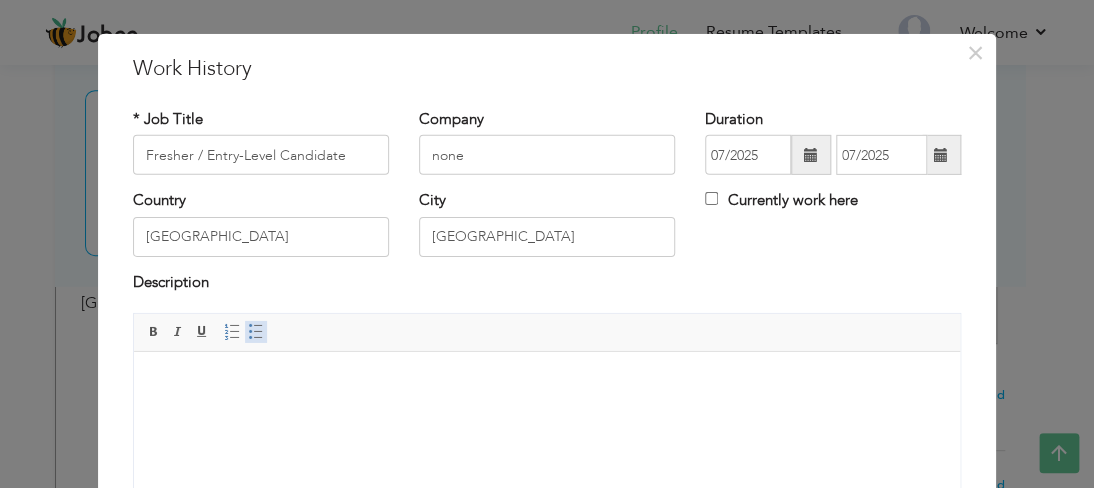 click at bounding box center [256, 332] 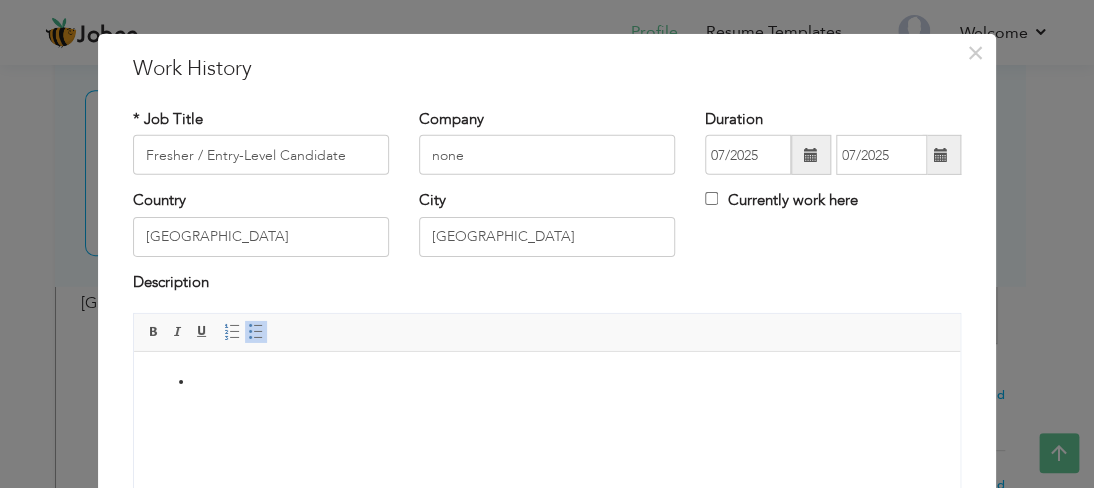 click at bounding box center [256, 332] 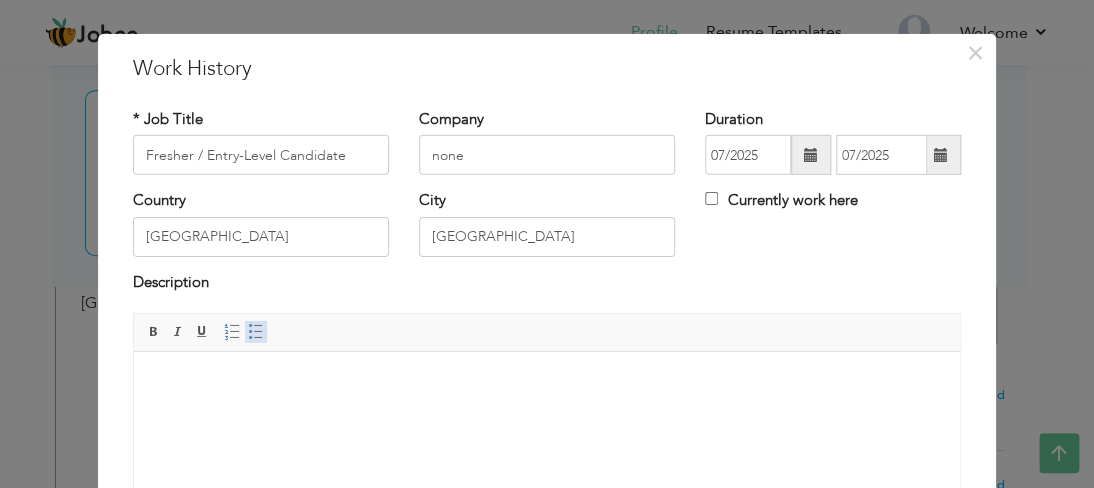 click at bounding box center (256, 332) 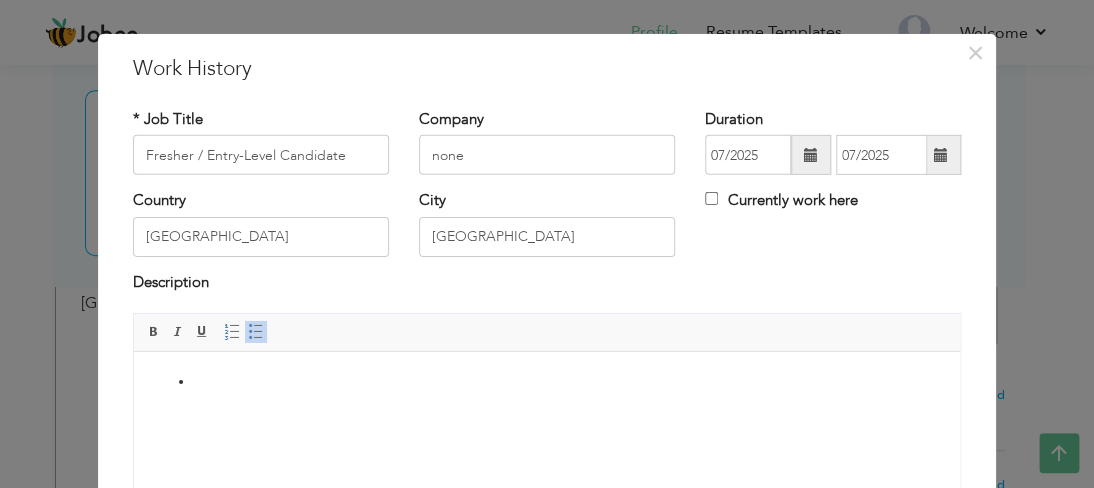 click at bounding box center [256, 332] 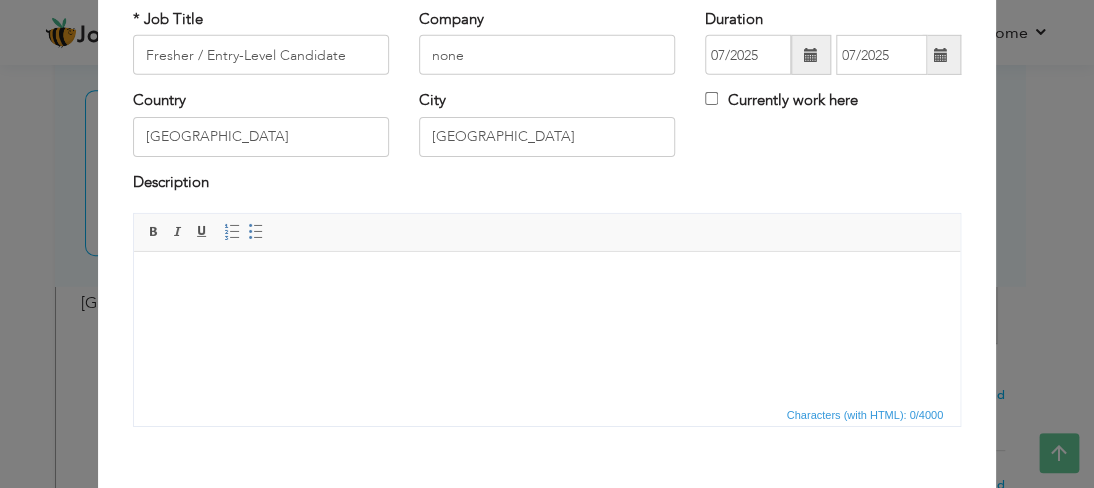scroll, scrollTop: 149, scrollLeft: 0, axis: vertical 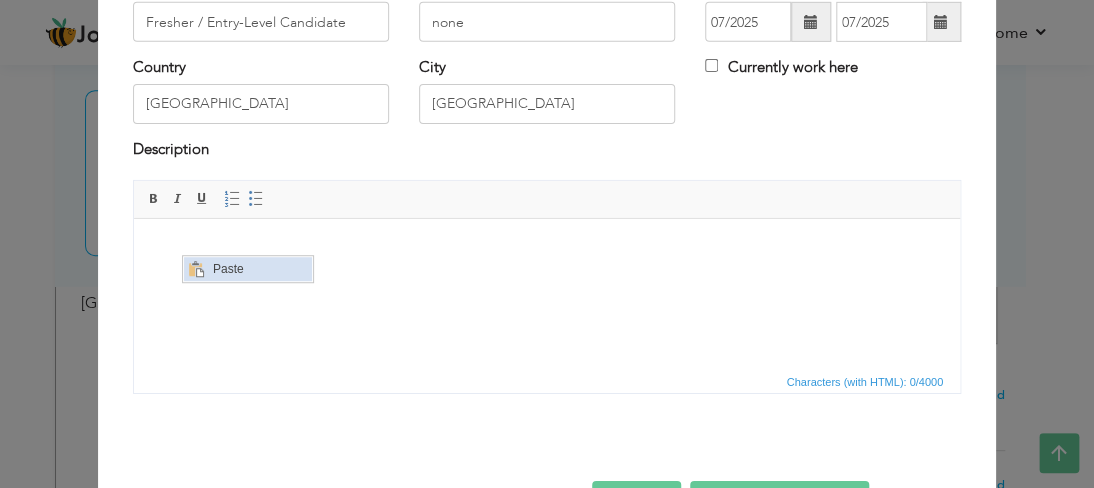 click on "Paste" at bounding box center (259, 268) 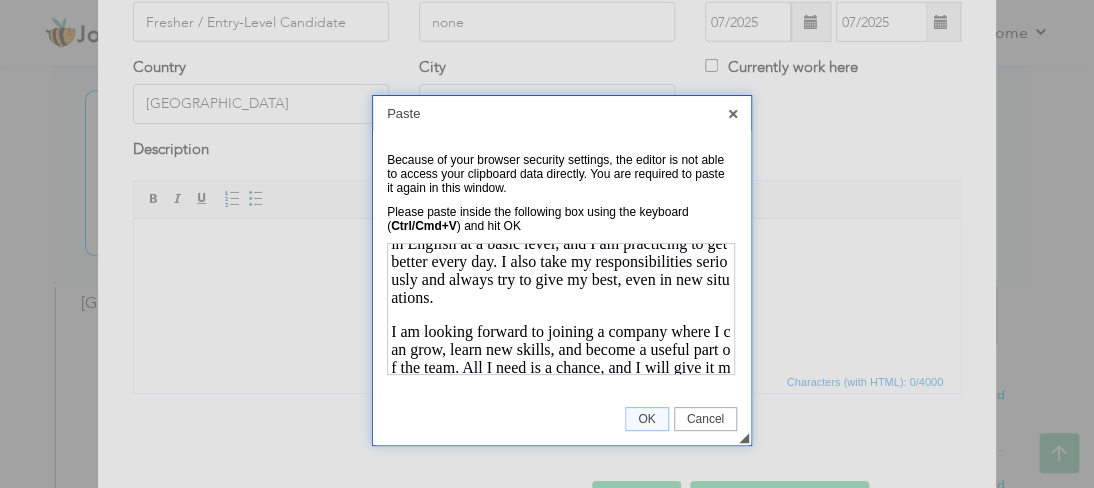 scroll, scrollTop: 378, scrollLeft: 0, axis: vertical 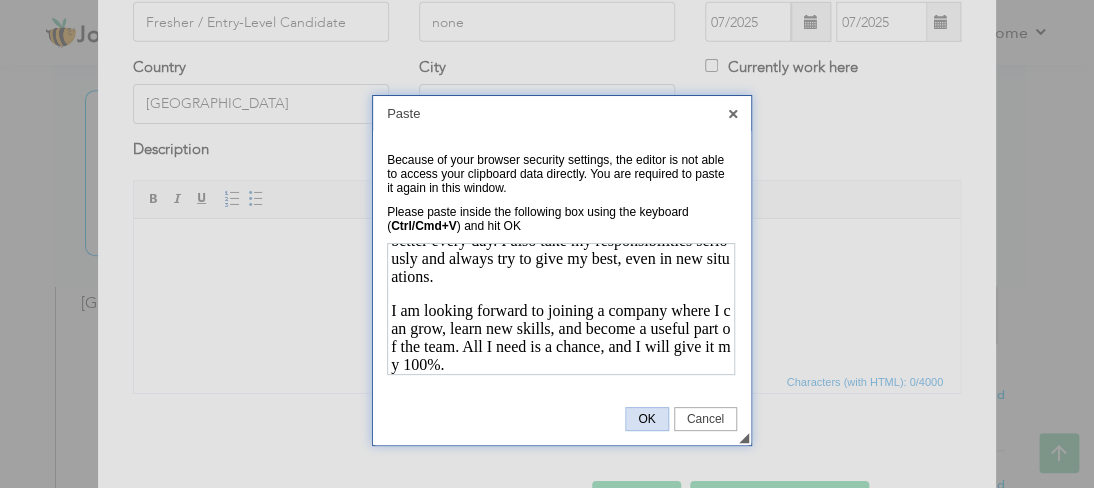 click on "OK" at bounding box center [646, 419] 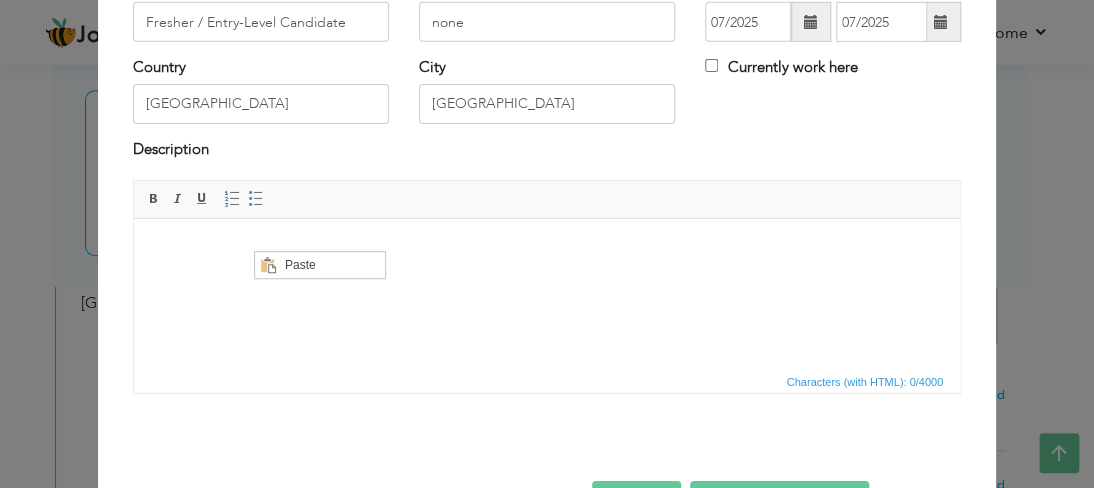click at bounding box center [547, 249] 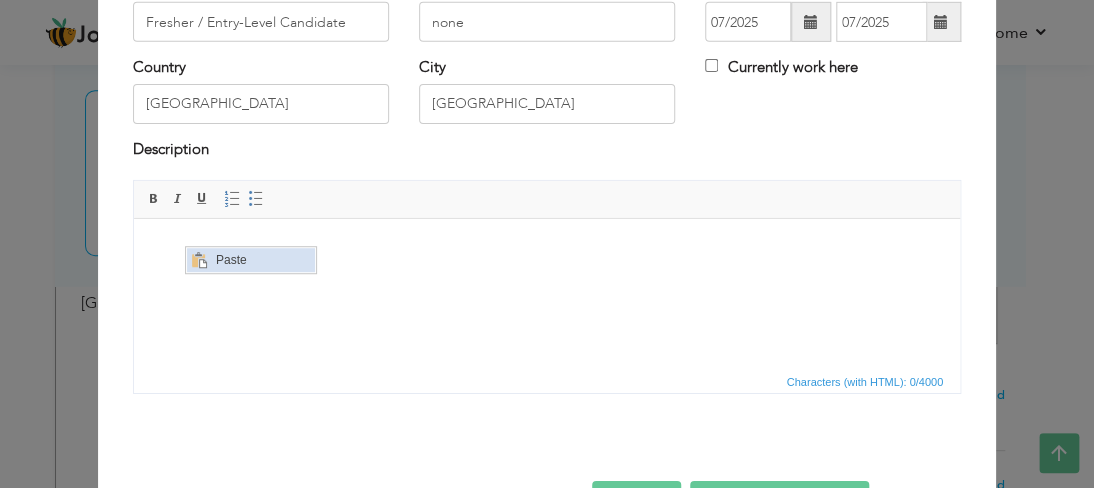 click on "Paste" at bounding box center [262, 259] 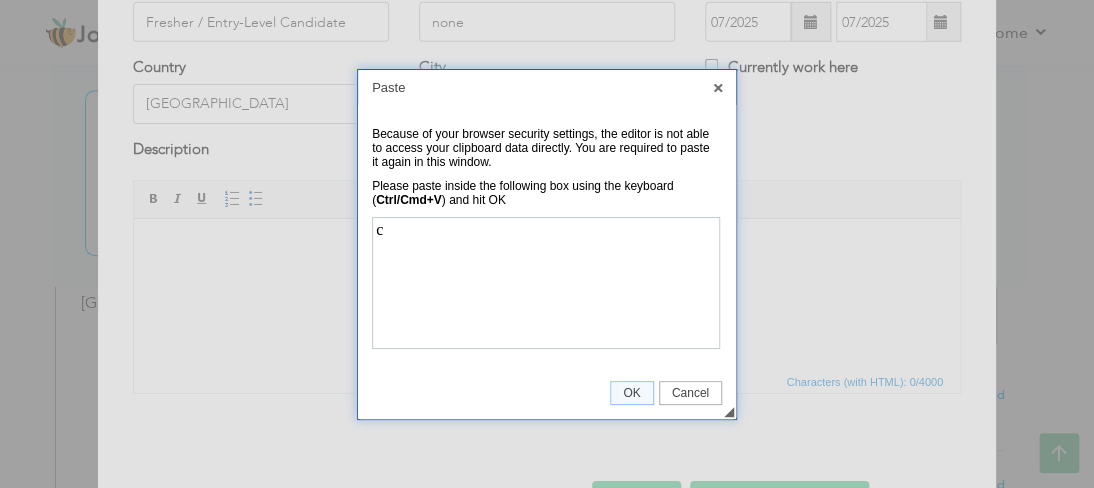 scroll, scrollTop: 0, scrollLeft: 0, axis: both 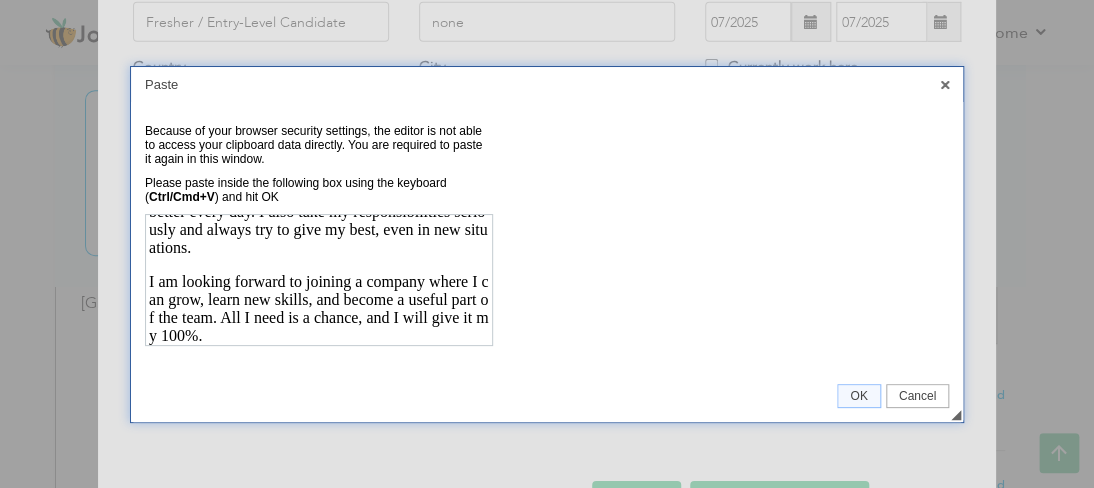 drag, startPoint x: 732, startPoint y: 414, endPoint x: 959, endPoint y: 417, distance: 227.01982 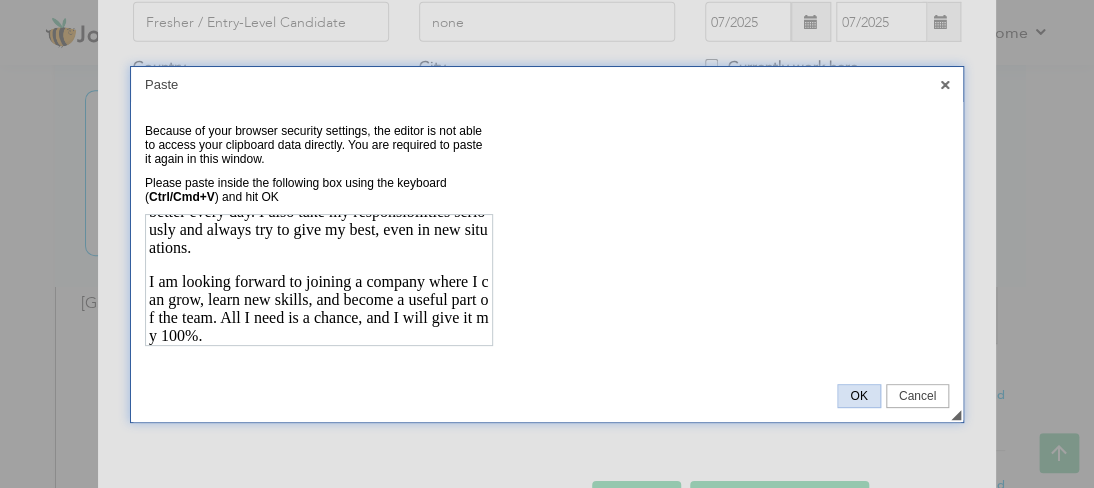 click on "OK" at bounding box center [858, 396] 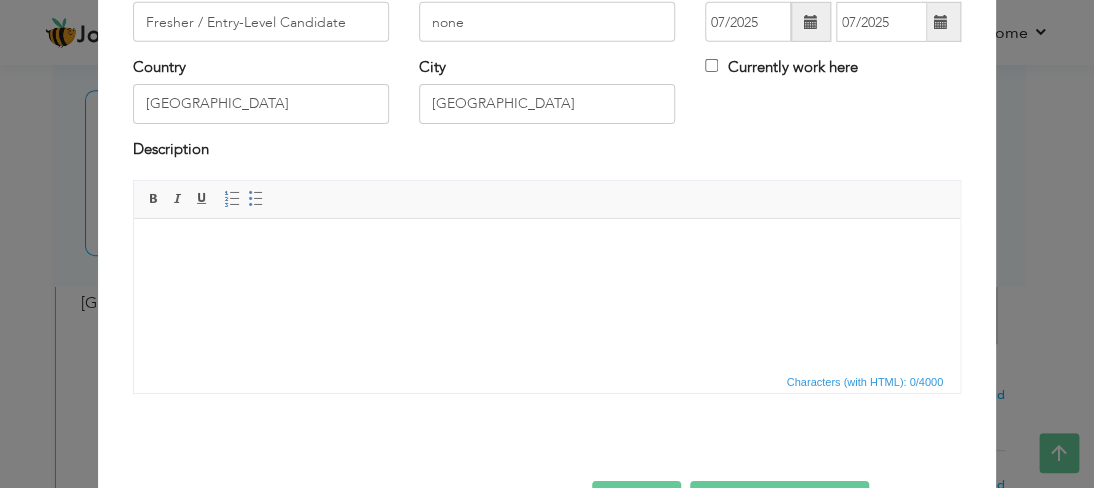 scroll, scrollTop: 0, scrollLeft: 0, axis: both 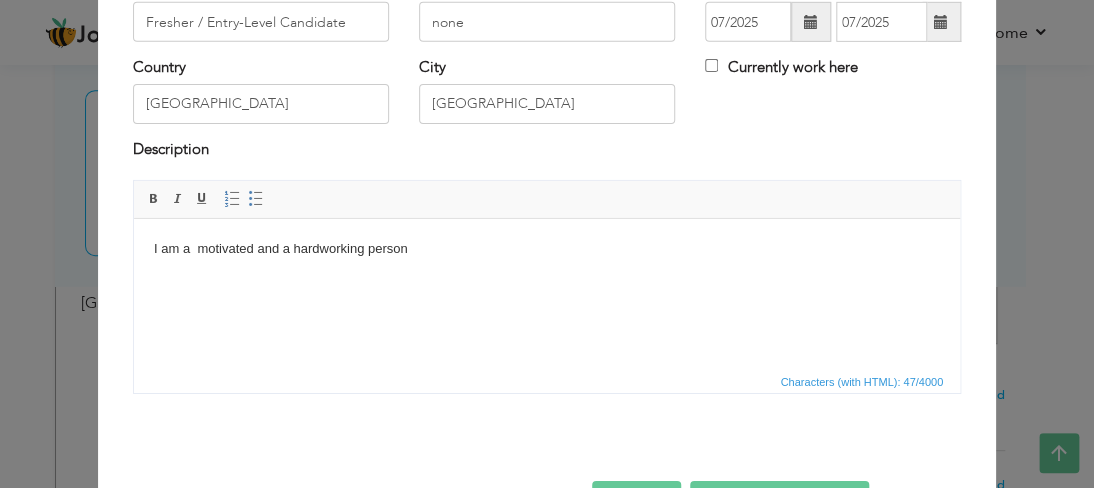 click on "I am a  motivated and a hardworking person" at bounding box center (547, 249) 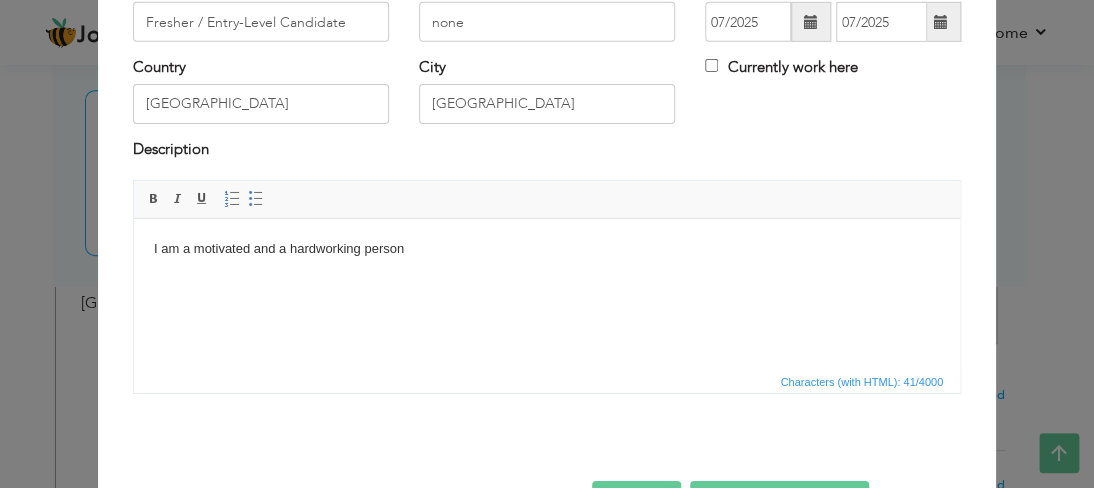 click on "I am a motivated and a hardworking person" at bounding box center (547, 249) 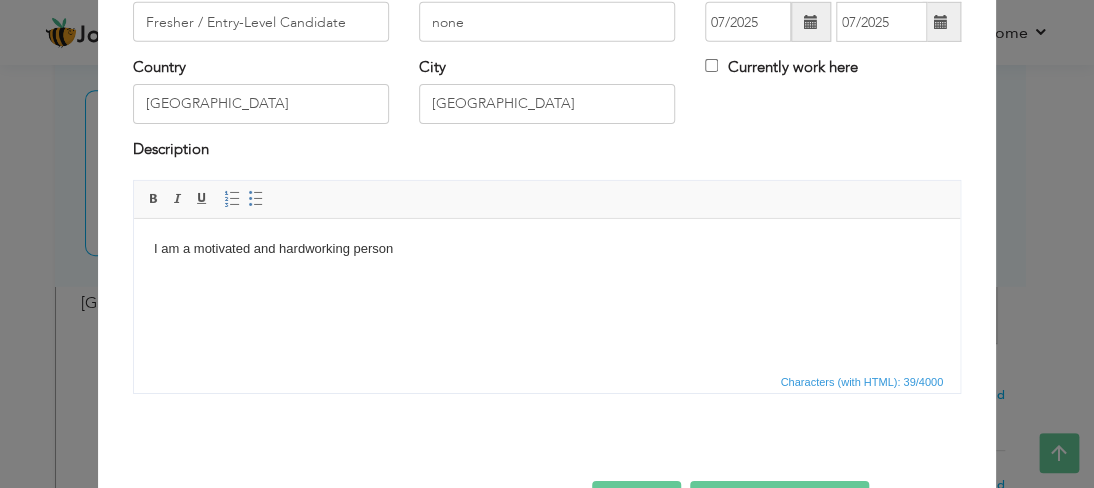 click on "I am a motivated and hardworking person" at bounding box center [547, 249] 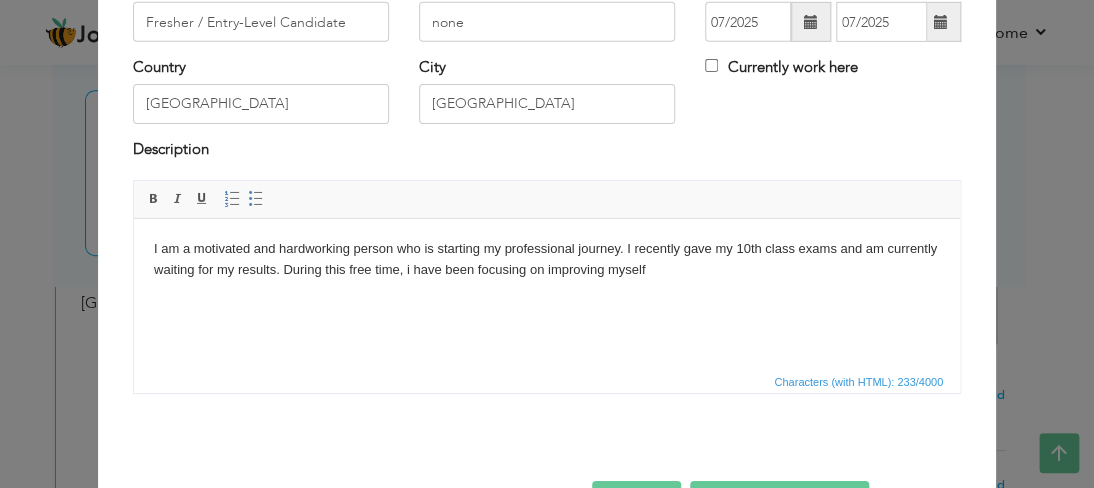 click on "I am a motivated and hardworking person who is starting my professional journey. I recently gave my 10th class exams and am currently waiting for my results. During this free time, i have been focusing on improving myself" at bounding box center (547, 260) 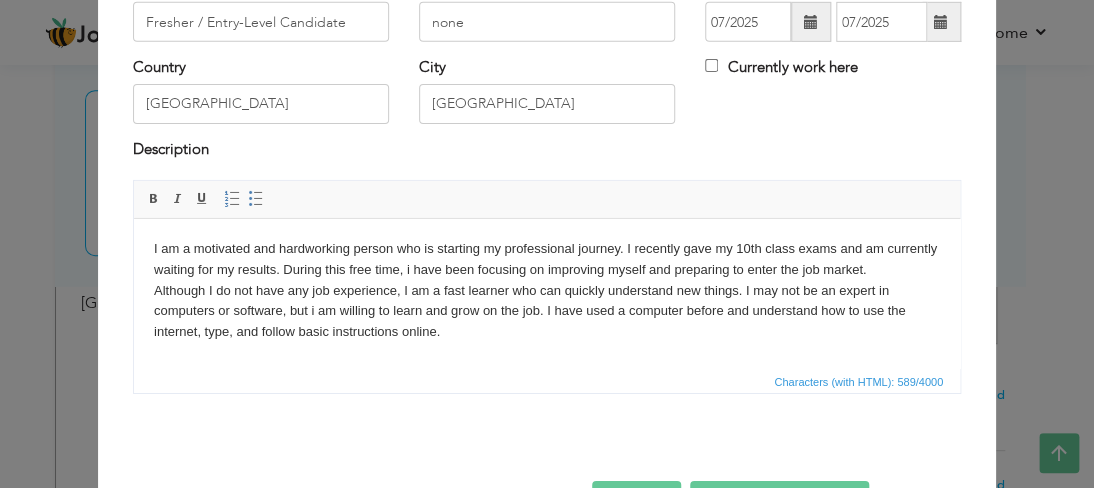 scroll, scrollTop: 12, scrollLeft: 0, axis: vertical 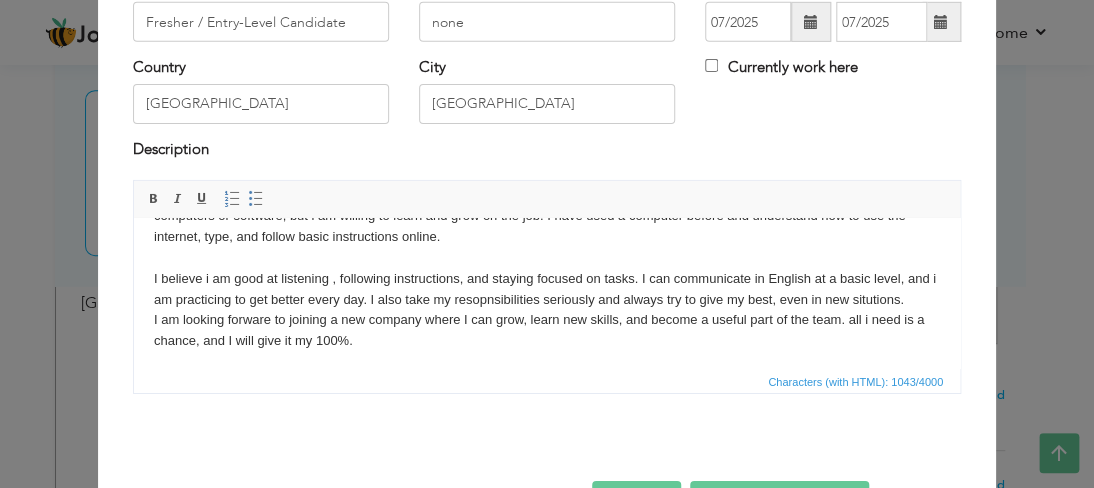 click on "I am a motivated and hardworking person who is starting my professional journey. I recently gave my 10th class exams and am currently waiting for my results. During this free time, i have been focusing on improving myself and preparing to enter the job market. Although I do not have any job experience, I am a fast learner who can quickly understand new things. I may not be an expert in computers or software, but i am willing to learn and grow on the job. I have used a computer before and understand how to use the internet, type, and follow basic instructions online. I believe i am good at listening , following instructions, and staying focused on tasks. I can communicate in English at a basic level, and i am practicing to get better every day. I also take my resopnsibilities seriously and always try to give my best, even in new situtions. I am looking forware to joining a new company where I can grow, learn new skills, and become a useful part of the team. all i need is a chance, and I will give it my 100%." at bounding box center (547, 248) 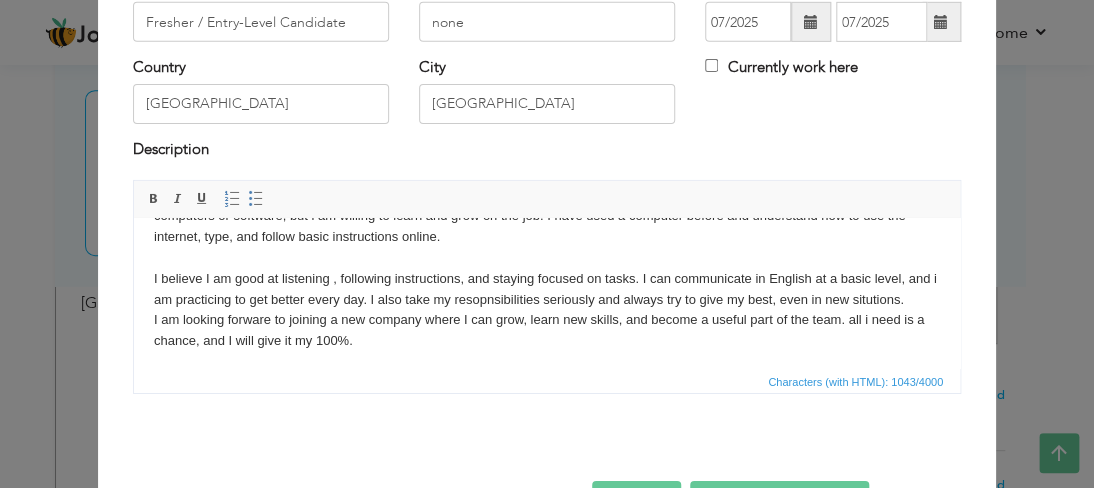 scroll, scrollTop: 23, scrollLeft: 0, axis: vertical 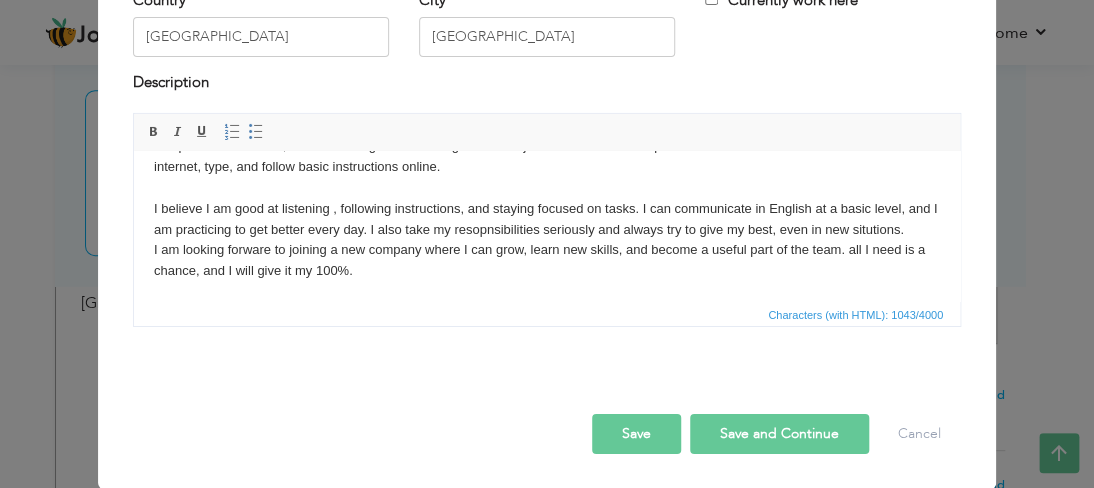 click on "Save and Continue" at bounding box center [779, 434] 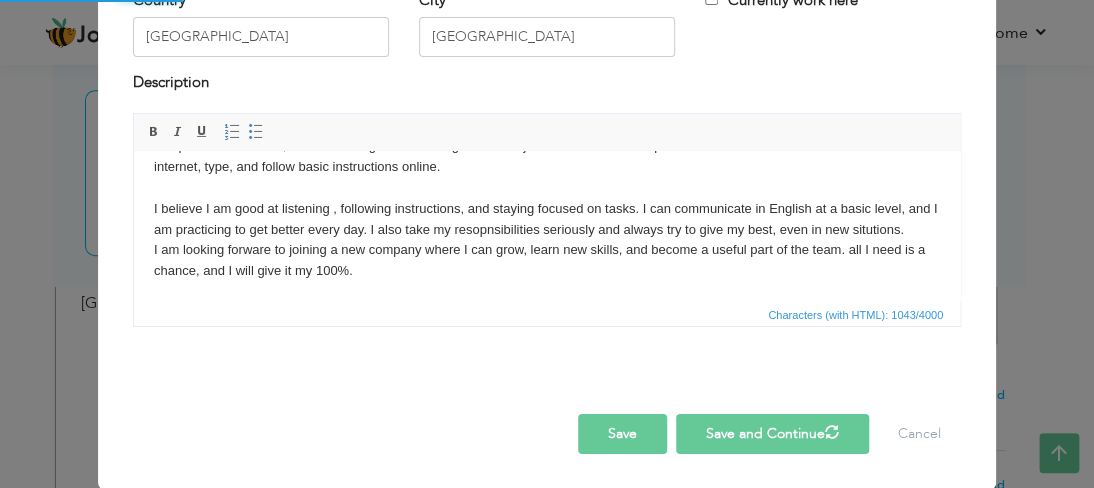 type 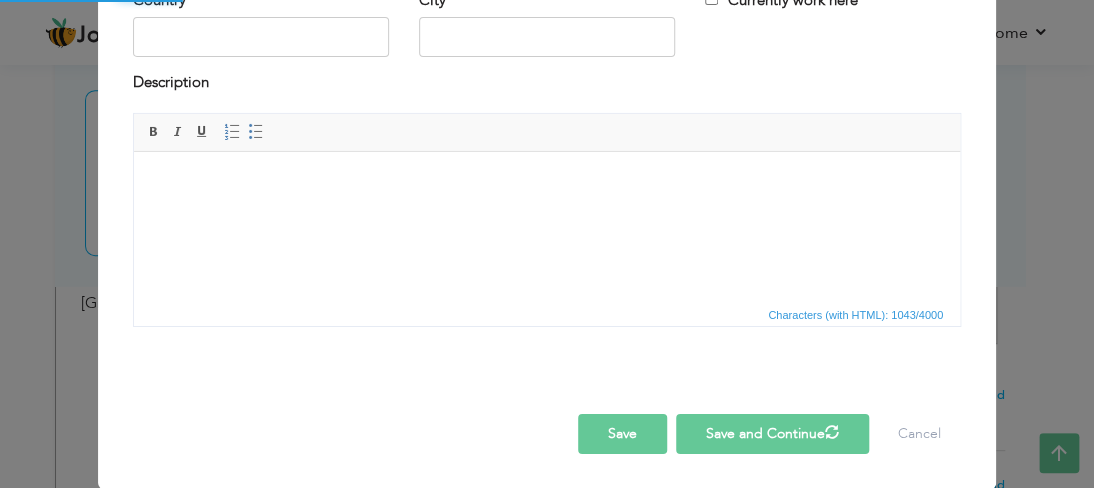 scroll, scrollTop: 0, scrollLeft: 0, axis: both 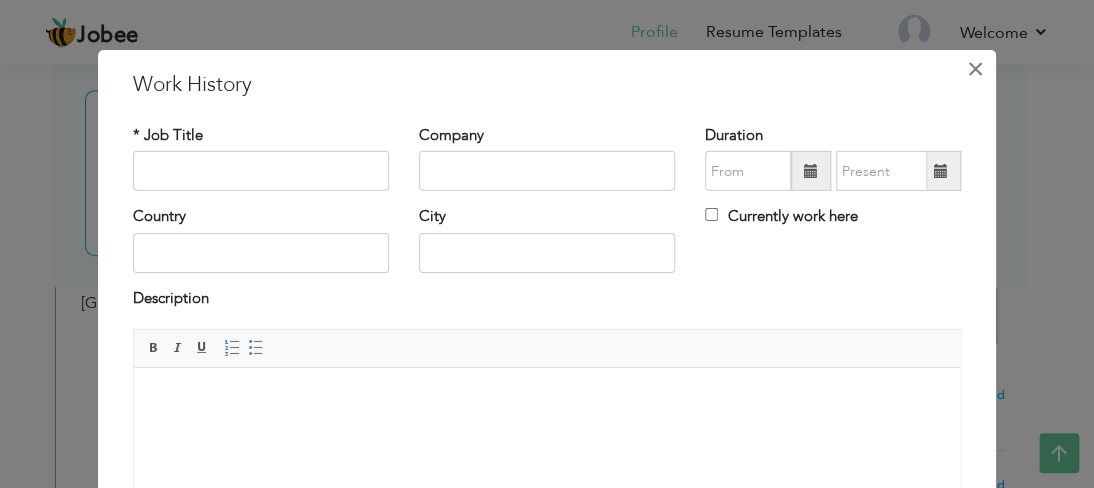 click on "×" at bounding box center [975, 69] 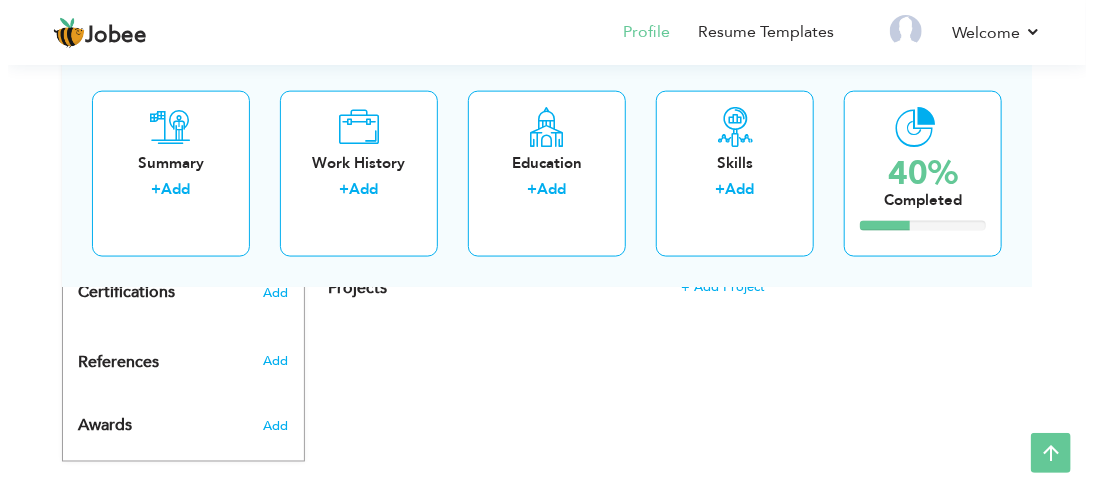 scroll, scrollTop: 959, scrollLeft: 0, axis: vertical 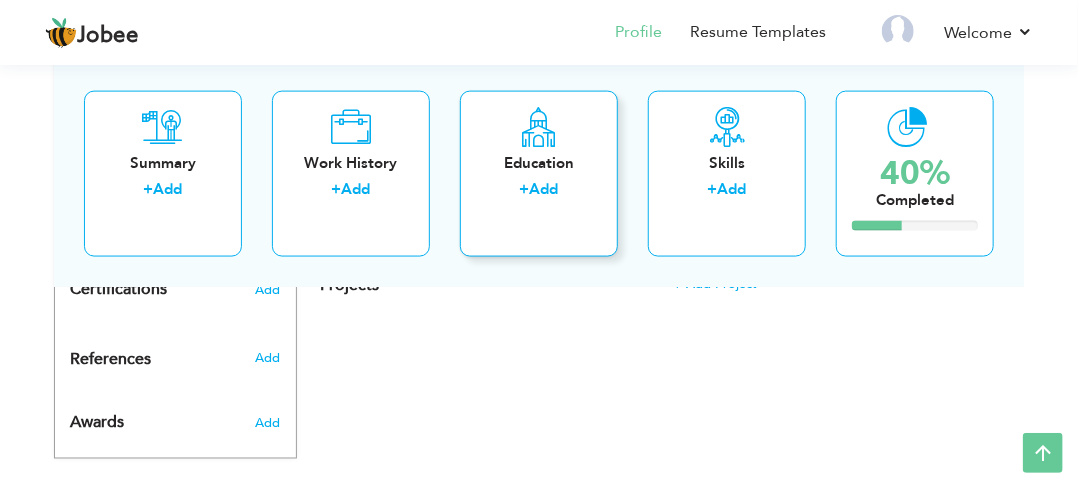 click on "Education
+  Add" at bounding box center (539, 173) 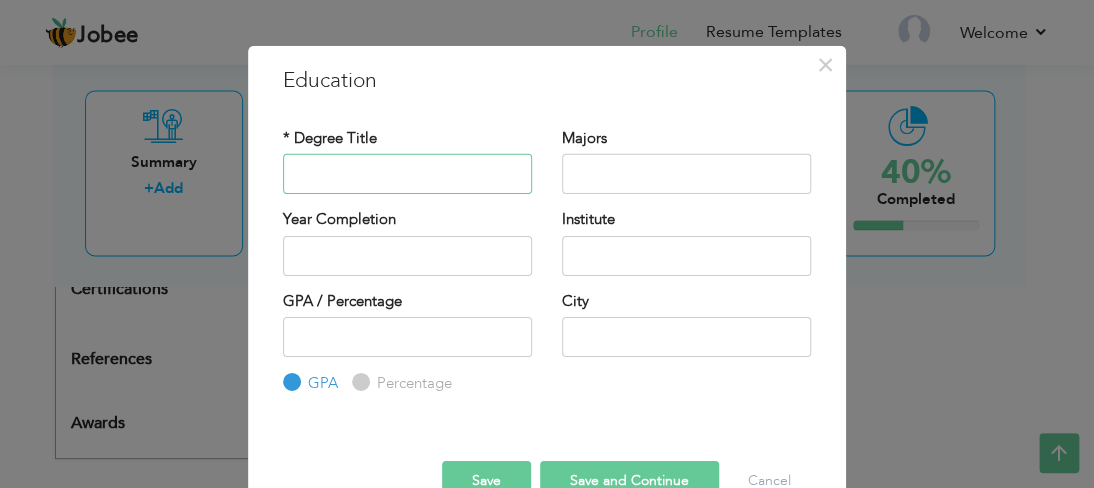 scroll, scrollTop: 0, scrollLeft: 0, axis: both 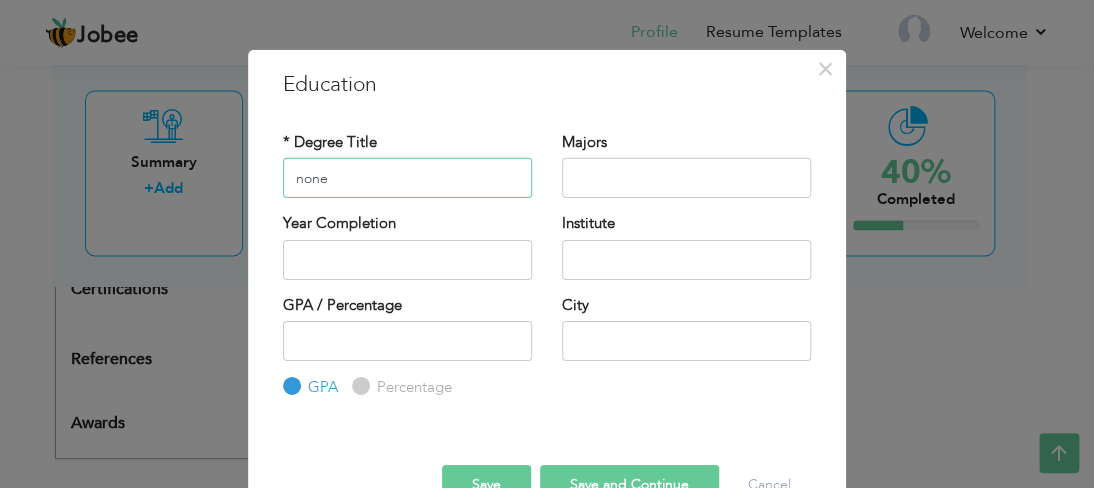 type on "none" 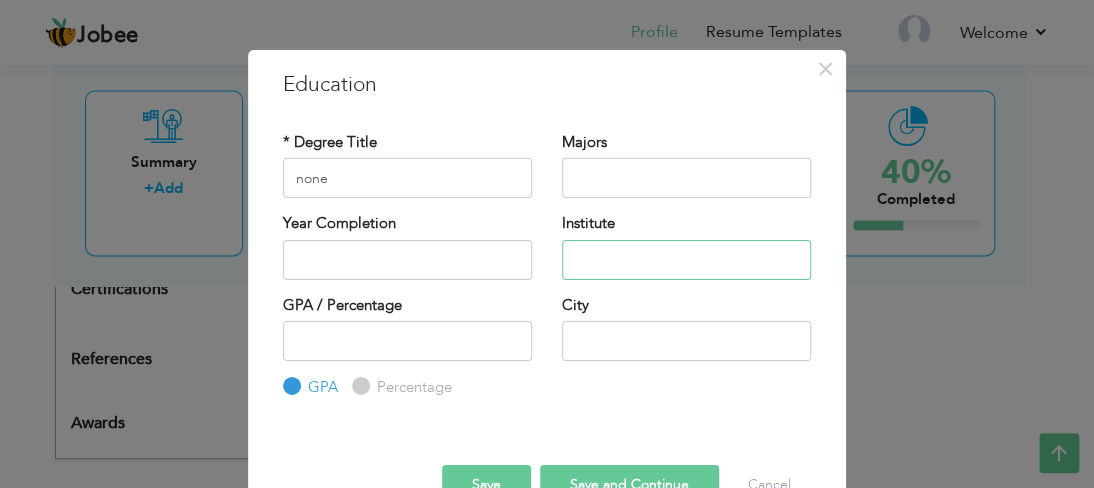 click at bounding box center [686, 259] 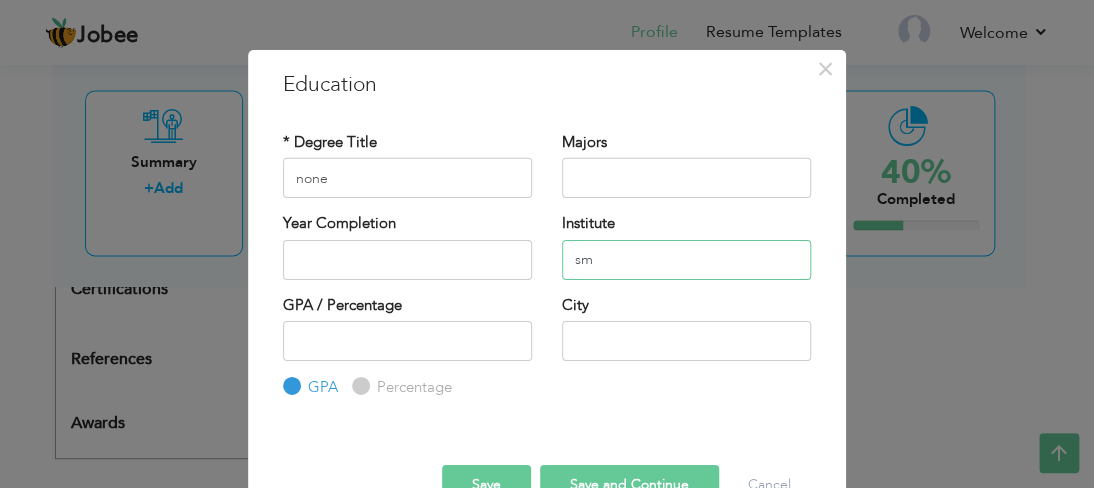 type on "s" 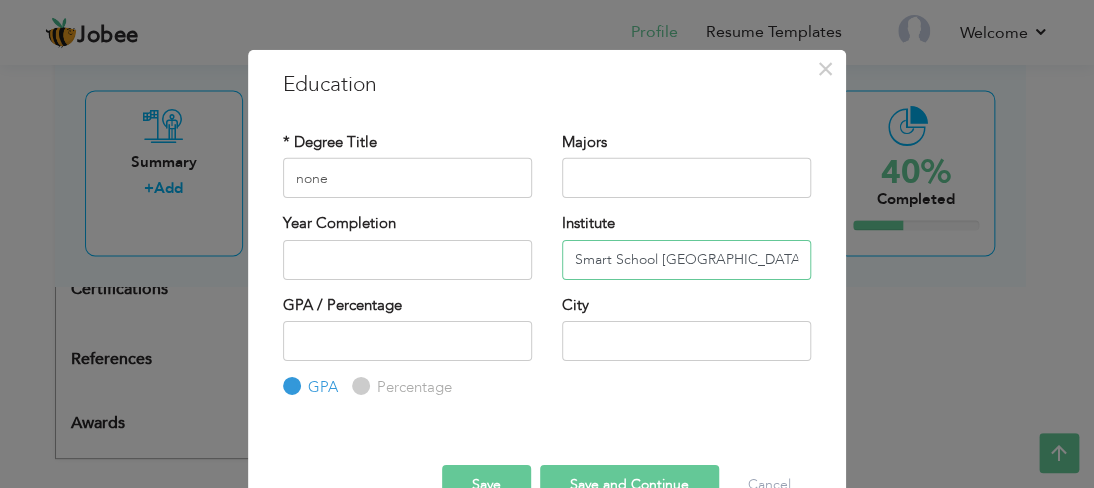 type on "Smart School [GEOGRAPHIC_DATA]" 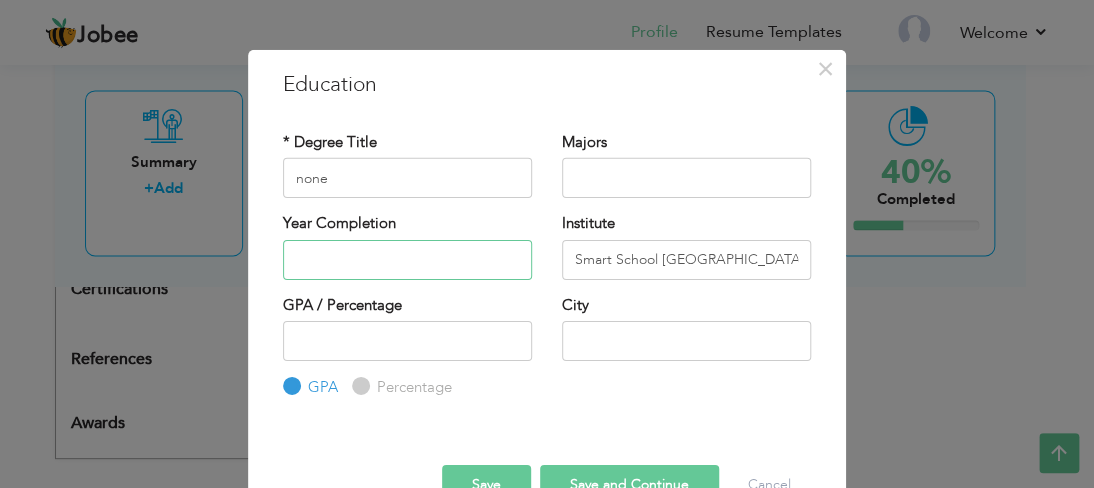 click at bounding box center [407, 259] 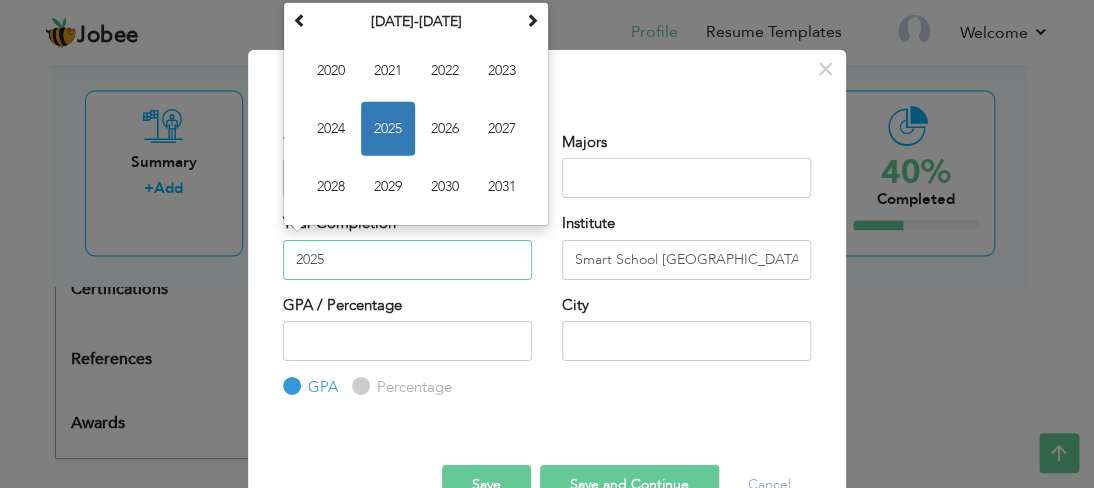 click on "2025" at bounding box center [388, 129] 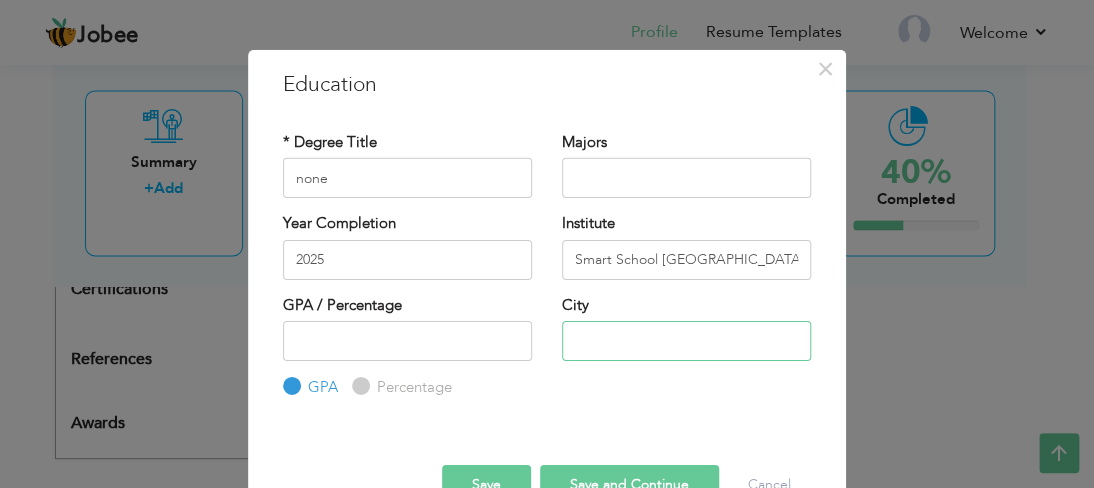 click at bounding box center (686, 341) 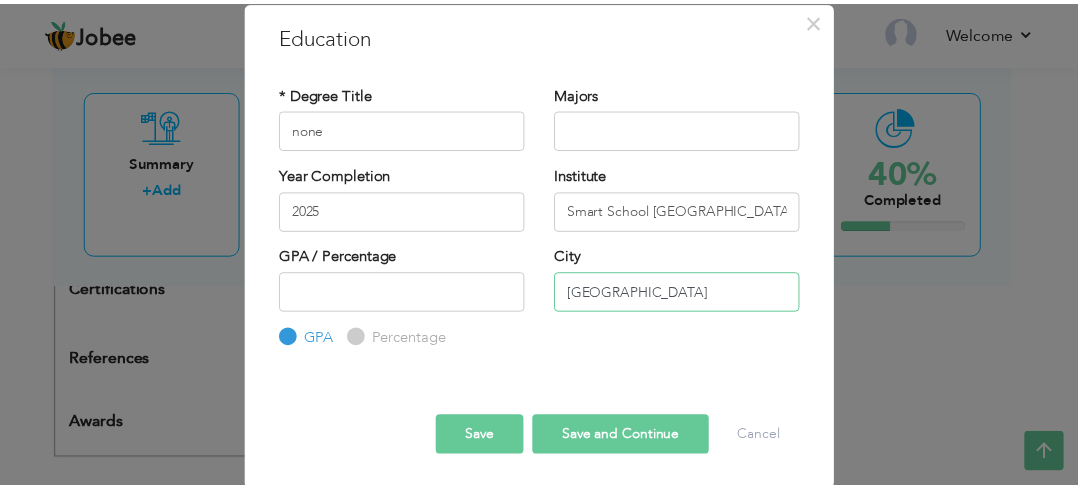 scroll, scrollTop: 51, scrollLeft: 0, axis: vertical 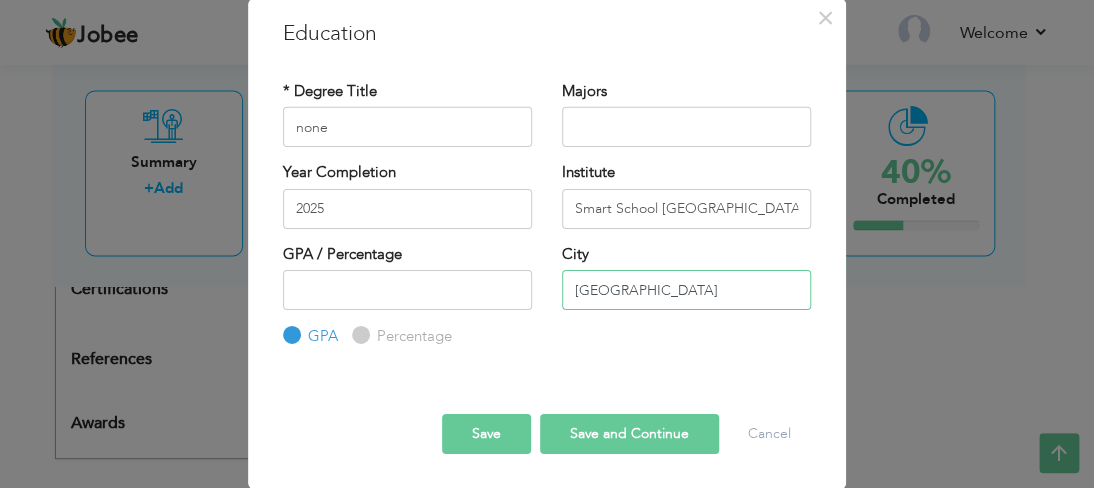type on "[GEOGRAPHIC_DATA]" 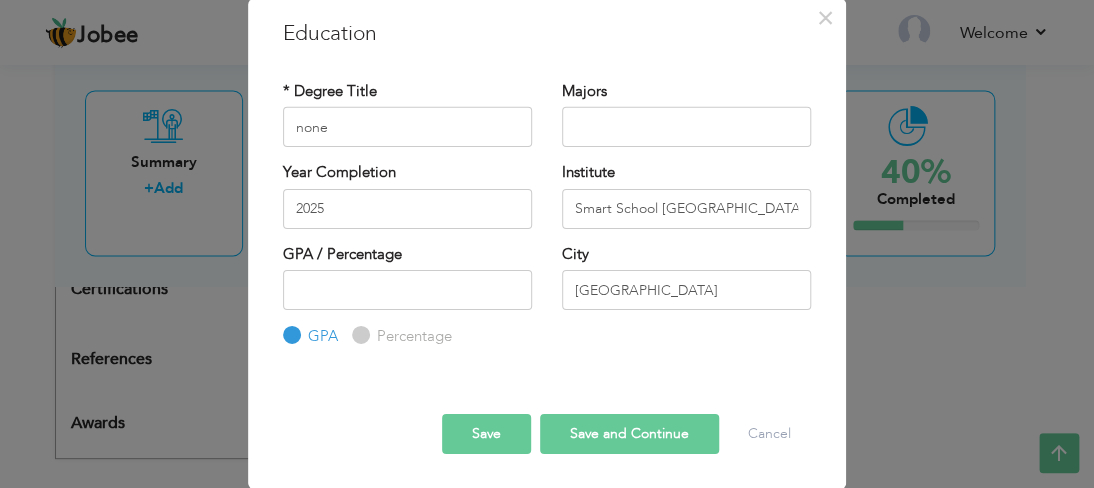 click on "Save and Continue" at bounding box center (629, 433) 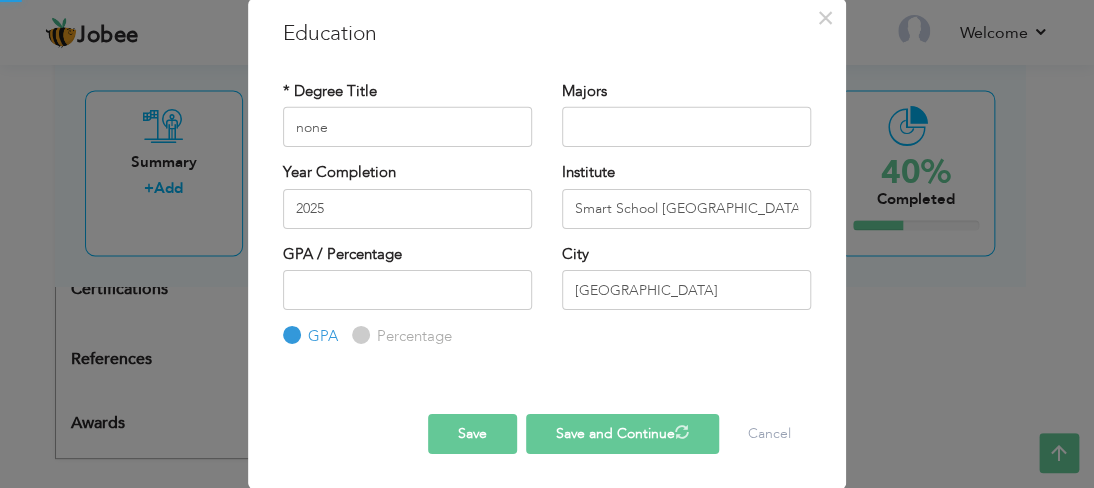 type 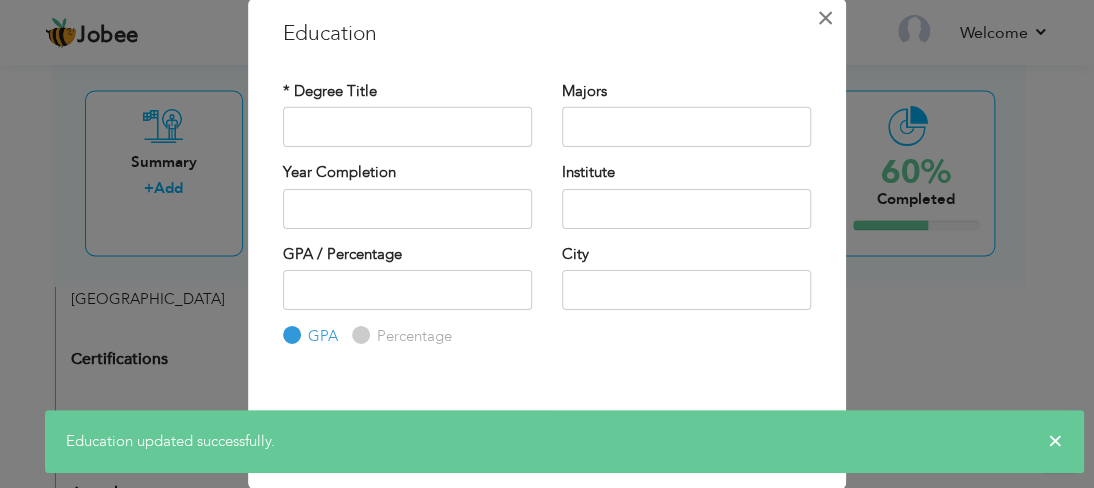 click on "×" at bounding box center [825, 18] 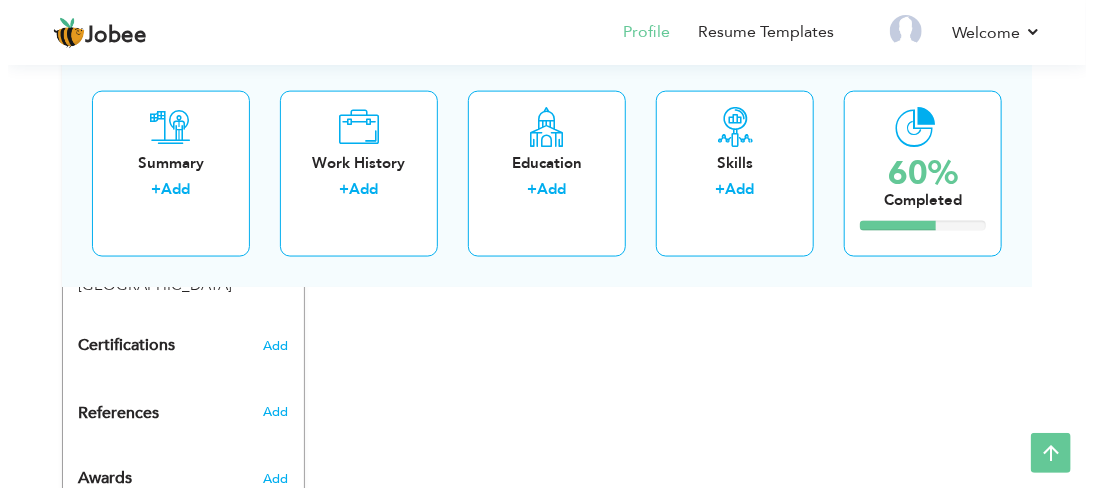 scroll, scrollTop: 907, scrollLeft: 0, axis: vertical 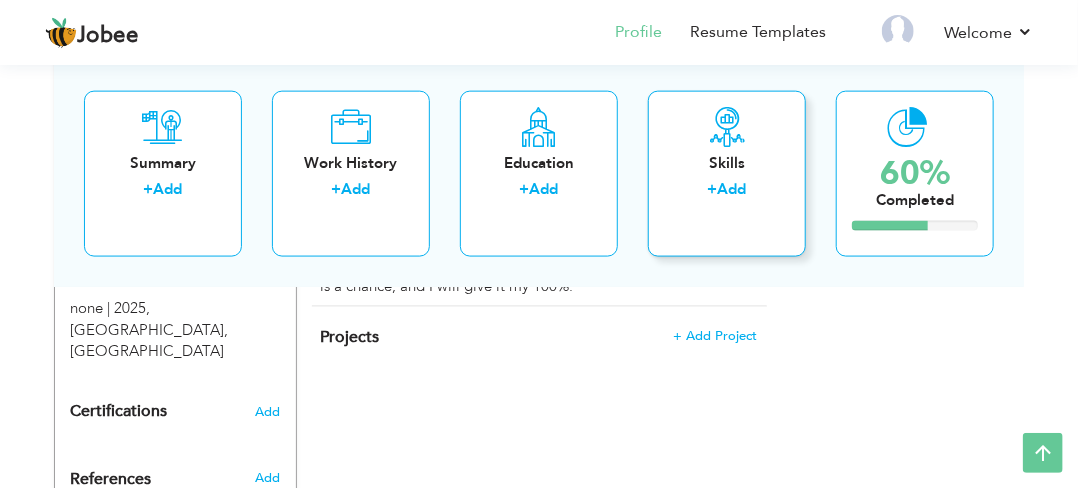 click on "Add" at bounding box center [732, 189] 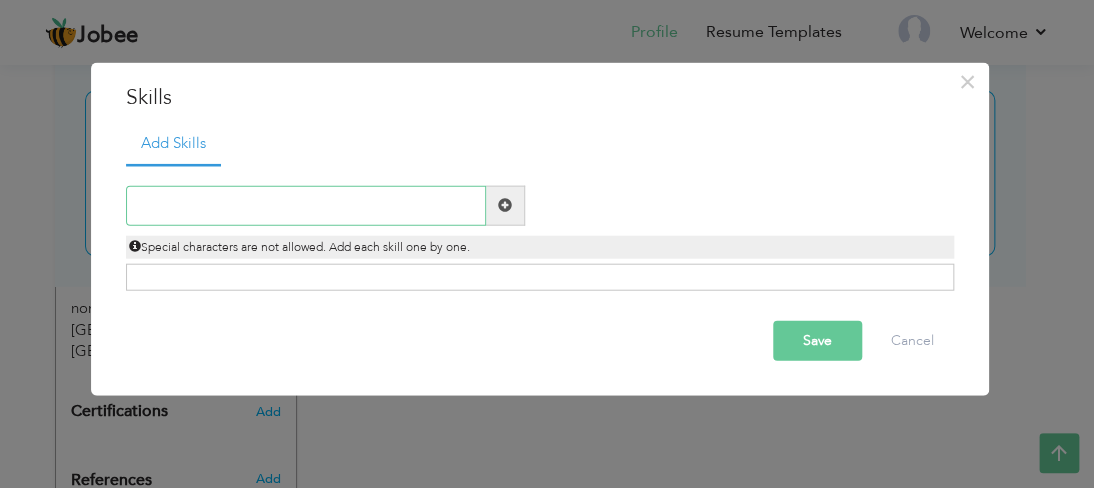 paste on "Fast Learner" 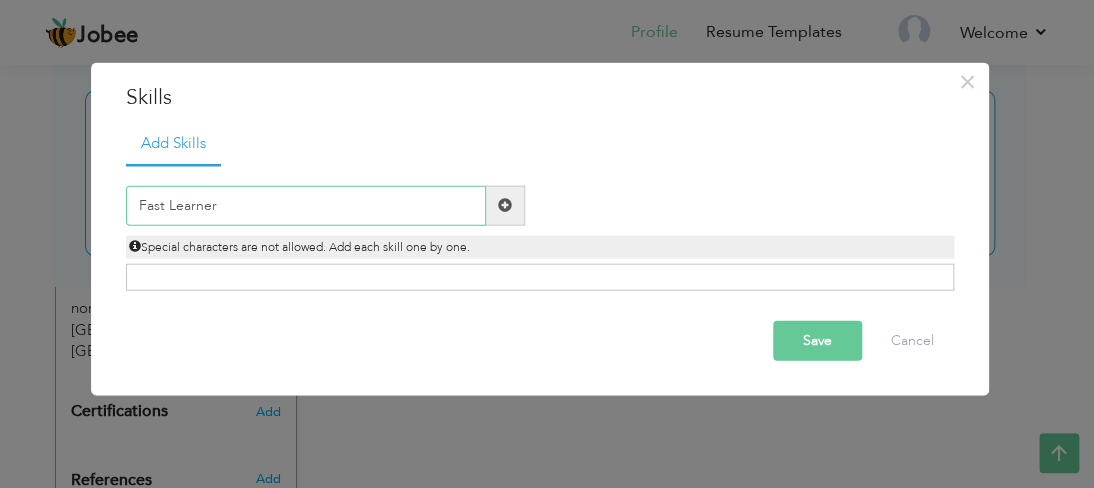 type on "Fast Learner" 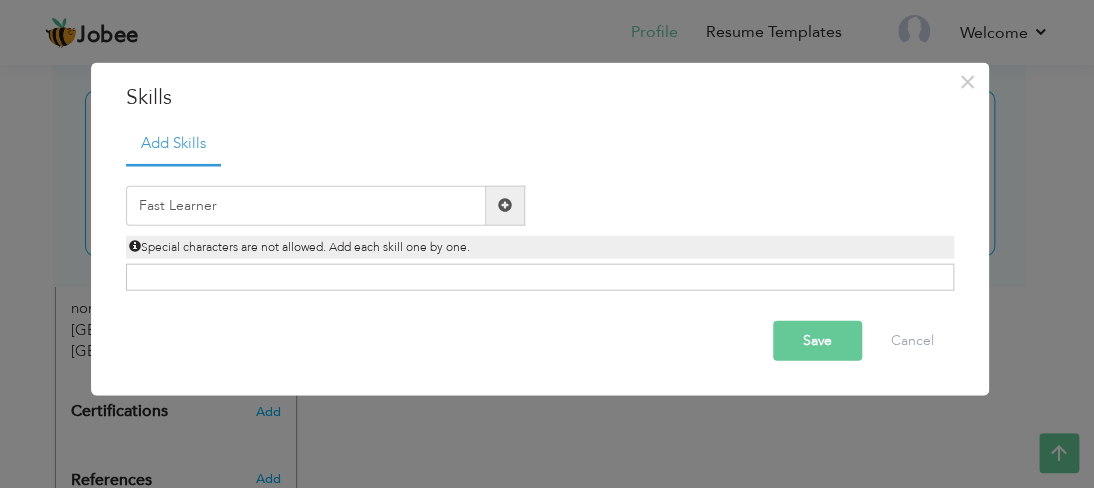 click at bounding box center (505, 205) 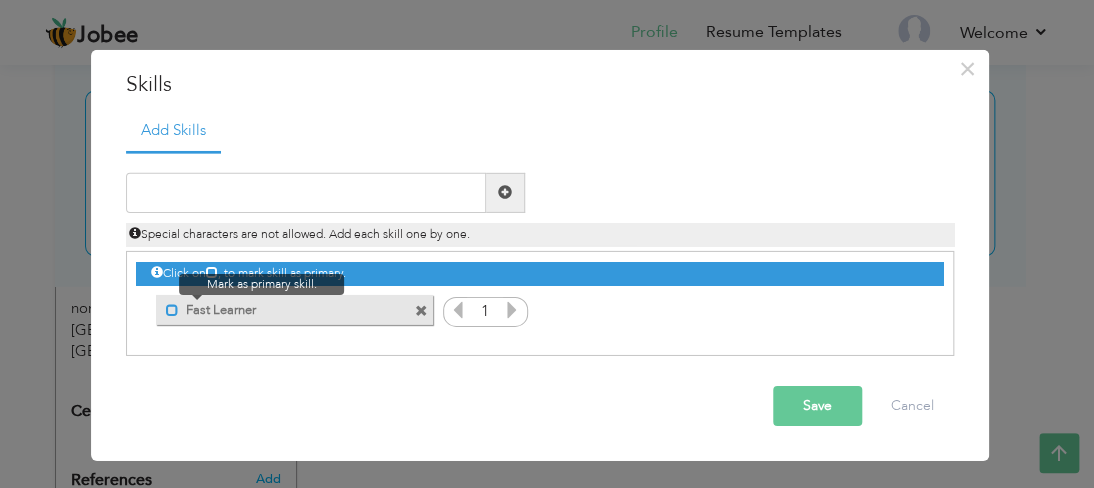 click at bounding box center (172, 310) 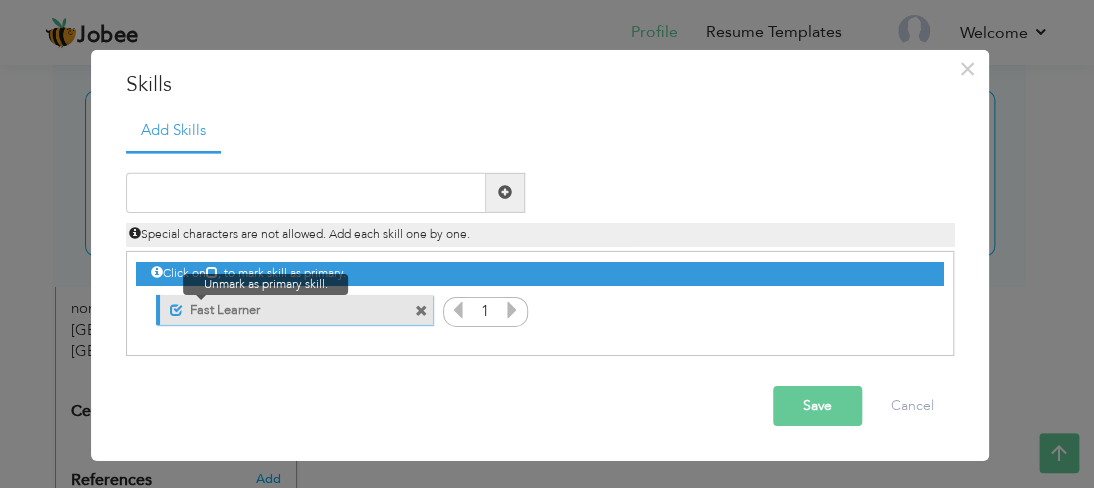click at bounding box center [176, 310] 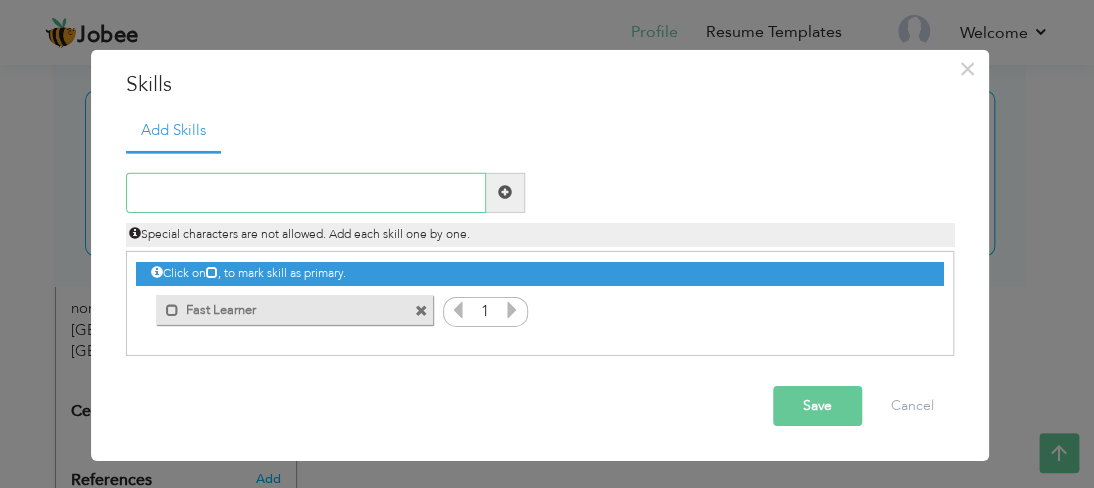 paste on "Teamwork" 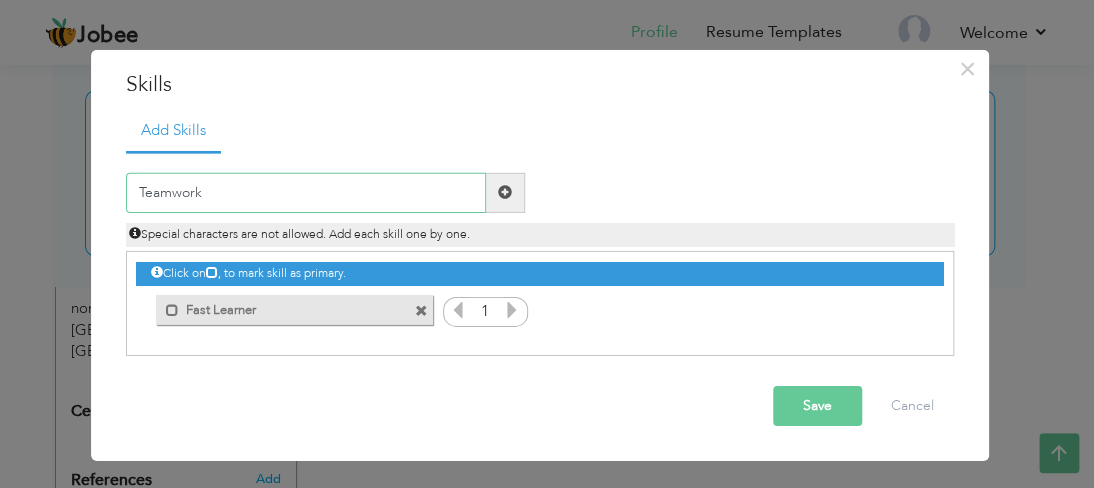 type on "Teamwork" 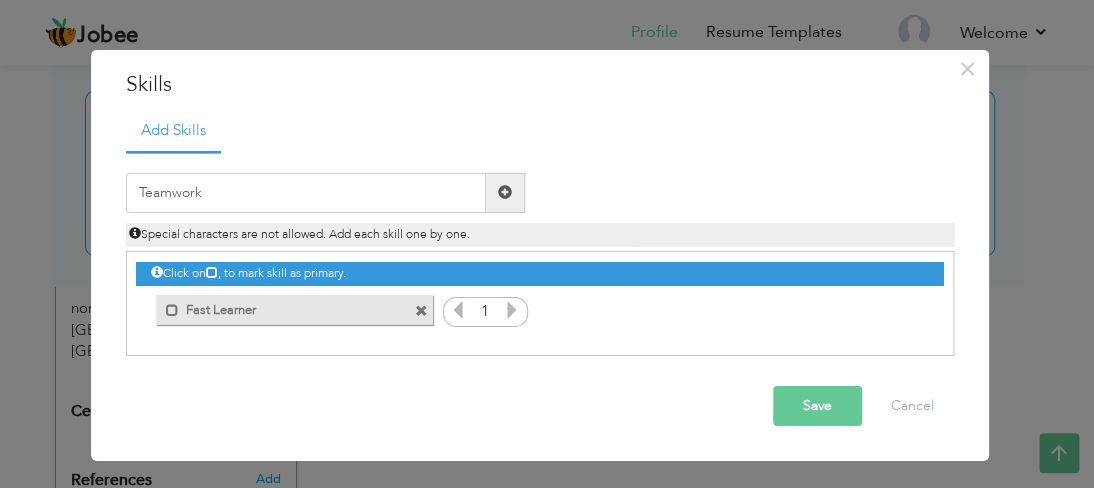 click at bounding box center [505, 192] 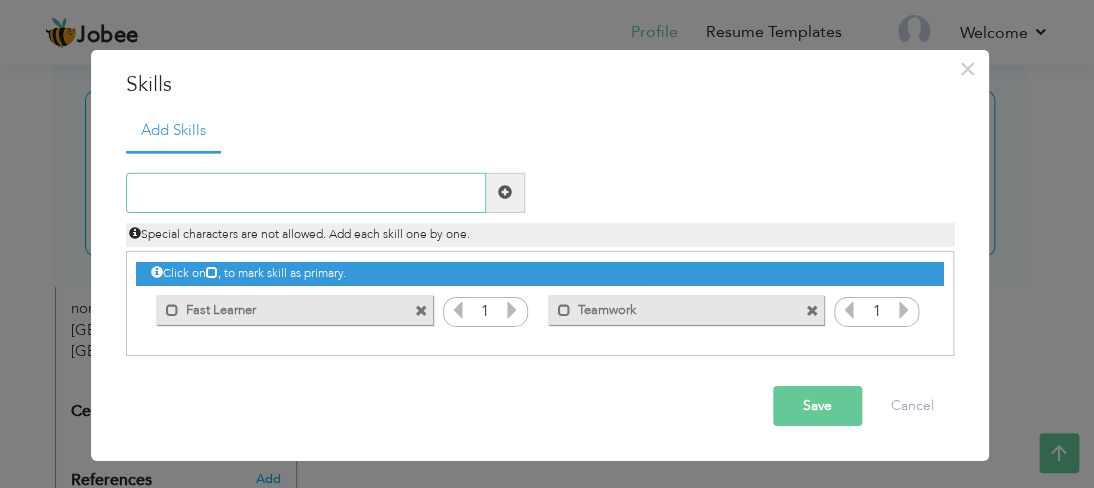 paste on "Adaptability" 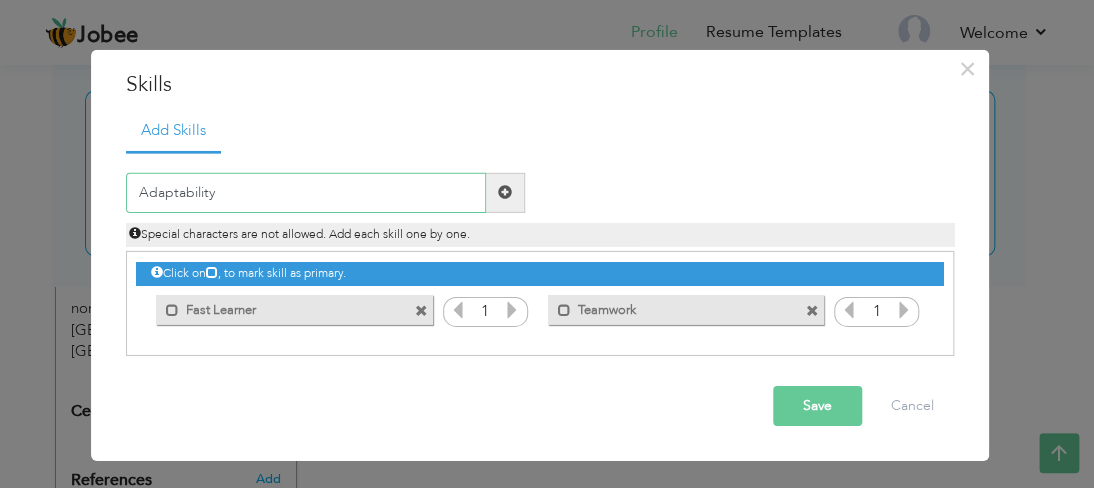 type on "Adaptability" 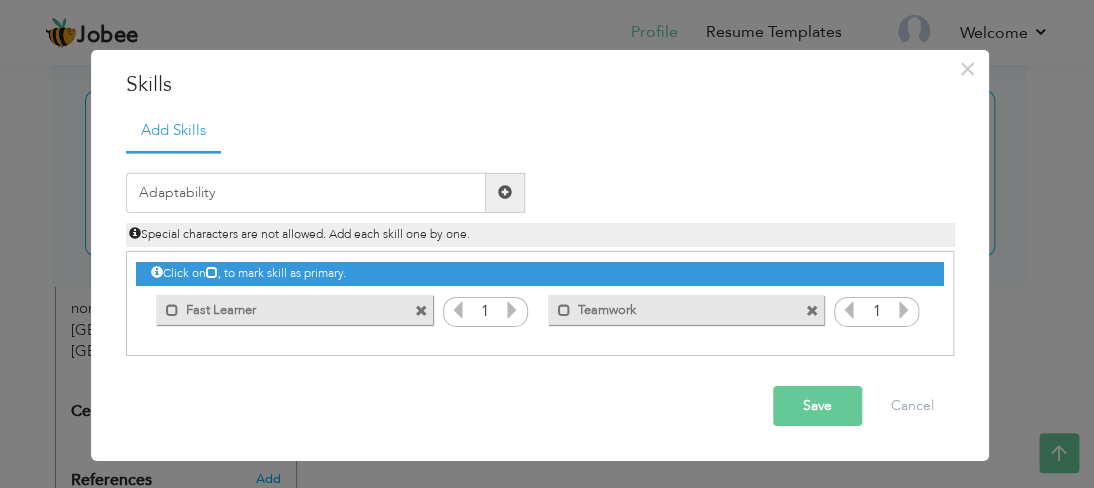 click at bounding box center [505, 192] 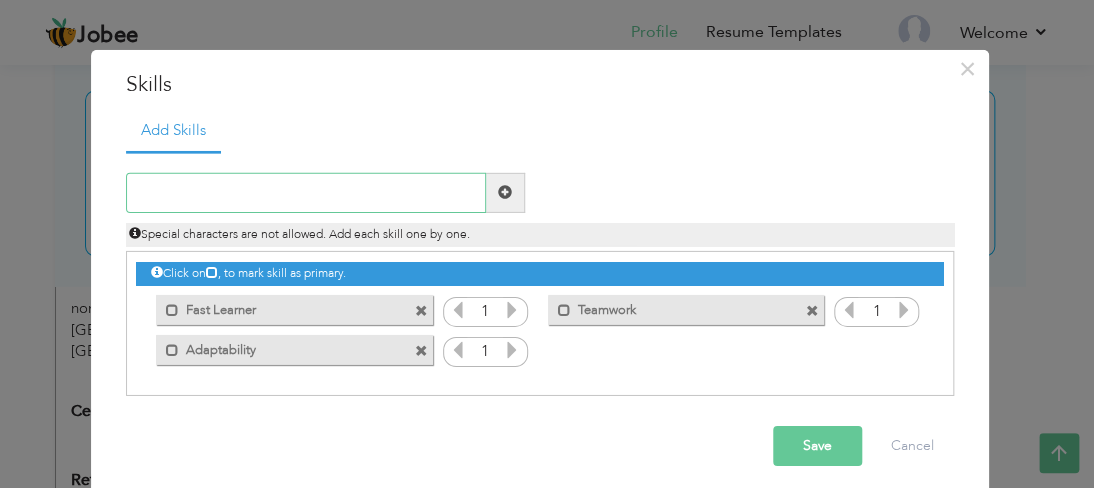 paste on "Computer Skills" 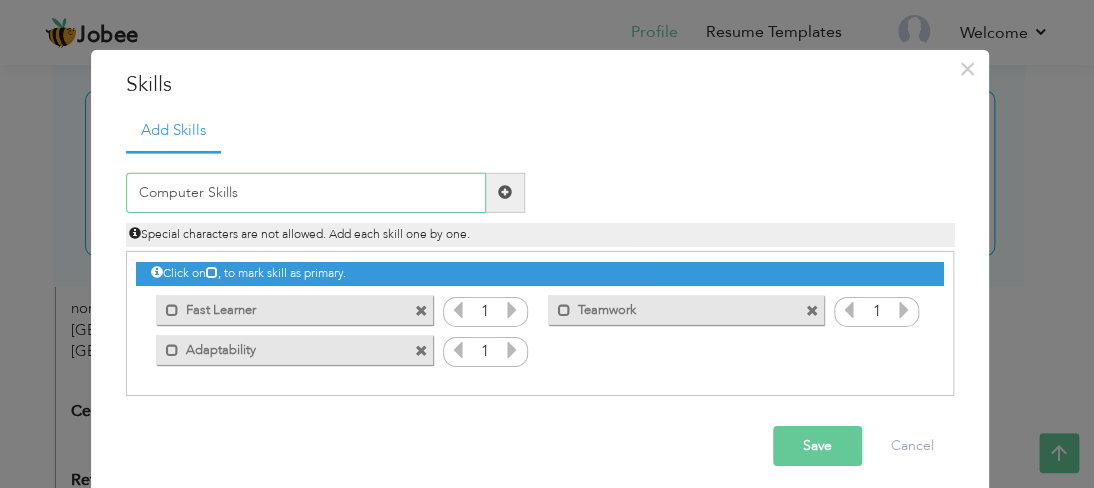 type on "Computer Skills" 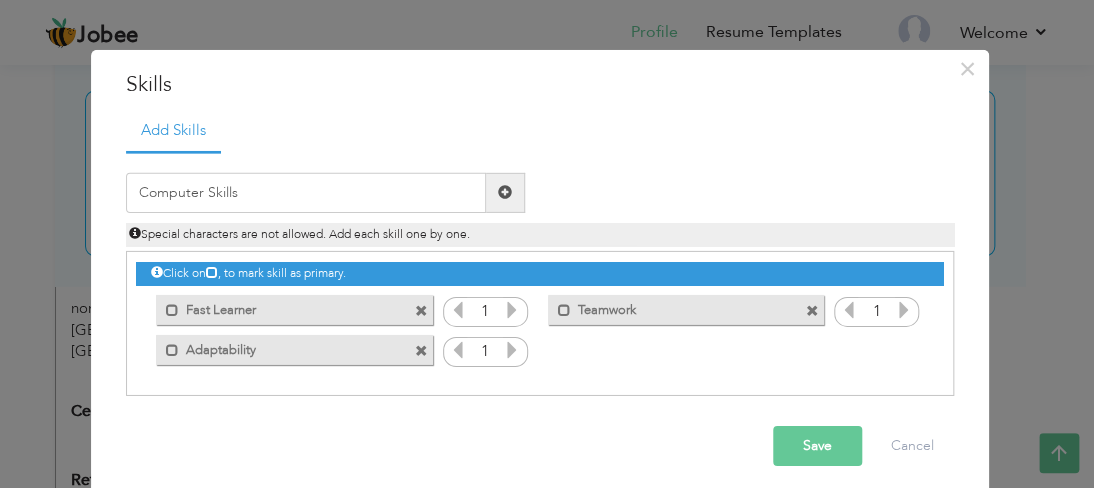 click at bounding box center (505, 192) 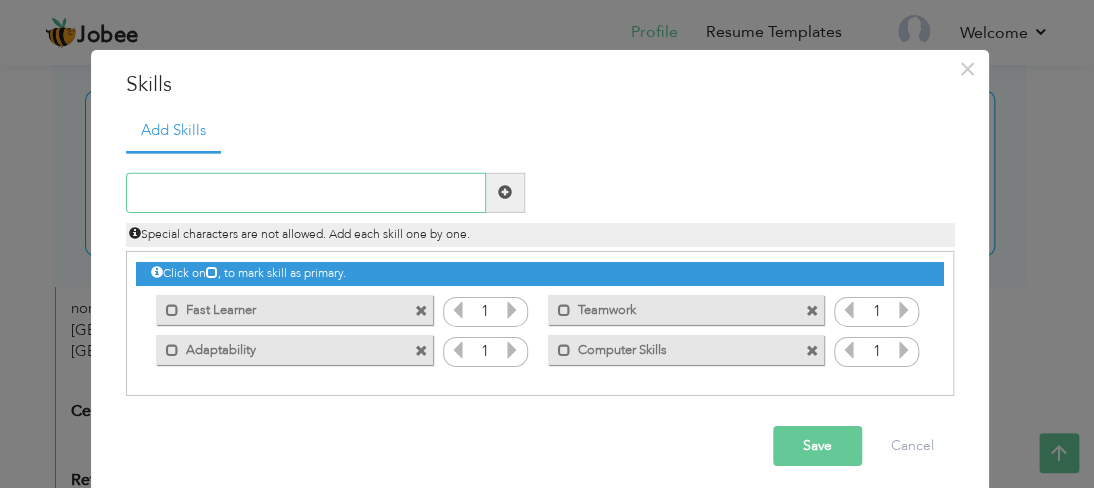 paste on "Problem Solving" 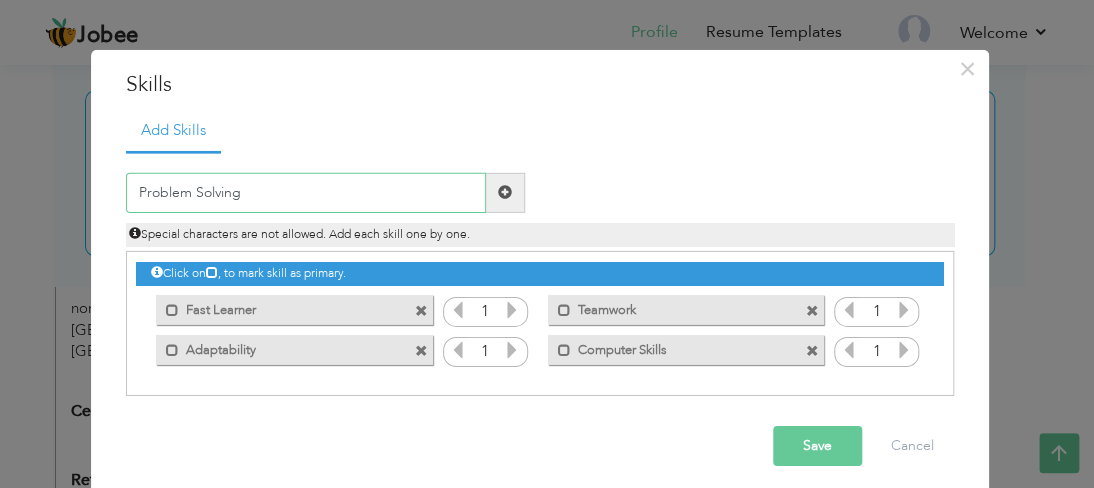 type on "Problem Solving" 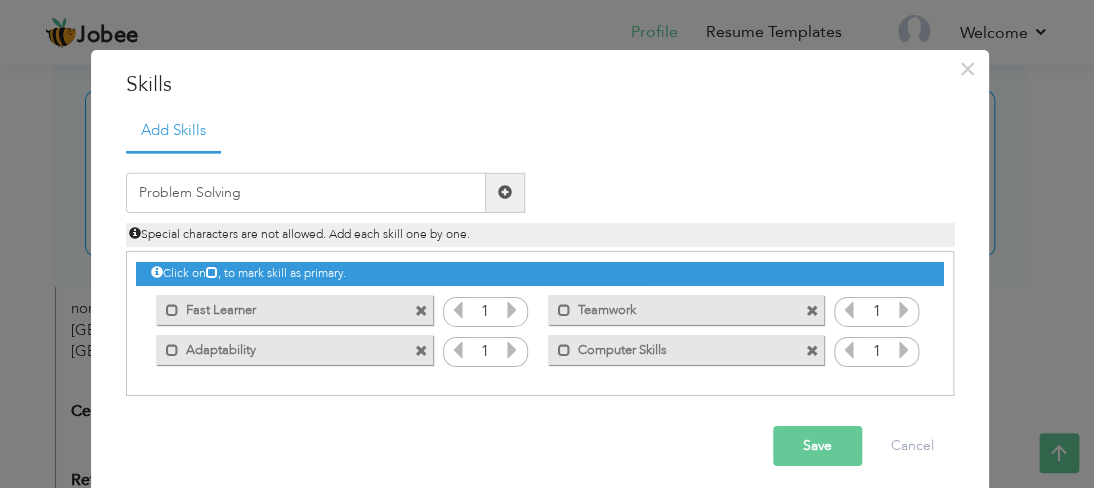 click at bounding box center (505, 193) 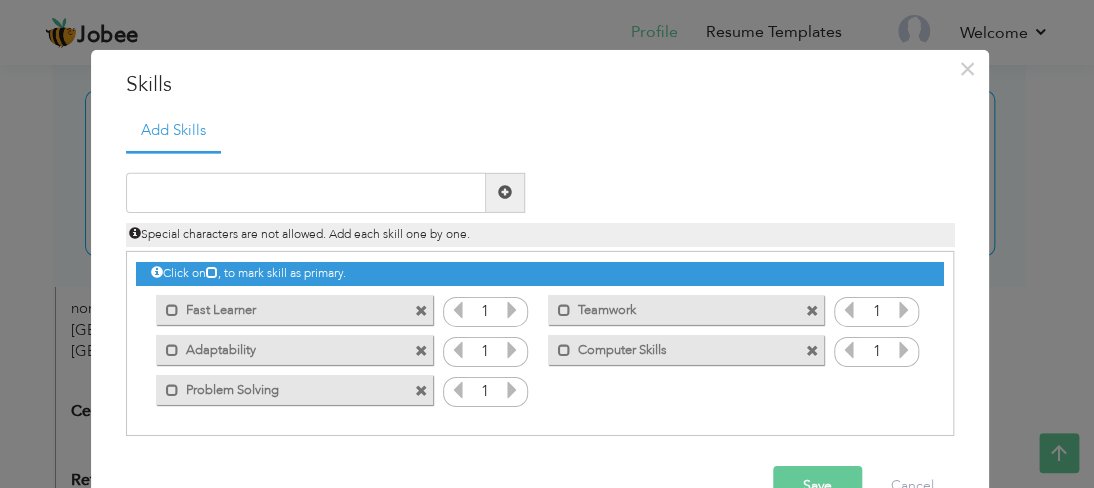 click at bounding box center [512, 310] 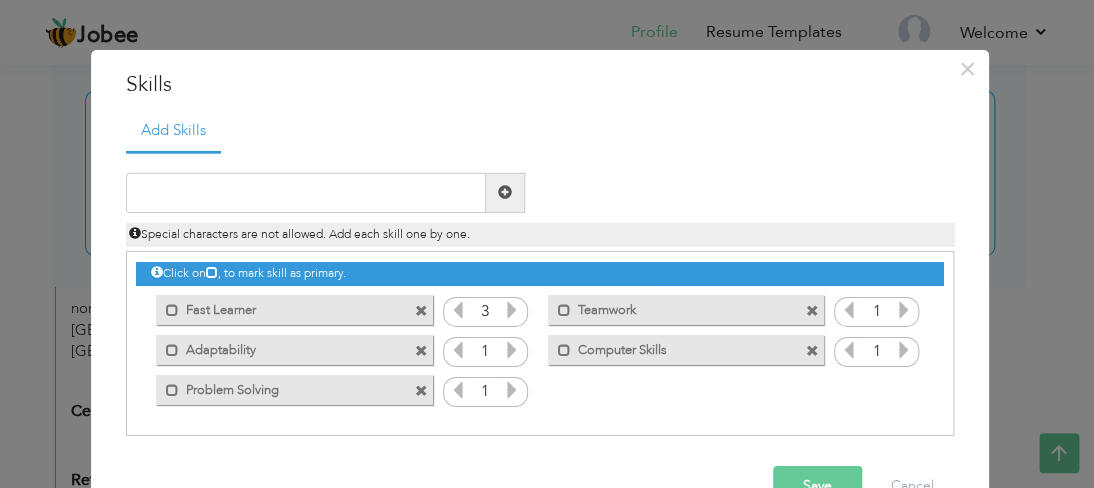 click at bounding box center (512, 310) 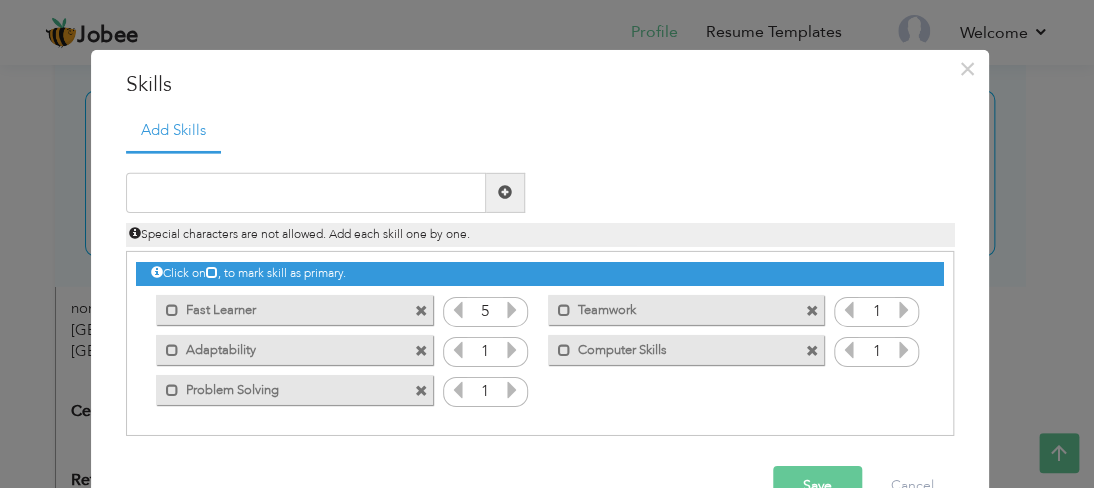 click at bounding box center [512, 310] 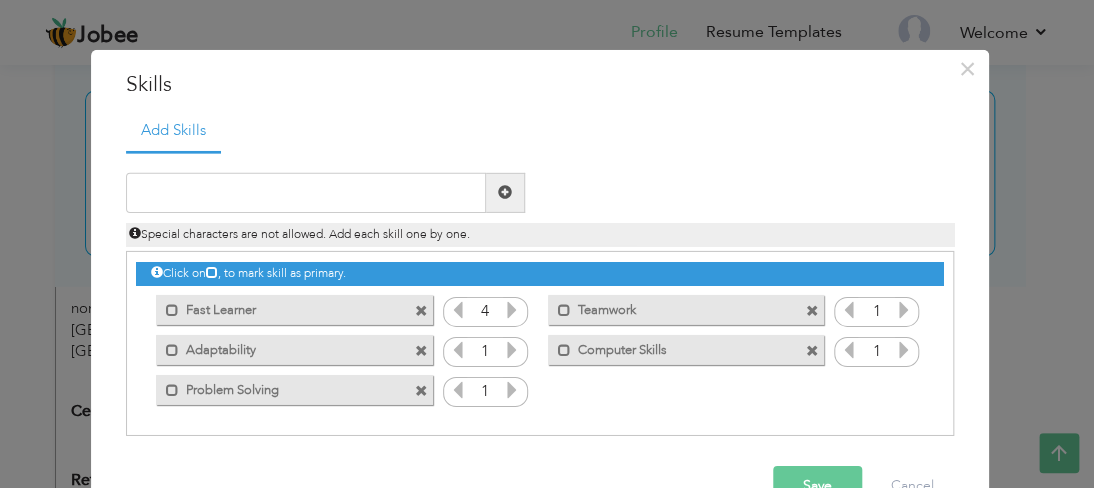 click at bounding box center (458, 310) 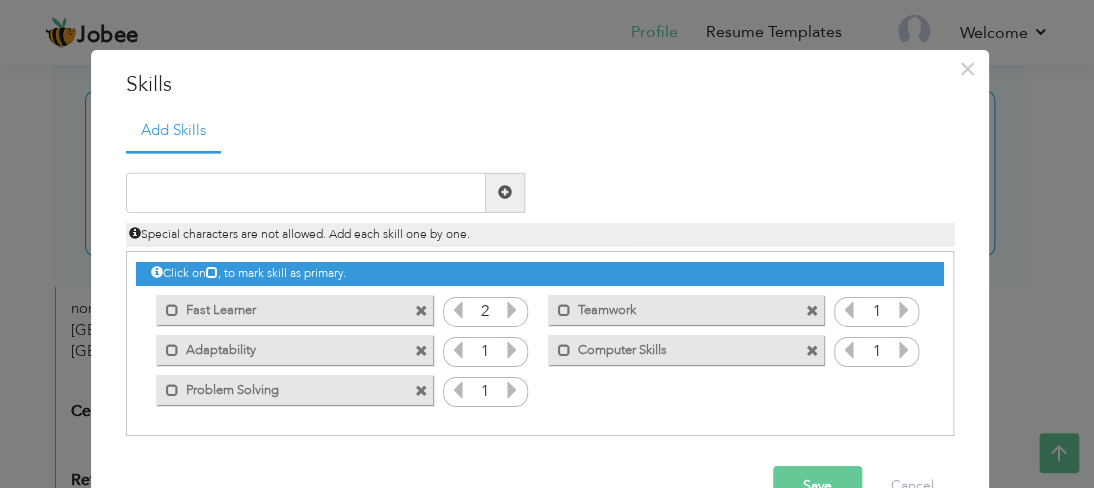click at bounding box center [458, 310] 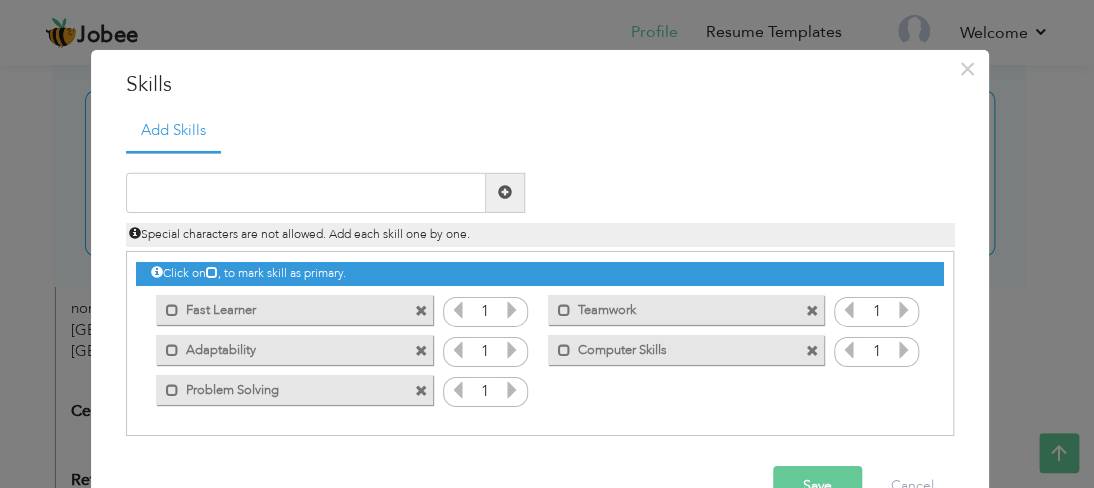 click at bounding box center [458, 310] 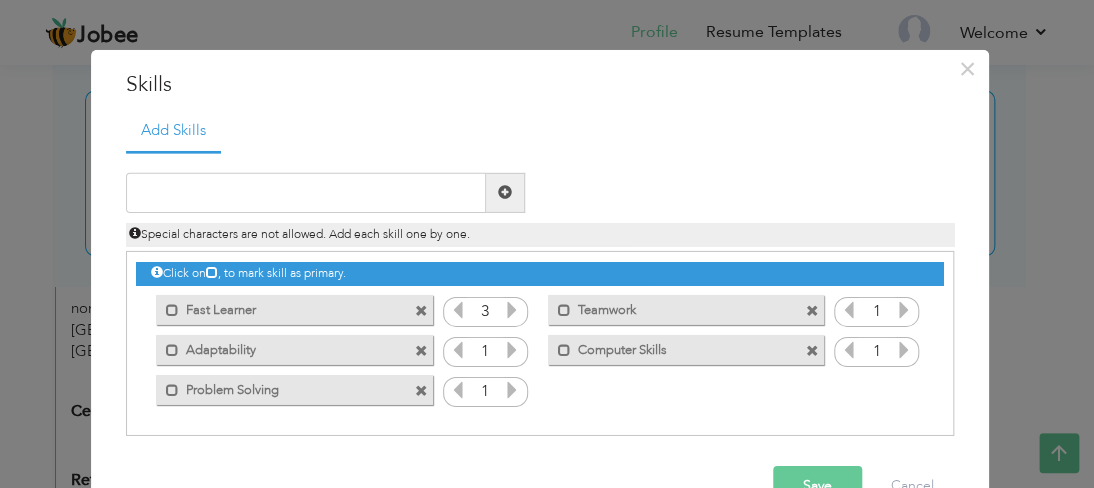 click at bounding box center (512, 310) 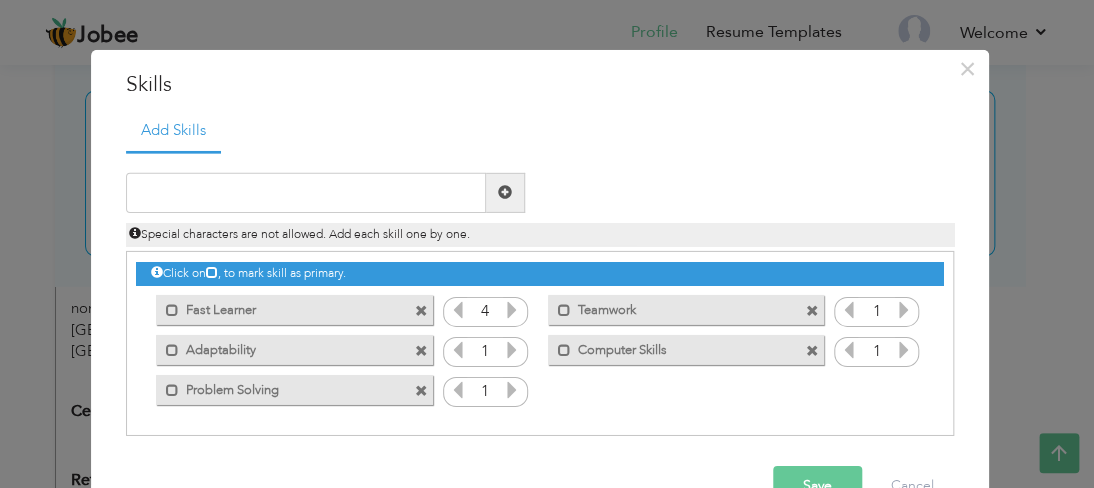 click at bounding box center (904, 310) 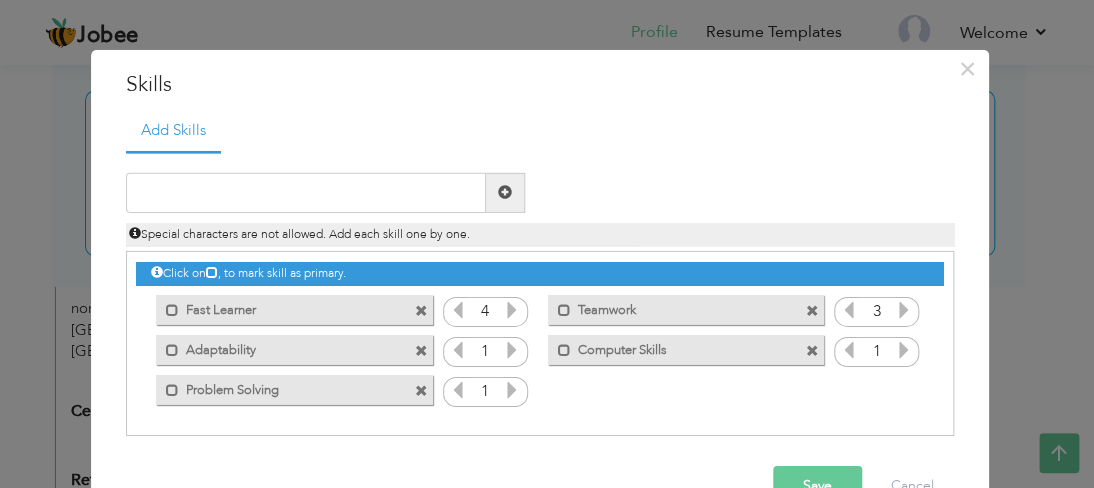click at bounding box center (904, 310) 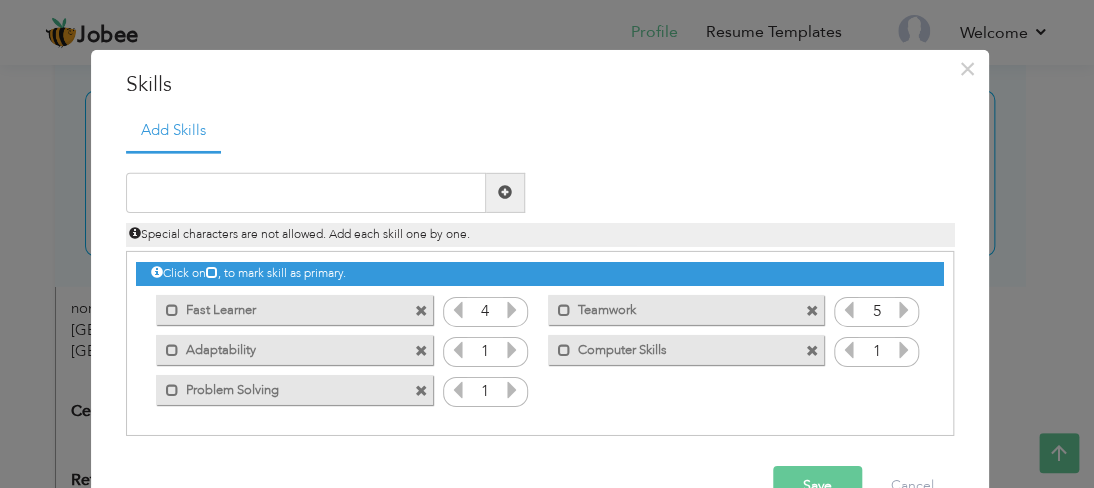 click at bounding box center (904, 310) 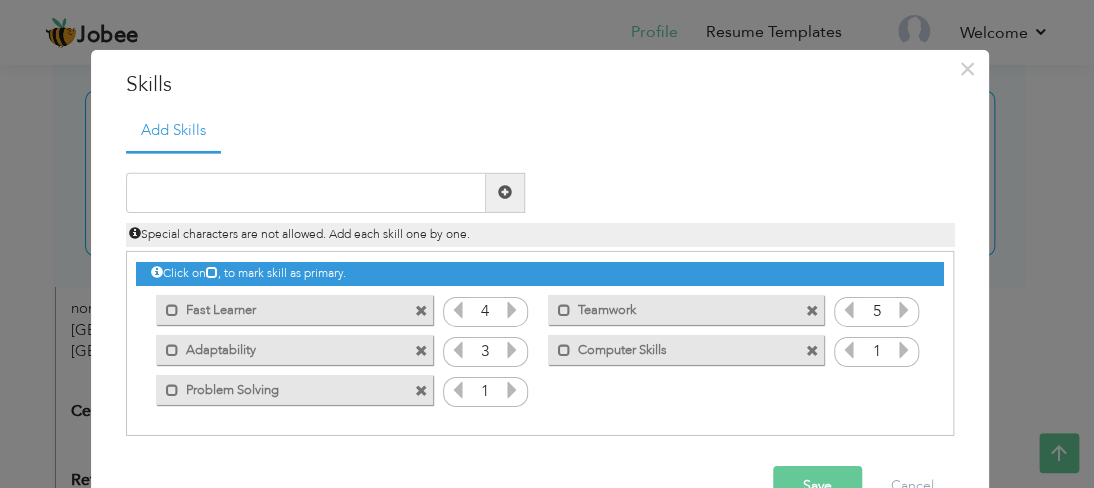 click at bounding box center (512, 350) 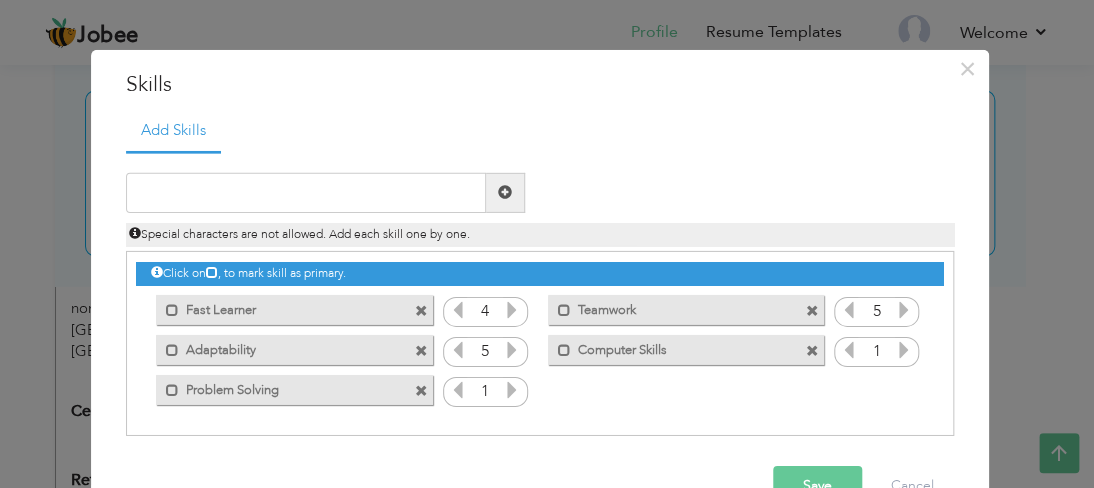 click at bounding box center (512, 350) 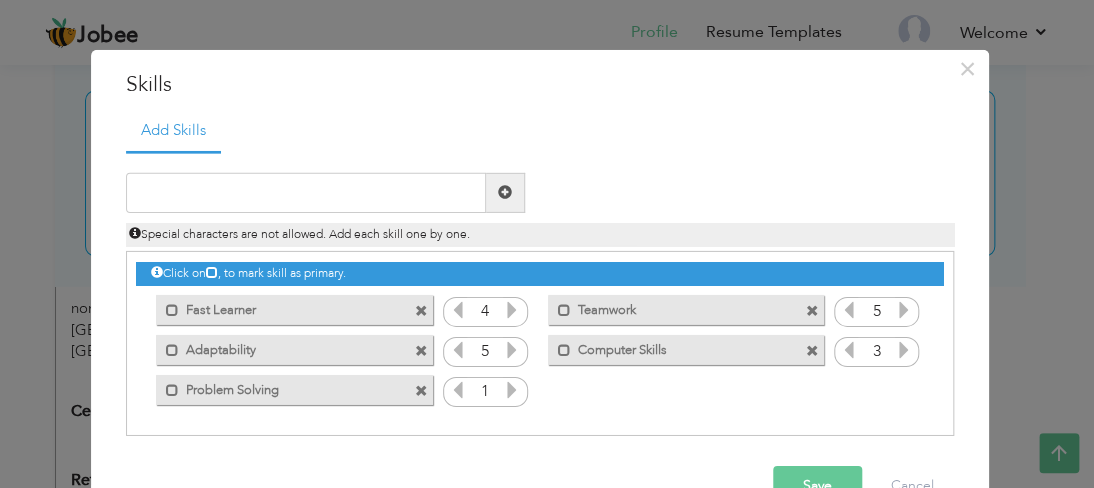 click at bounding box center [904, 350] 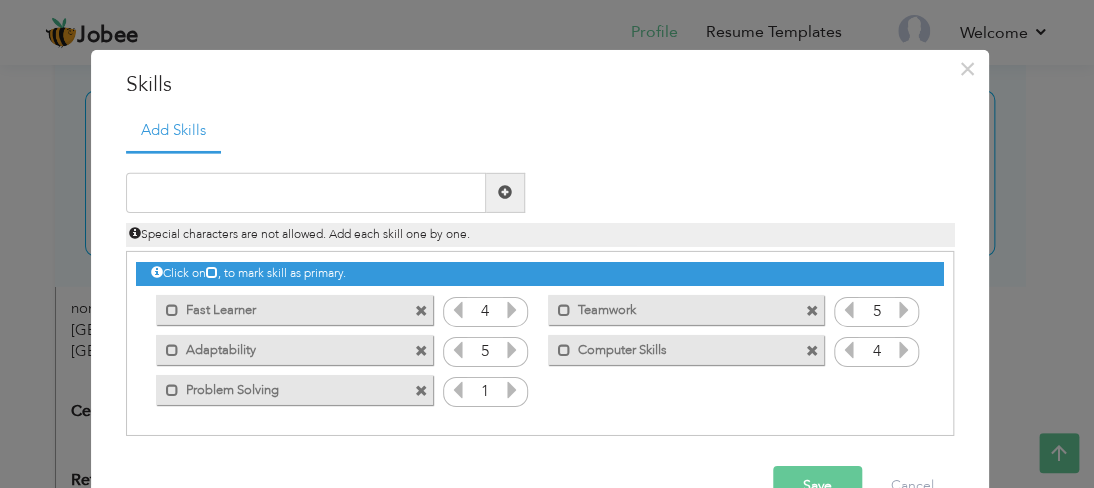 click at bounding box center (512, 390) 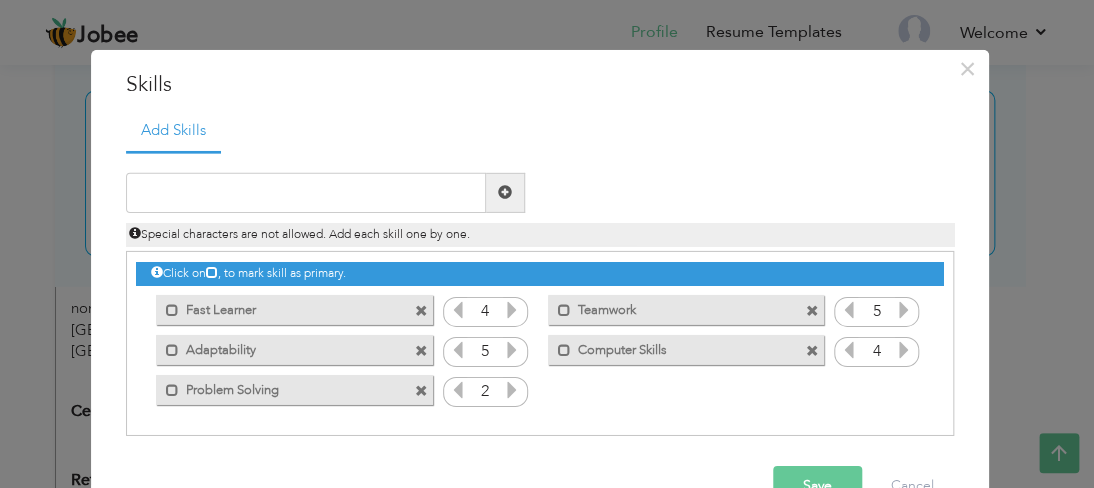 click at bounding box center [512, 390] 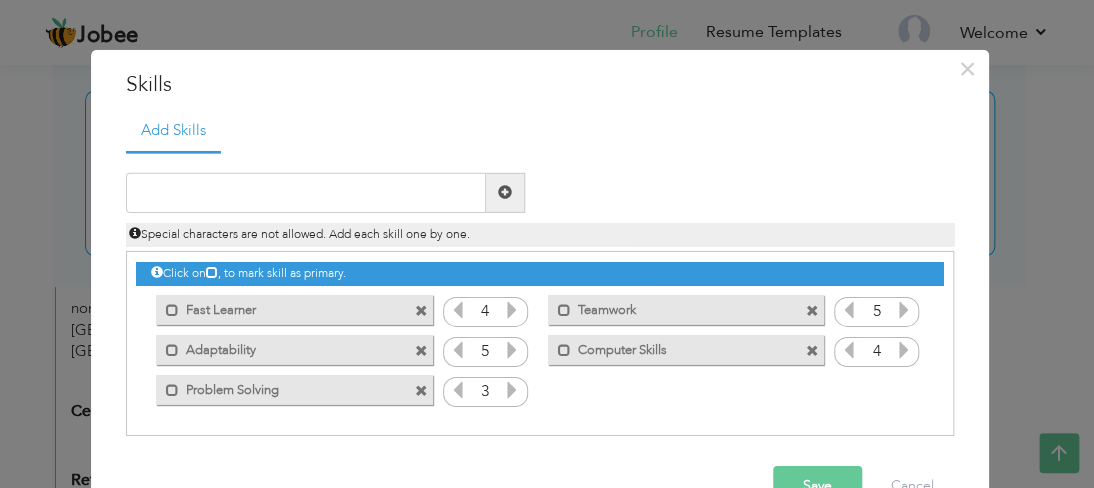 click at bounding box center [512, 390] 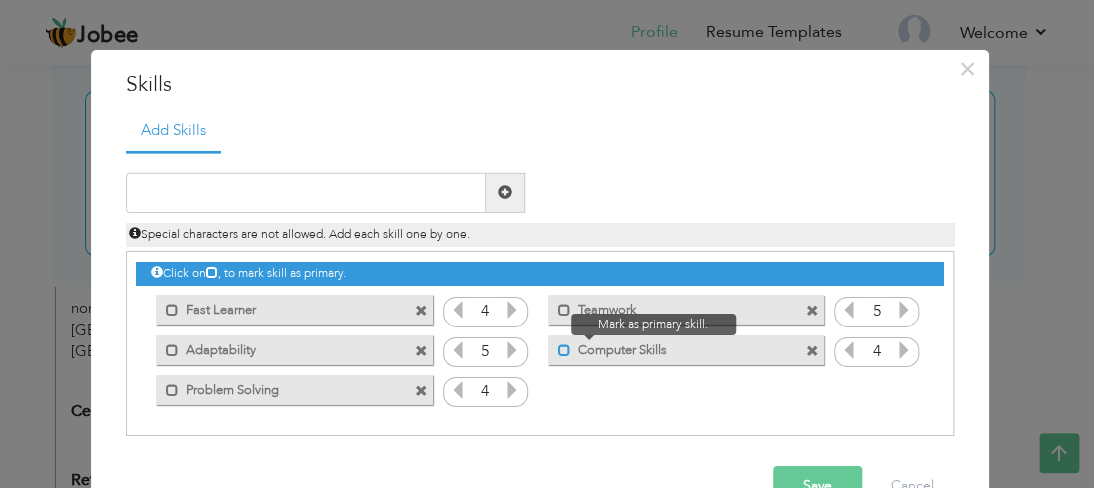 click at bounding box center (564, 350) 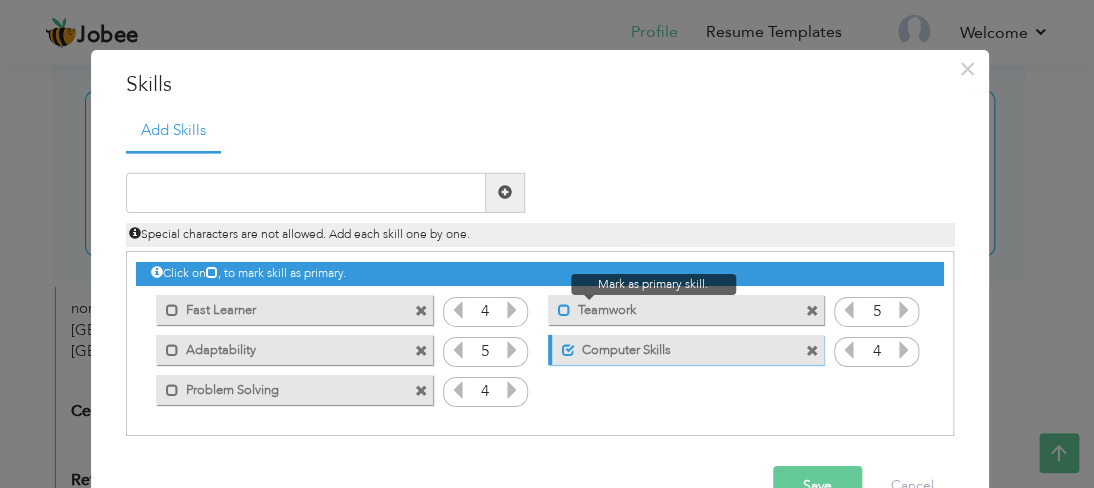 click at bounding box center (564, 310) 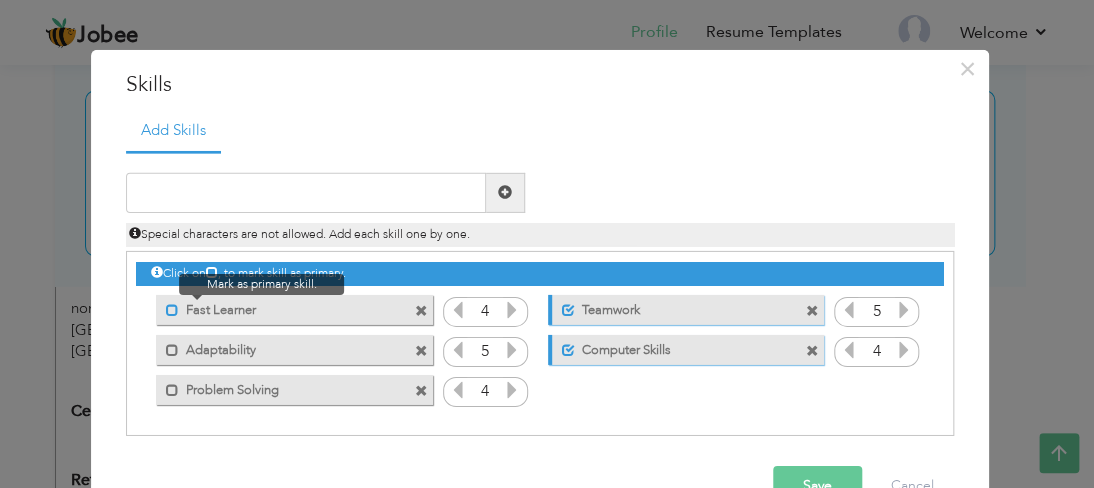 click at bounding box center (172, 310) 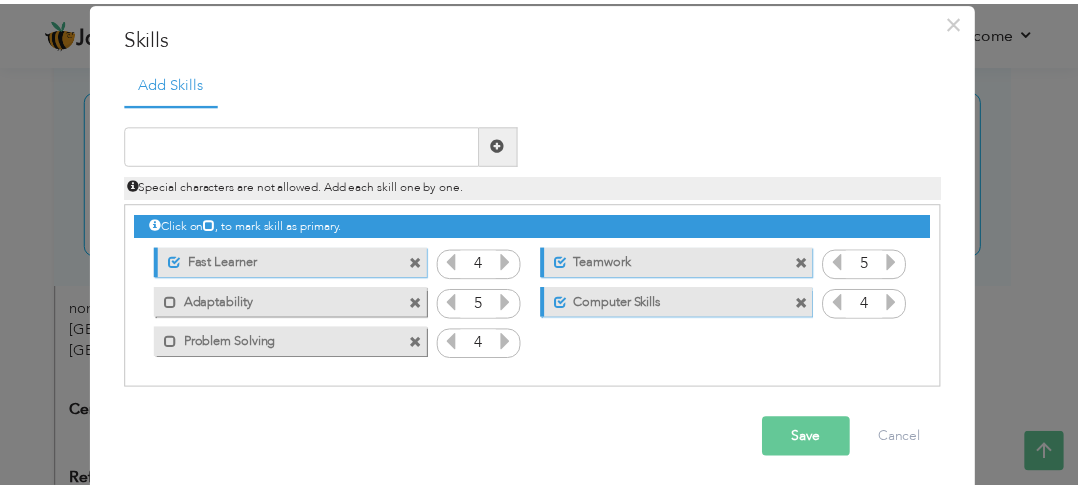 scroll, scrollTop: 51, scrollLeft: 0, axis: vertical 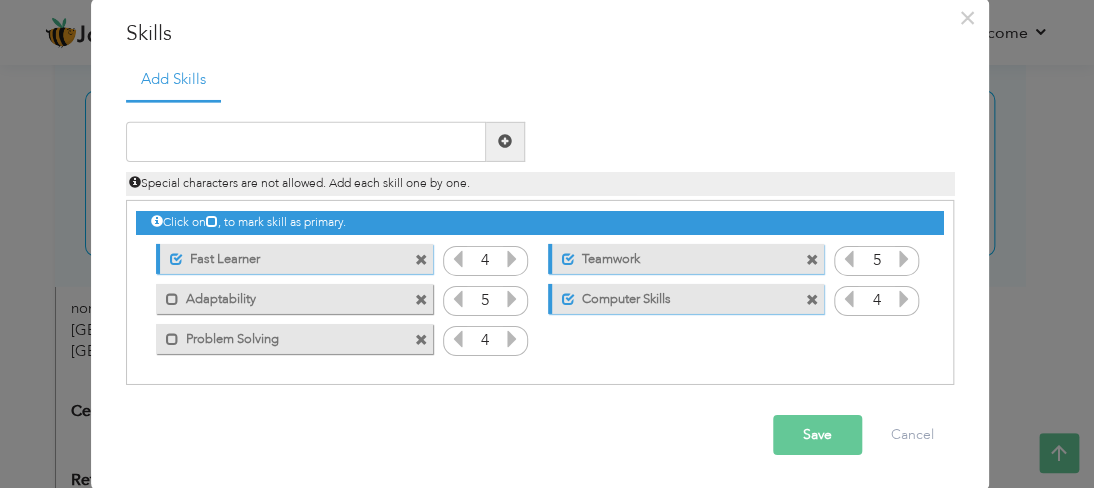 click on "Save" at bounding box center (817, 435) 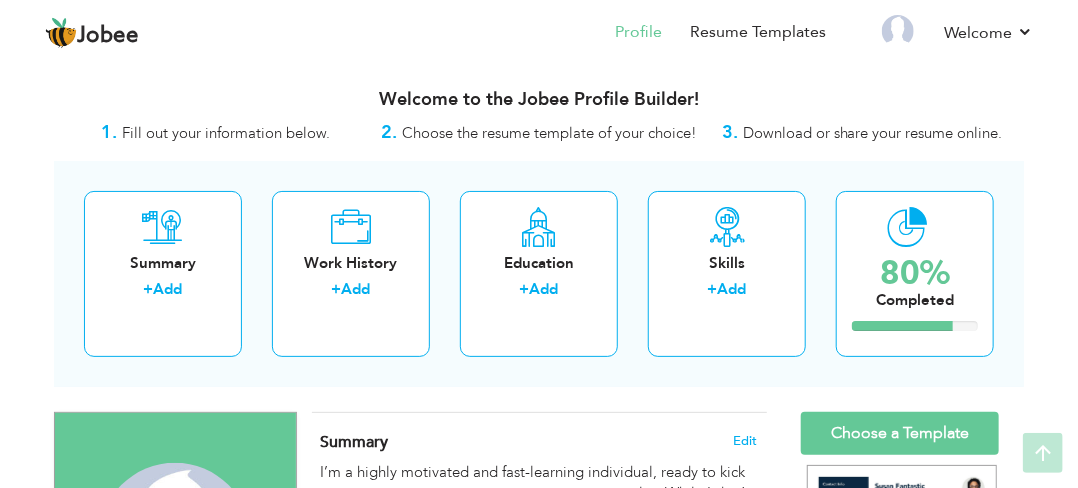 scroll, scrollTop: 0, scrollLeft: 0, axis: both 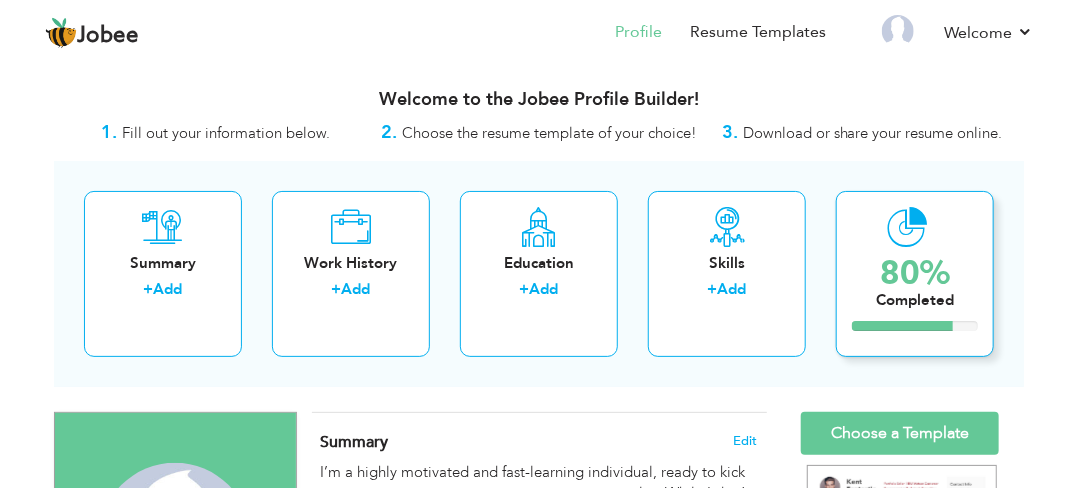 click on "80%" at bounding box center (915, 273) 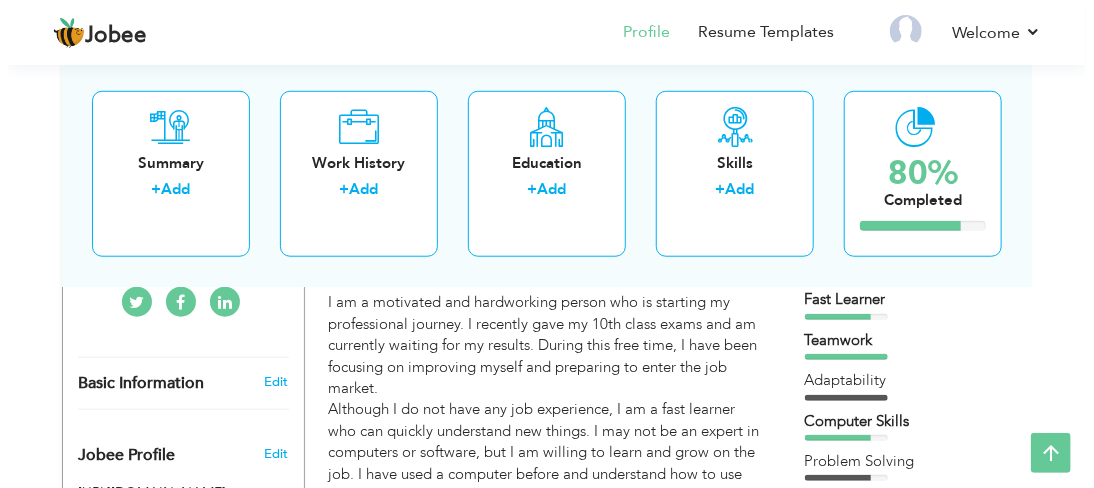 scroll, scrollTop: 500, scrollLeft: 0, axis: vertical 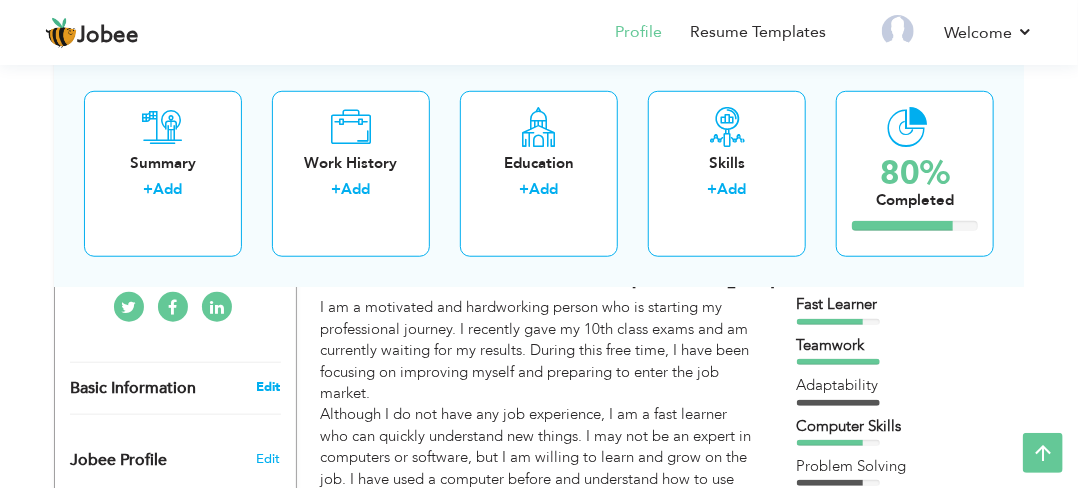 click on "Edit" at bounding box center [268, 387] 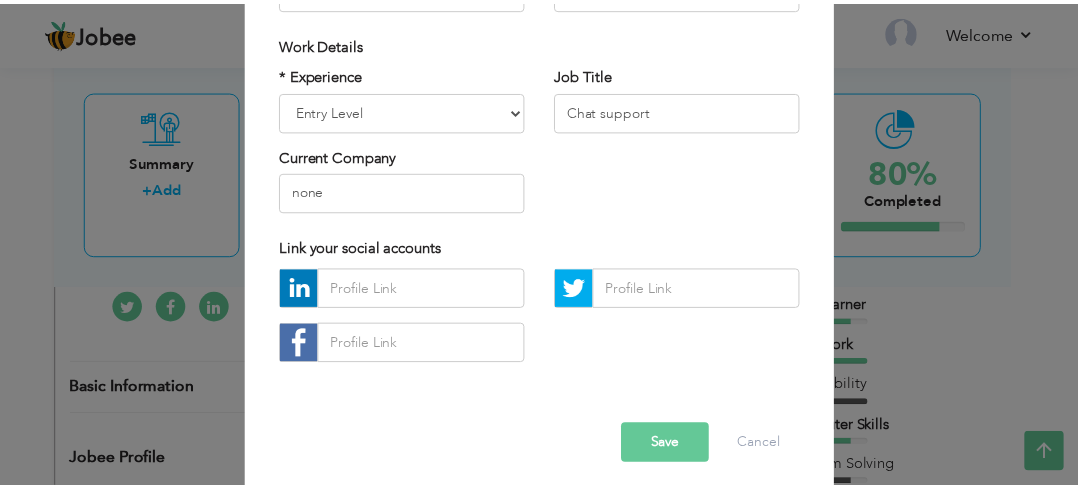 scroll, scrollTop: 399, scrollLeft: 0, axis: vertical 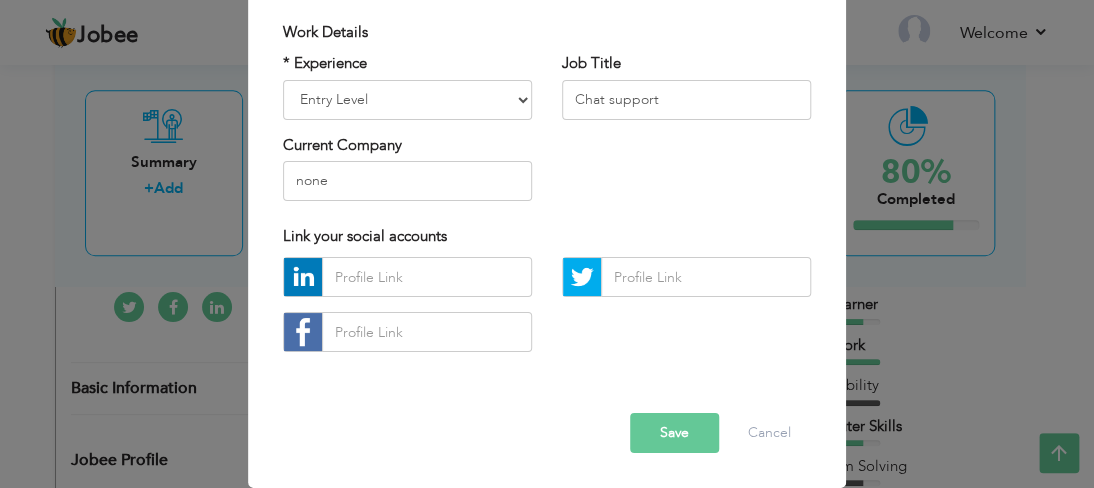 click on "Save" at bounding box center [674, 433] 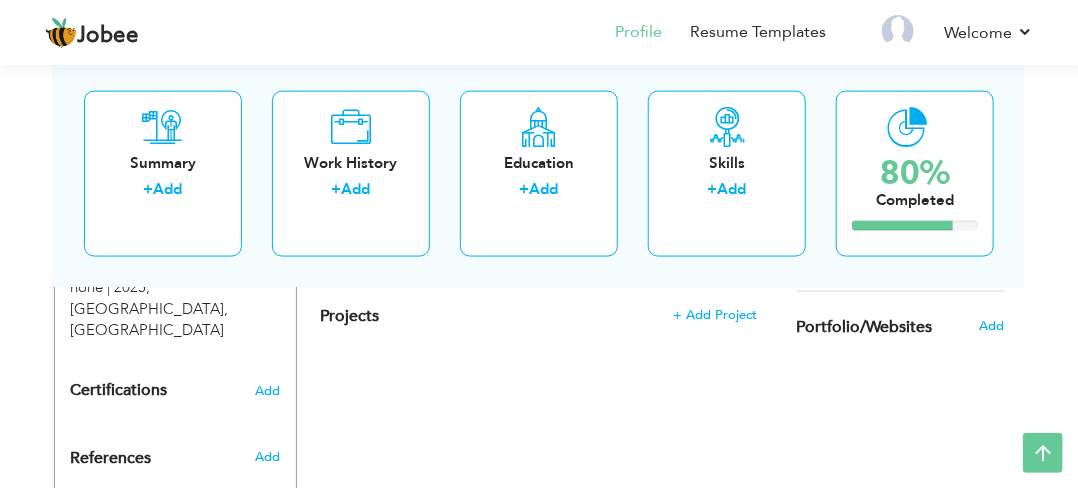 scroll, scrollTop: 933, scrollLeft: 0, axis: vertical 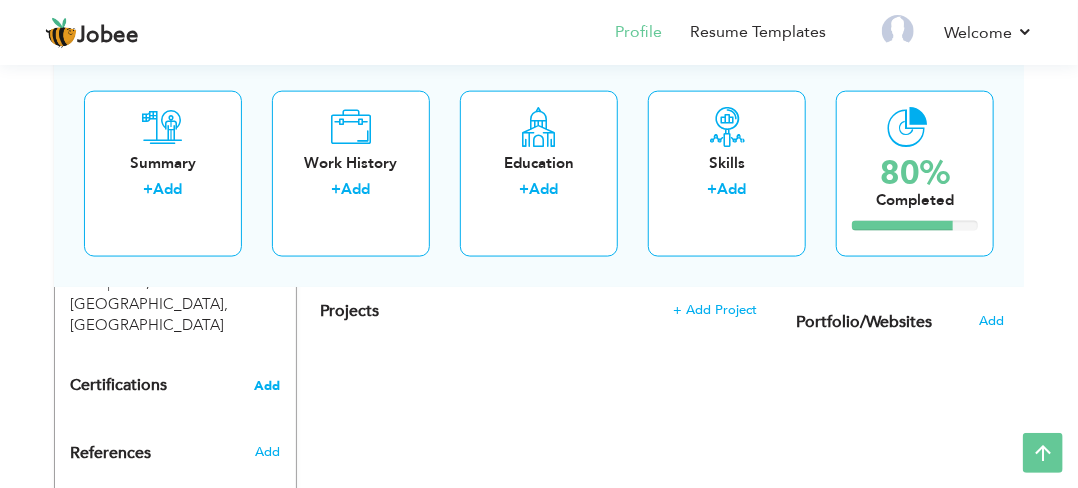click on "Add" at bounding box center [268, 386] 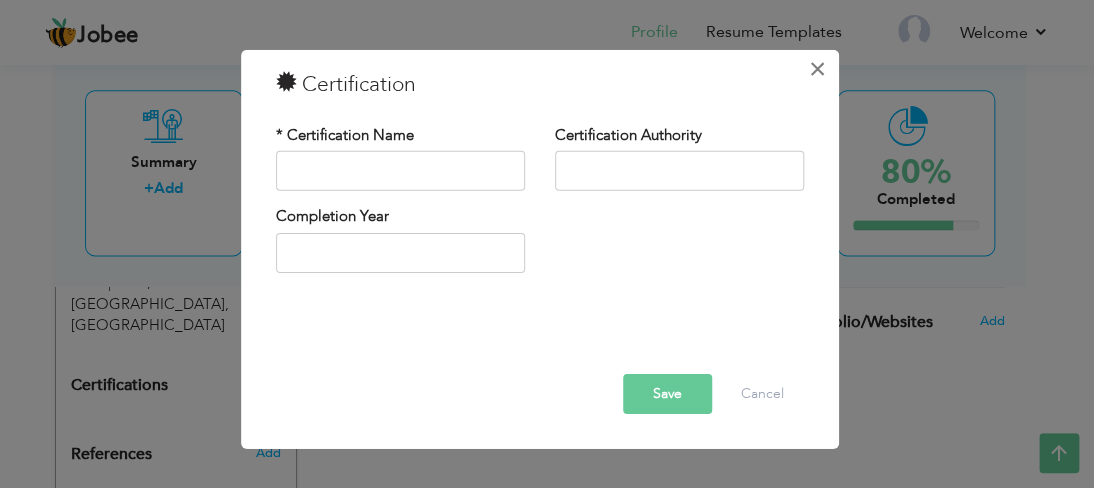 click on "×" at bounding box center [818, 69] 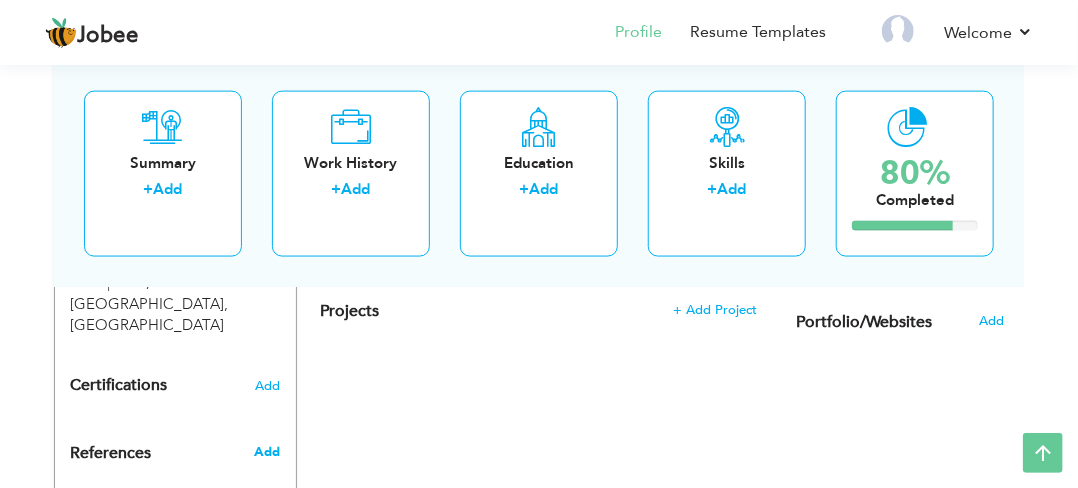 click on "Add" at bounding box center [267, 453] 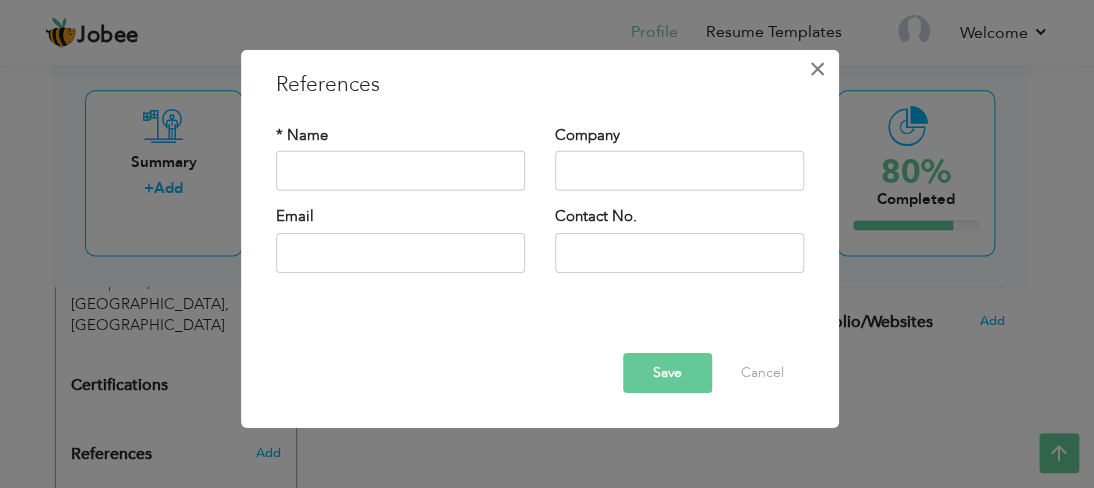 click on "×" at bounding box center [817, 69] 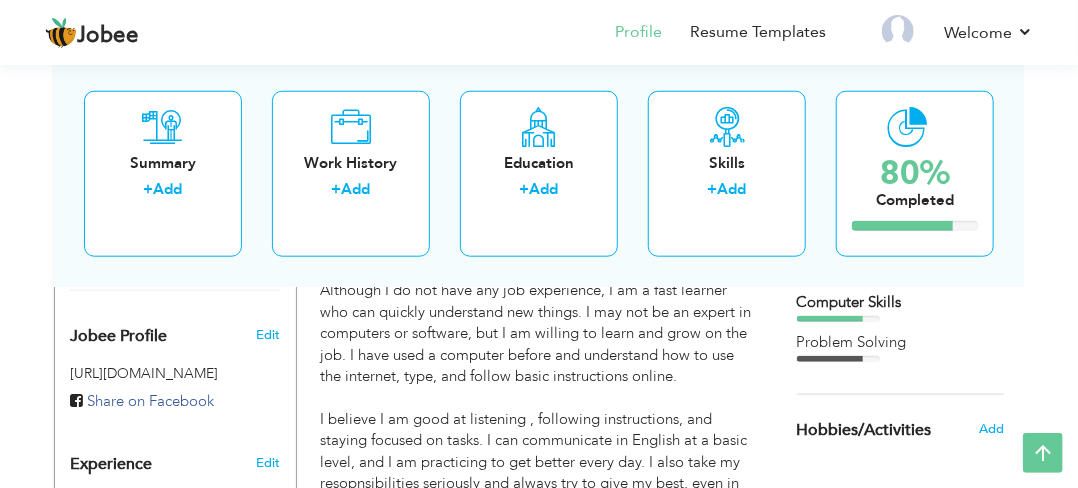 scroll, scrollTop: 633, scrollLeft: 0, axis: vertical 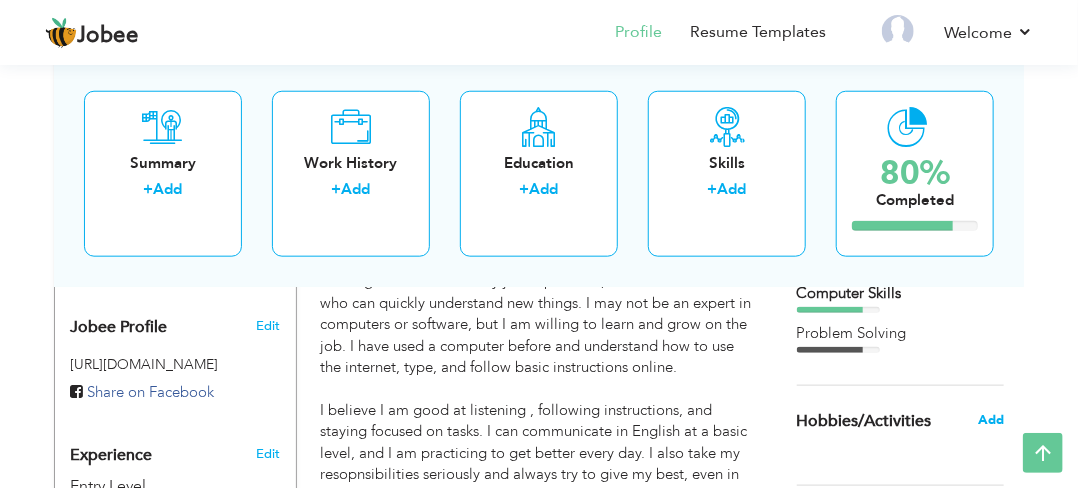 click on "Add" at bounding box center [991, 420] 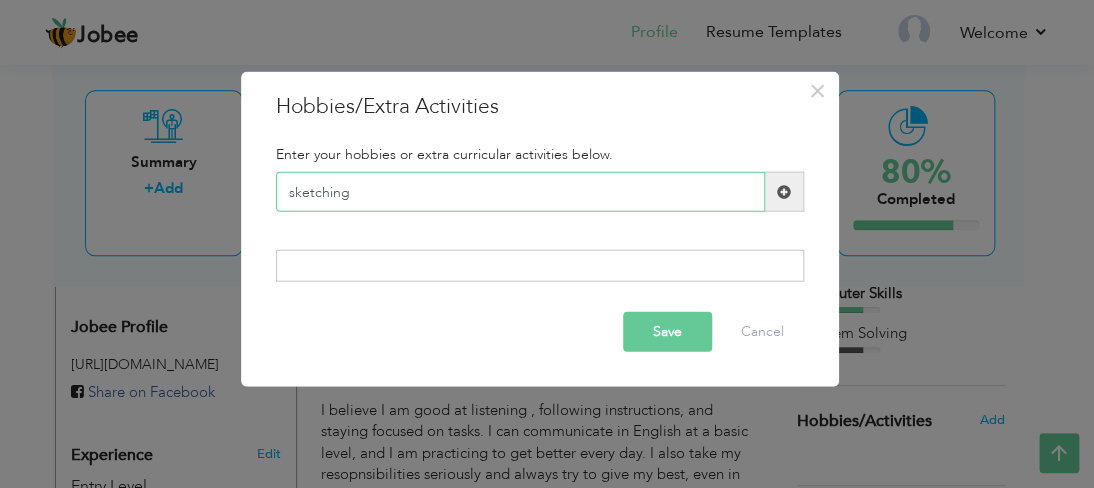 type on "sketching" 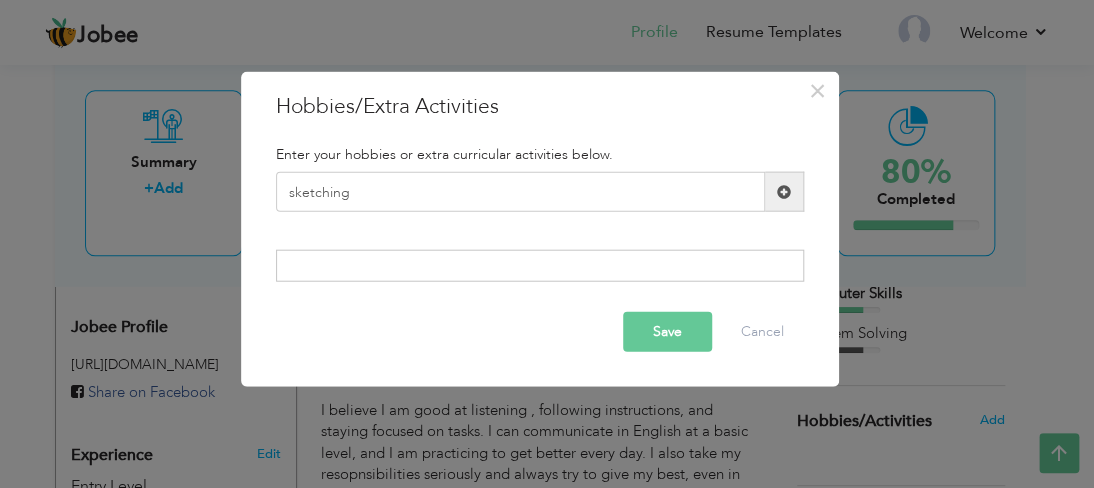 click at bounding box center [784, 191] 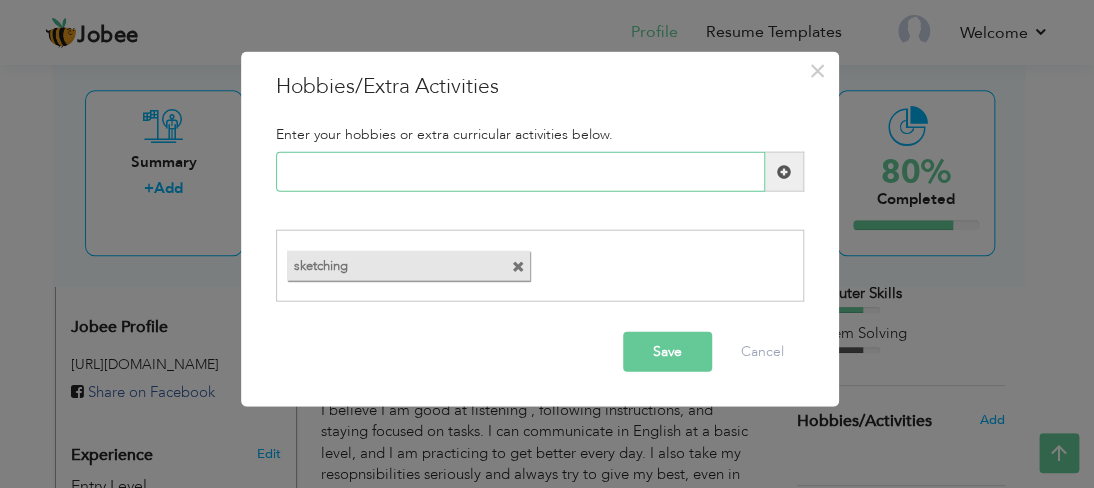click at bounding box center [520, 172] 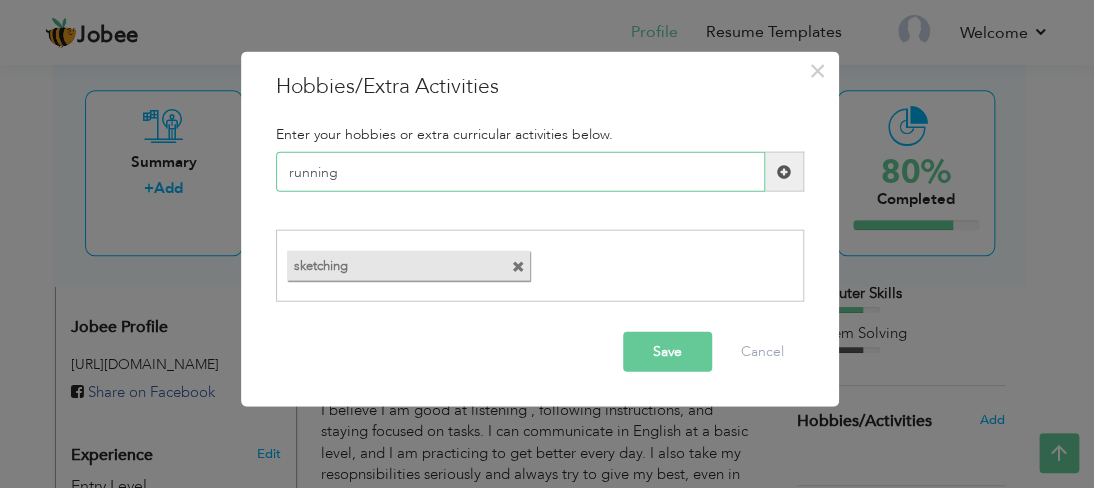type on "running" 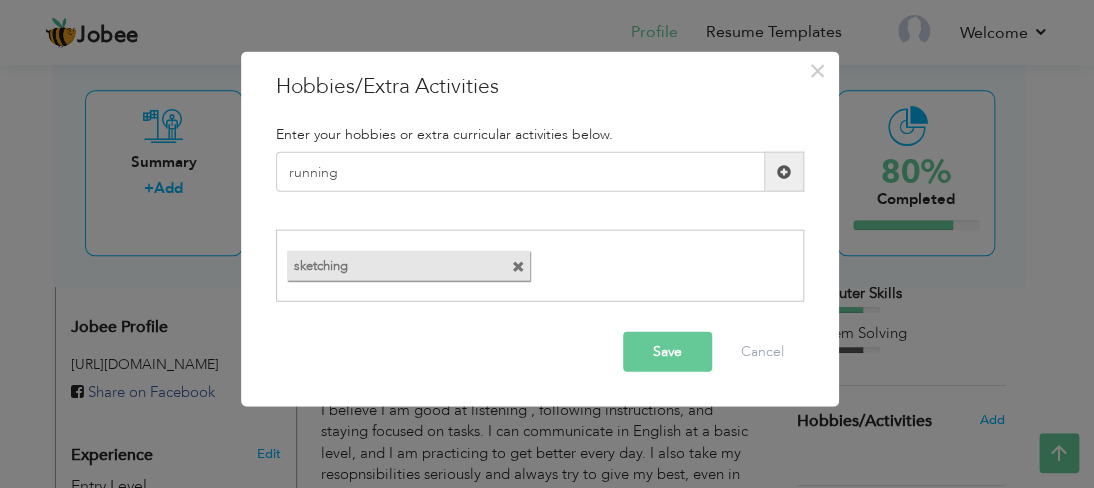 click at bounding box center [784, 172] 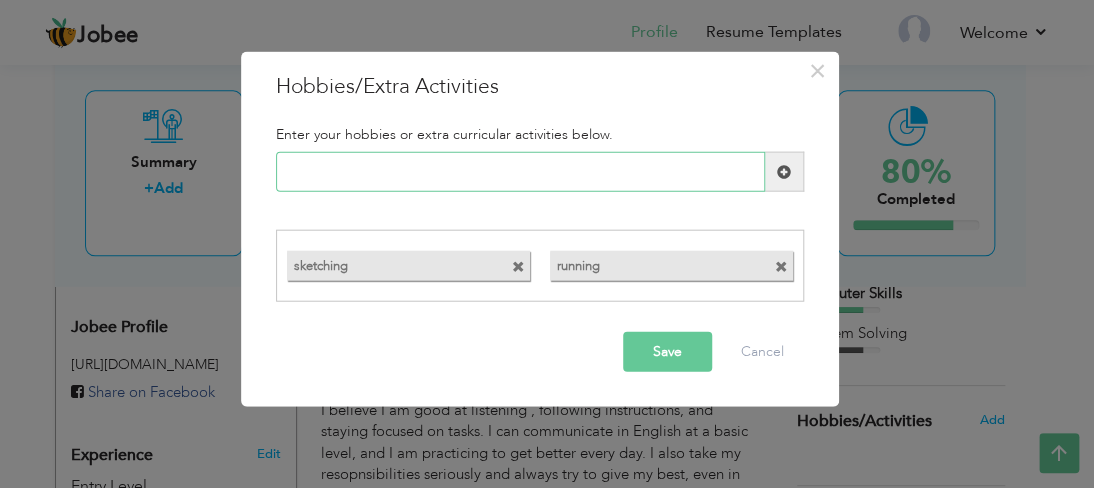 click at bounding box center (520, 172) 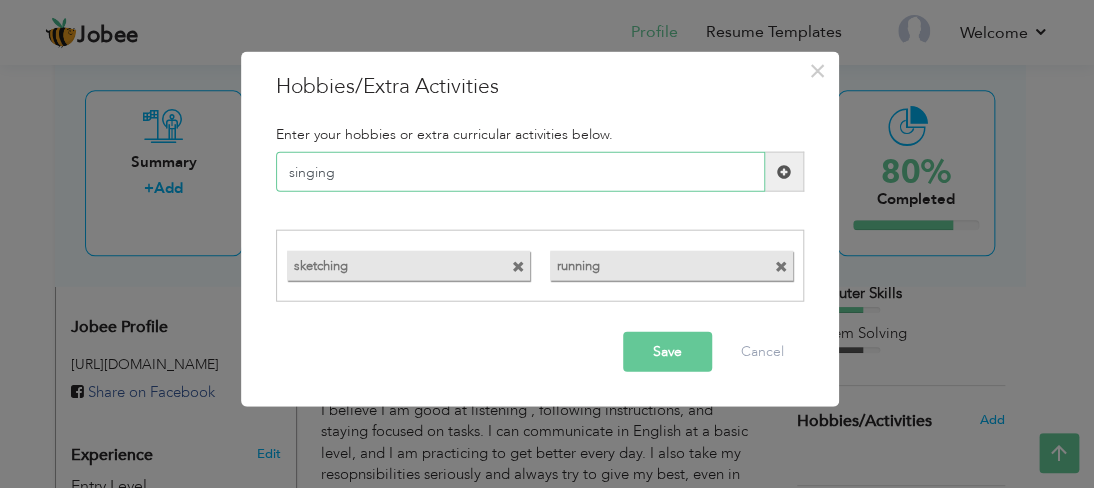 type on "singing" 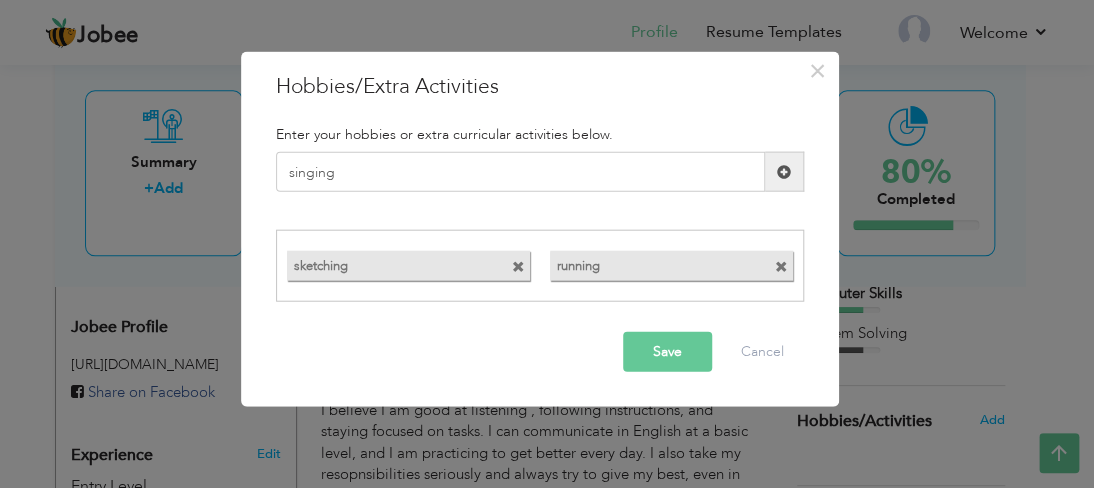 click at bounding box center (784, 172) 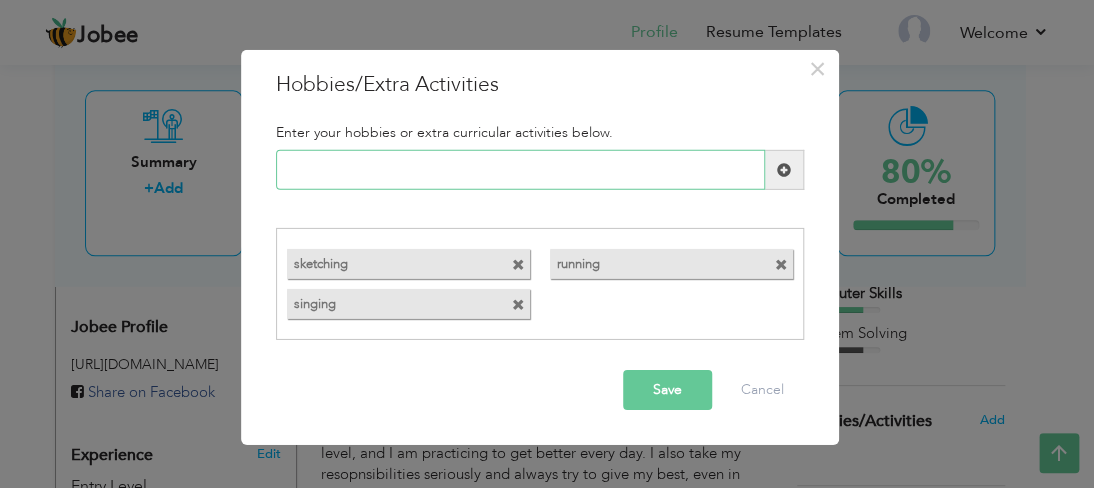 click at bounding box center [520, 170] 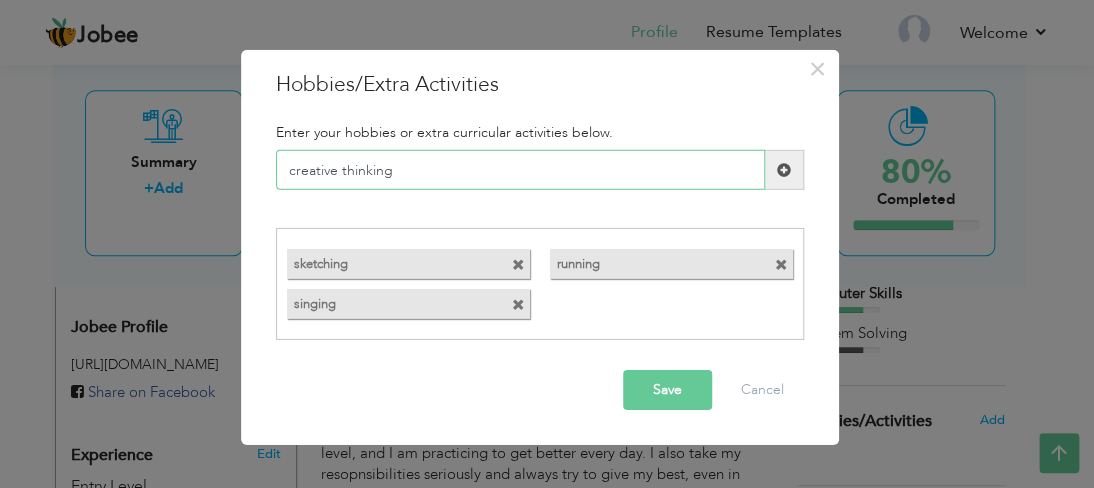 type on "creative thinking" 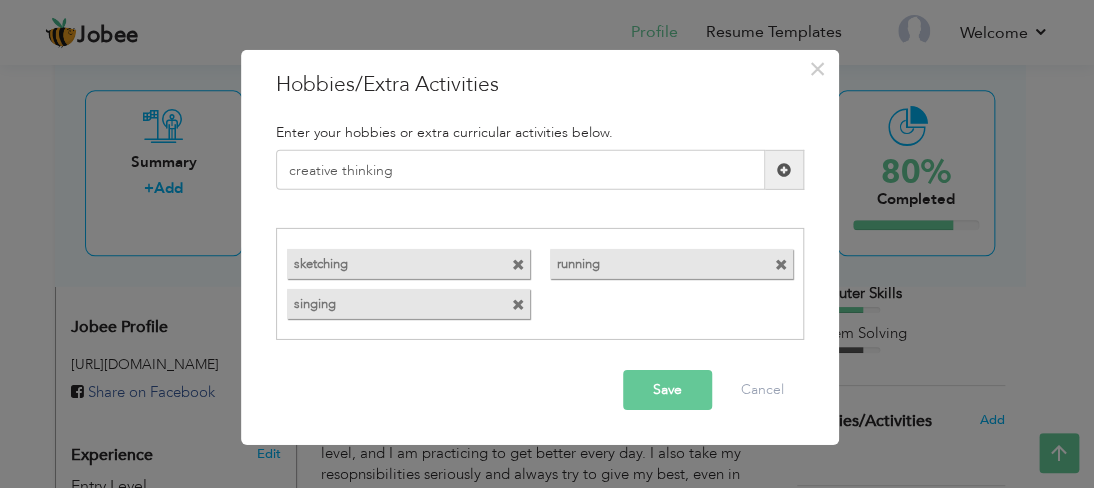 click at bounding box center [784, 170] 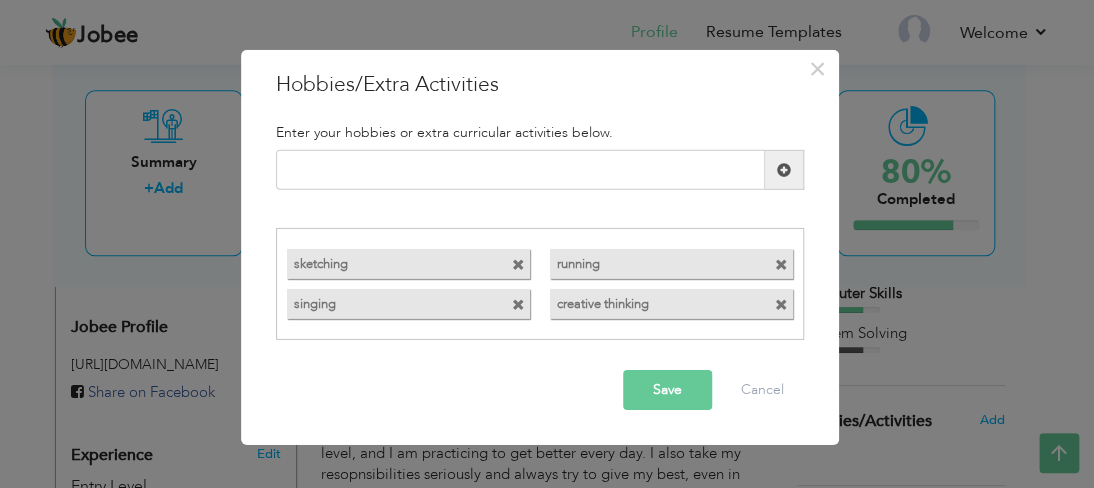 click on "Save" at bounding box center [667, 390] 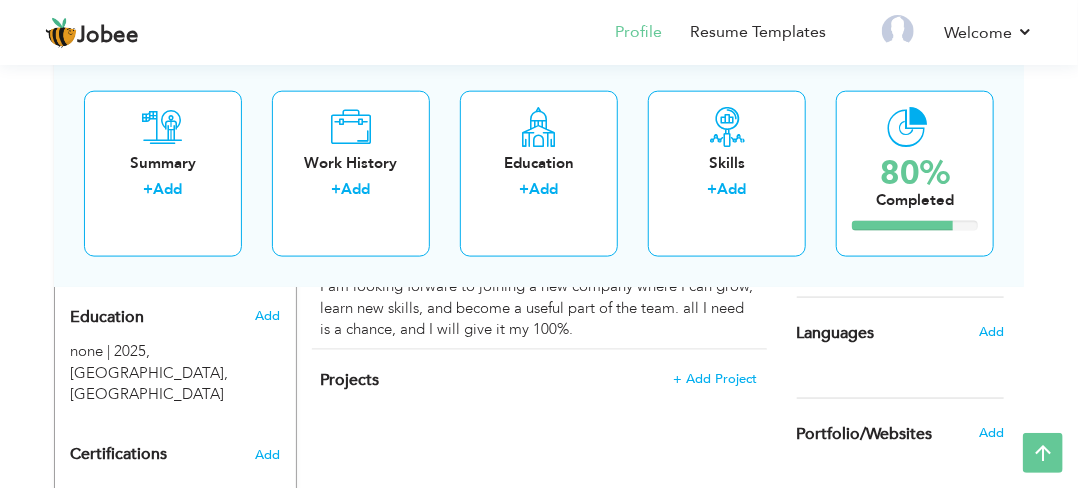 scroll, scrollTop: 866, scrollLeft: 0, axis: vertical 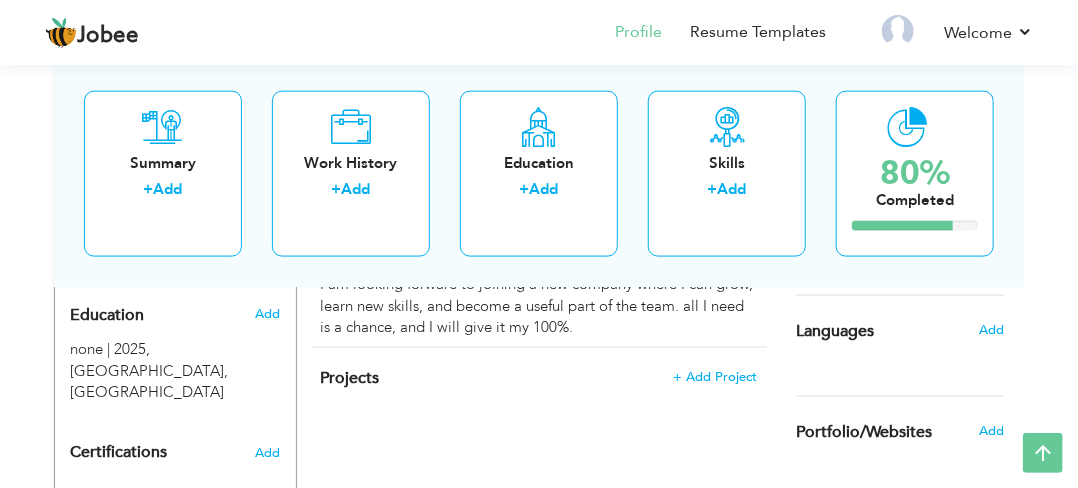 click on "Languages" at bounding box center [881, 331] 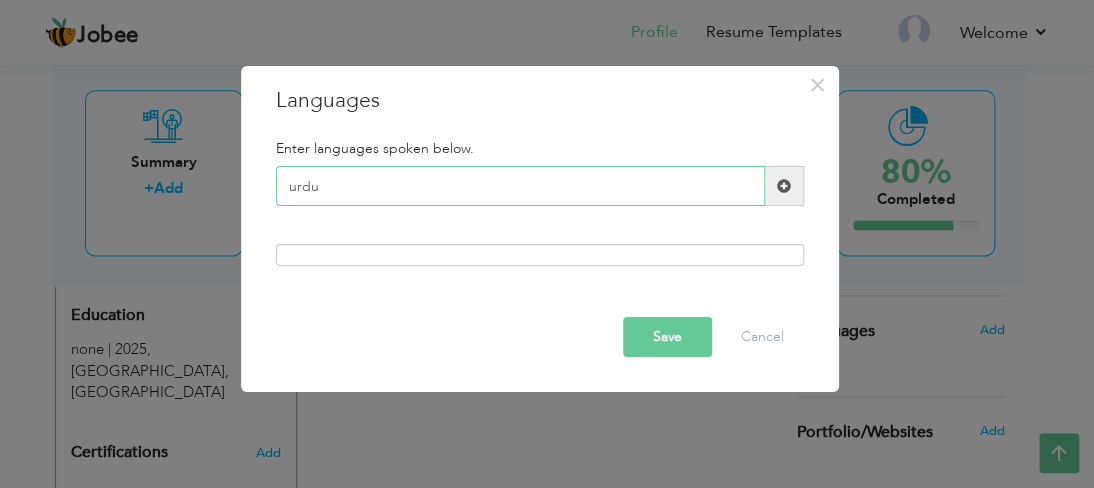 type on "urdu" 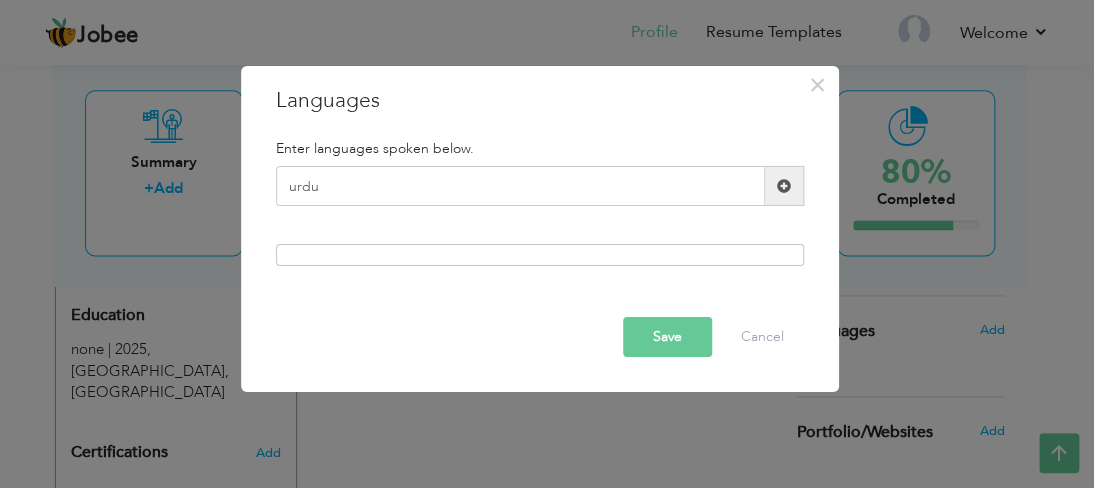 click at bounding box center [784, 186] 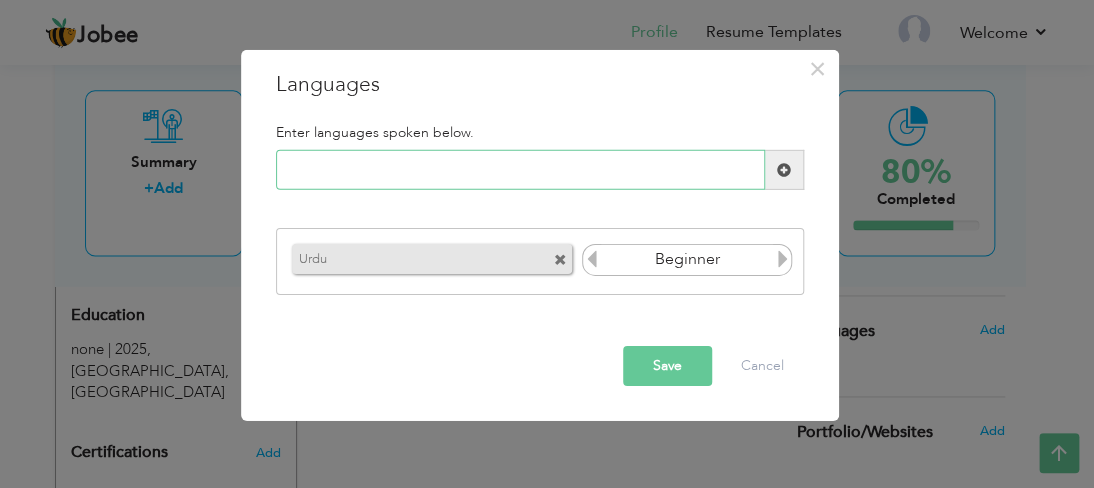 click at bounding box center [520, 170] 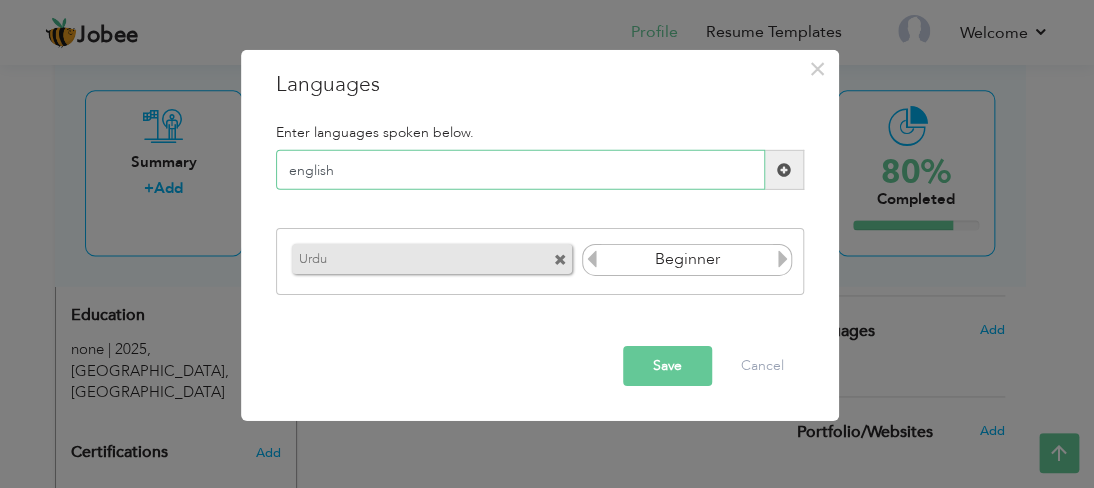 type on "english" 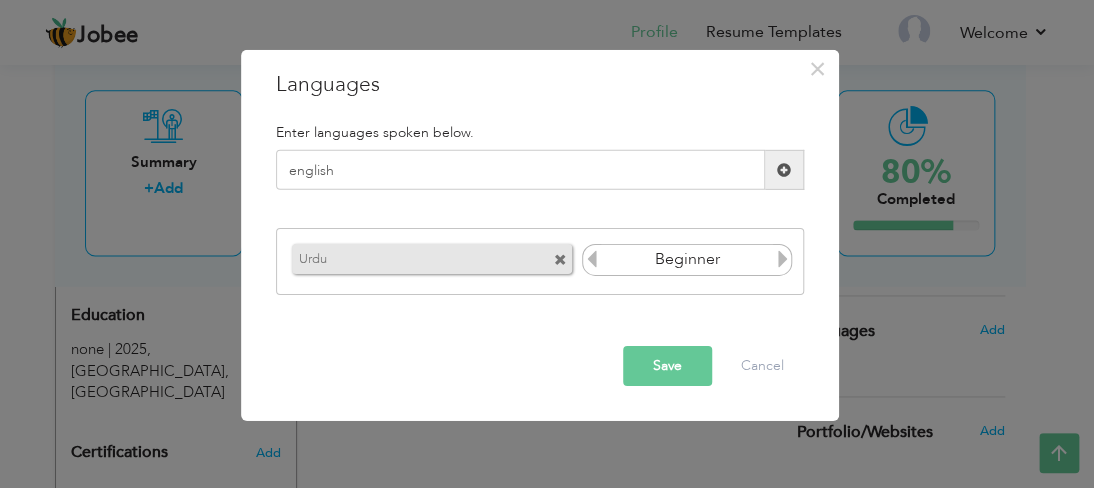 click at bounding box center (784, 170) 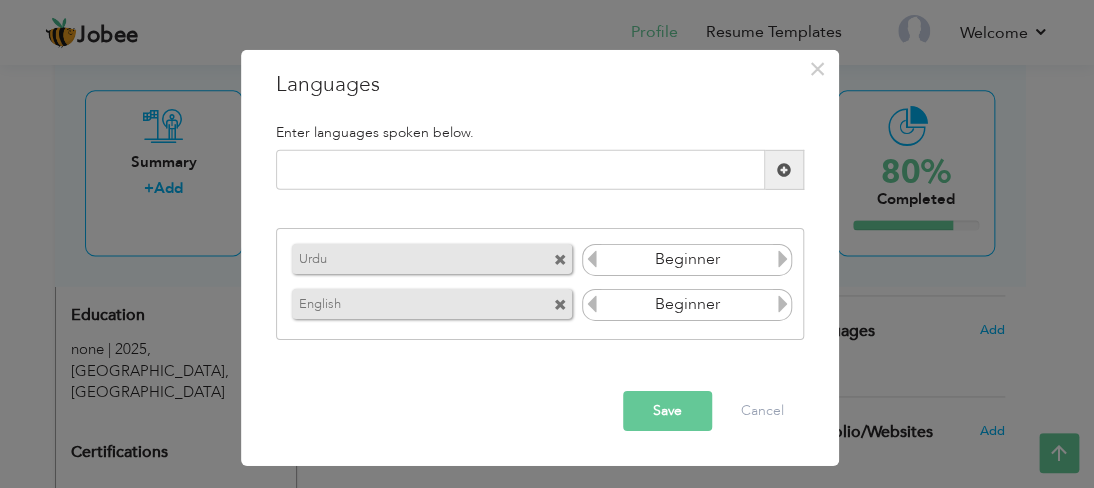 click at bounding box center [782, 259] 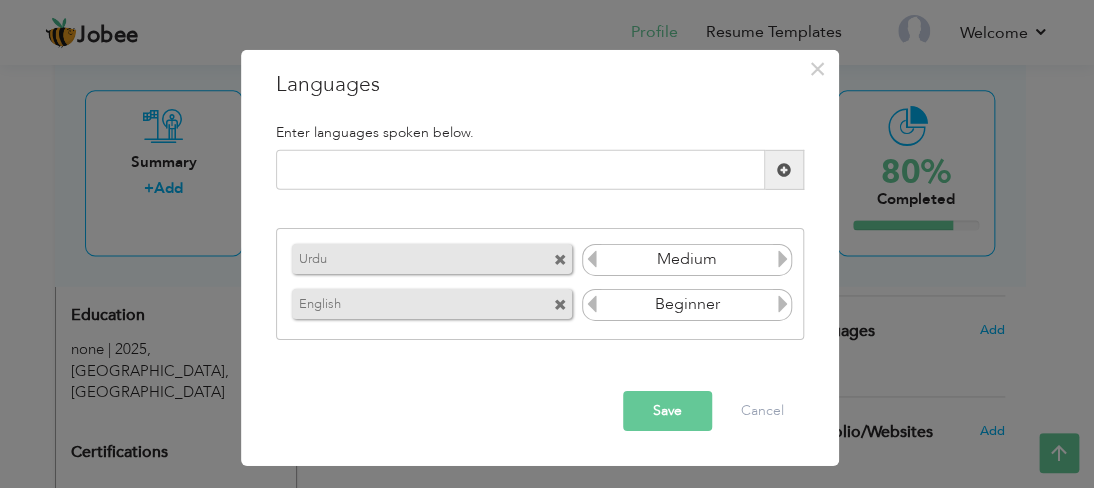 click at bounding box center [782, 259] 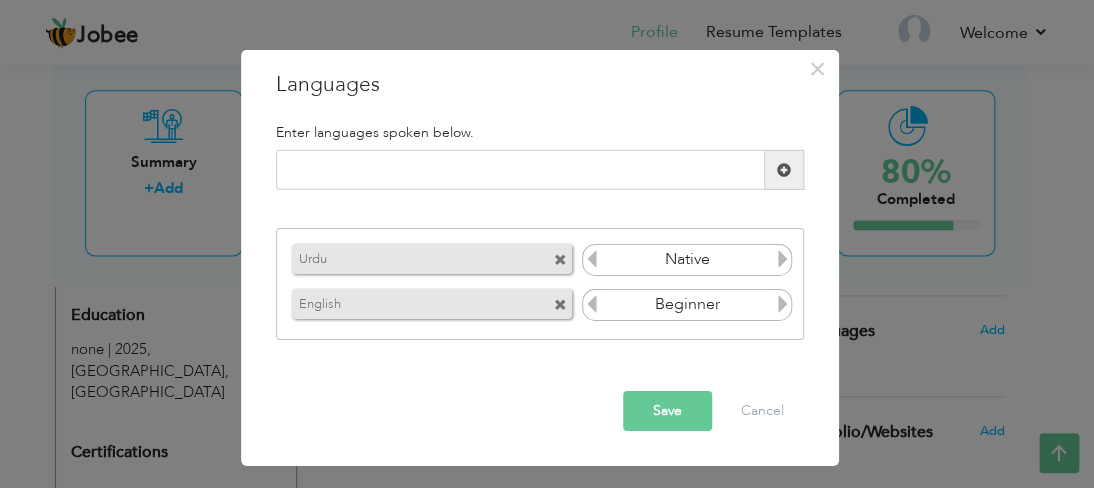 click at bounding box center [782, 259] 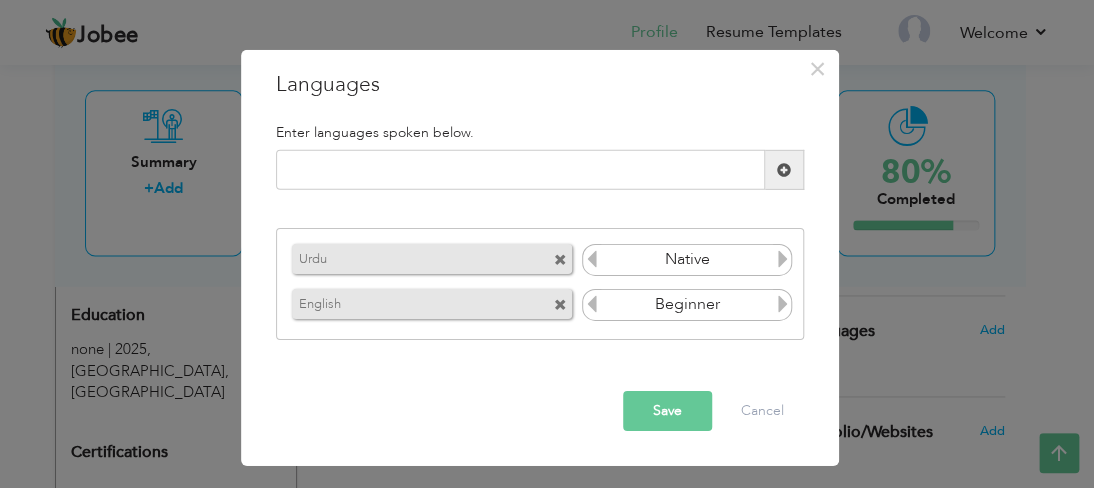 click at bounding box center (592, 259) 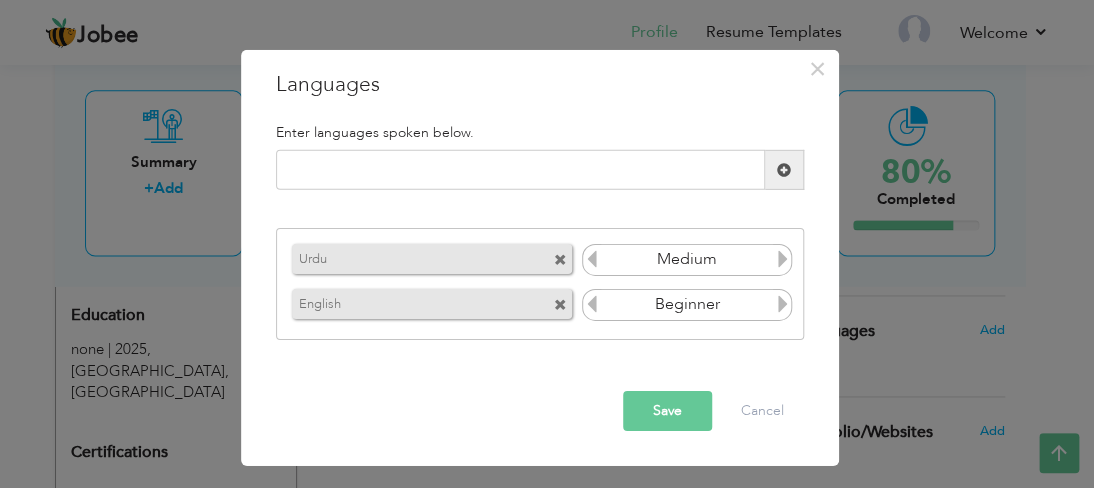 click at bounding box center [782, 304] 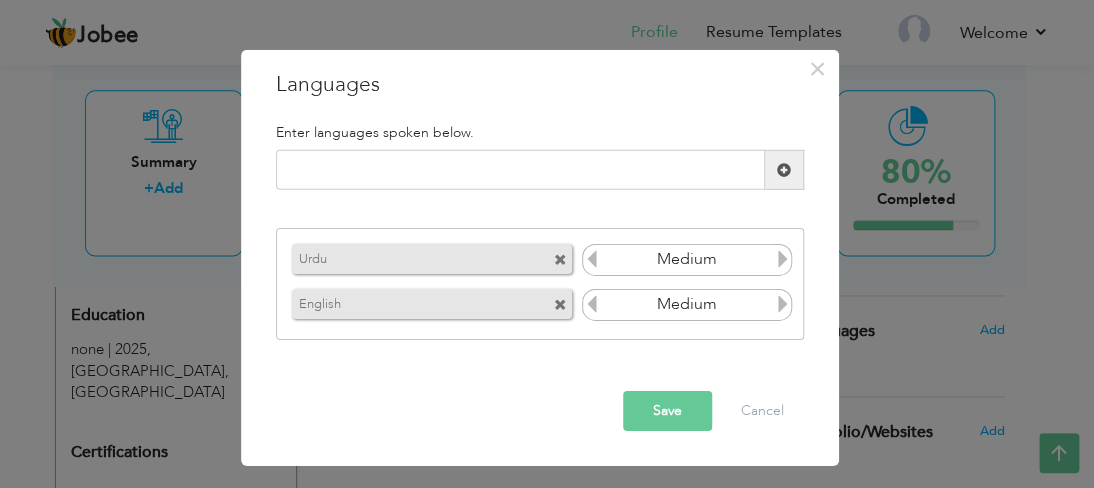 click on "Save" at bounding box center [667, 411] 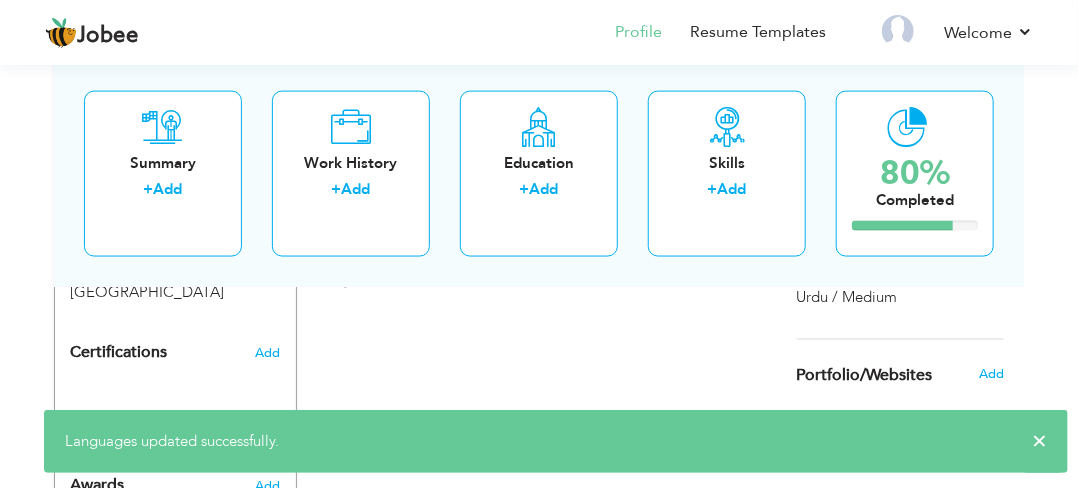 scroll, scrollTop: 1000, scrollLeft: 0, axis: vertical 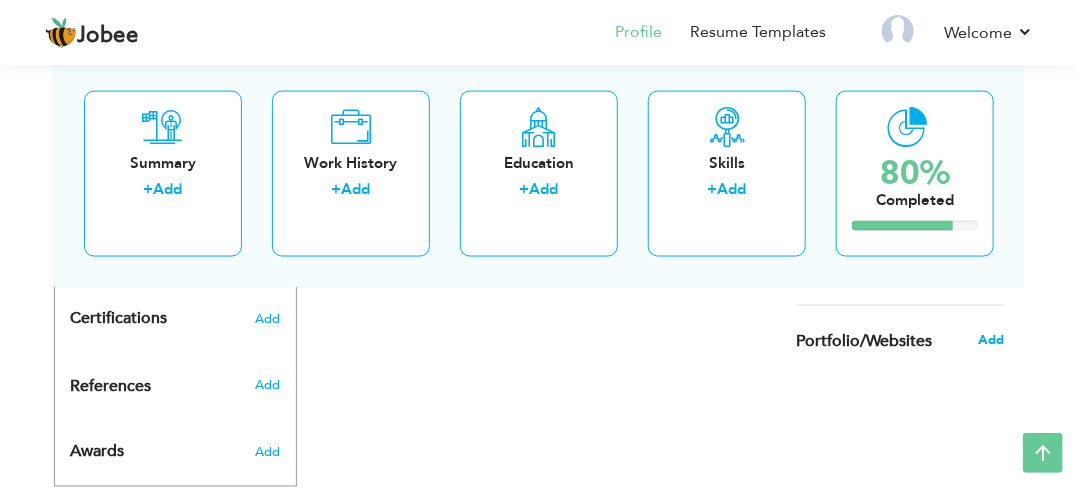 click on "Add" at bounding box center (991, 340) 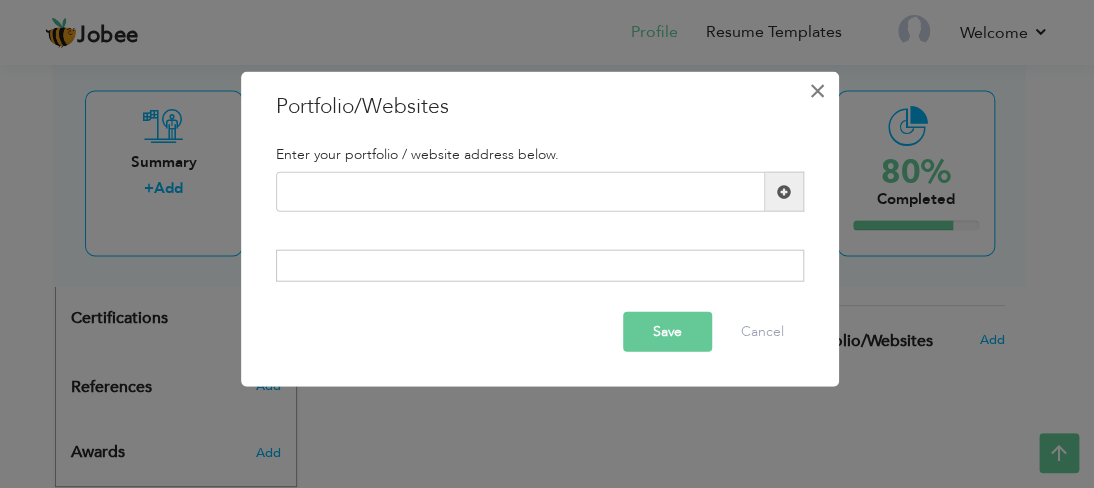 click on "×" at bounding box center (817, 91) 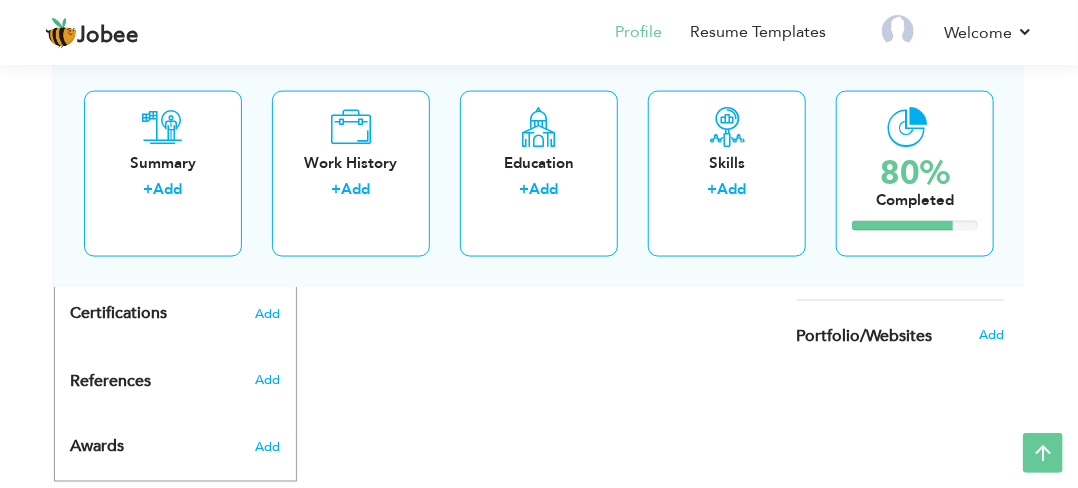 scroll, scrollTop: 1007, scrollLeft: 0, axis: vertical 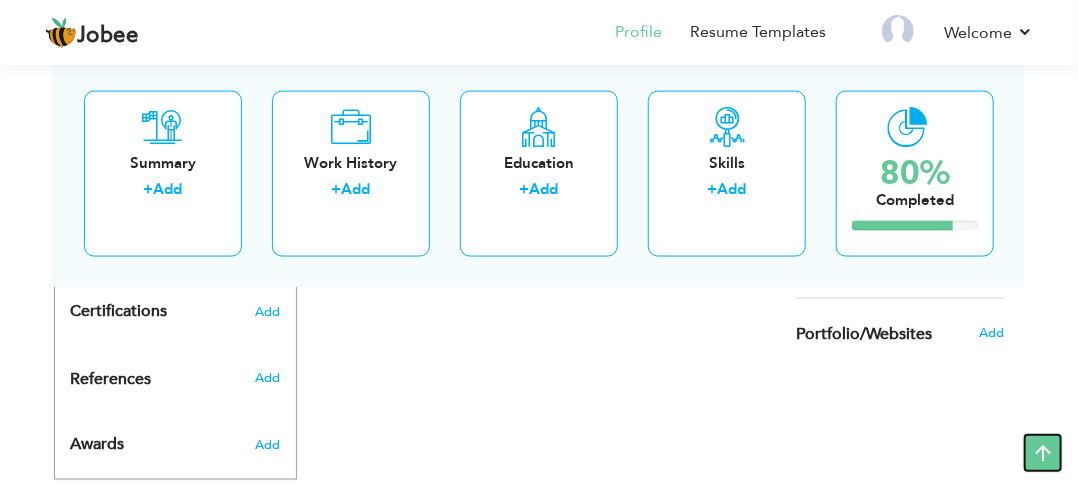 click at bounding box center [1043, 453] 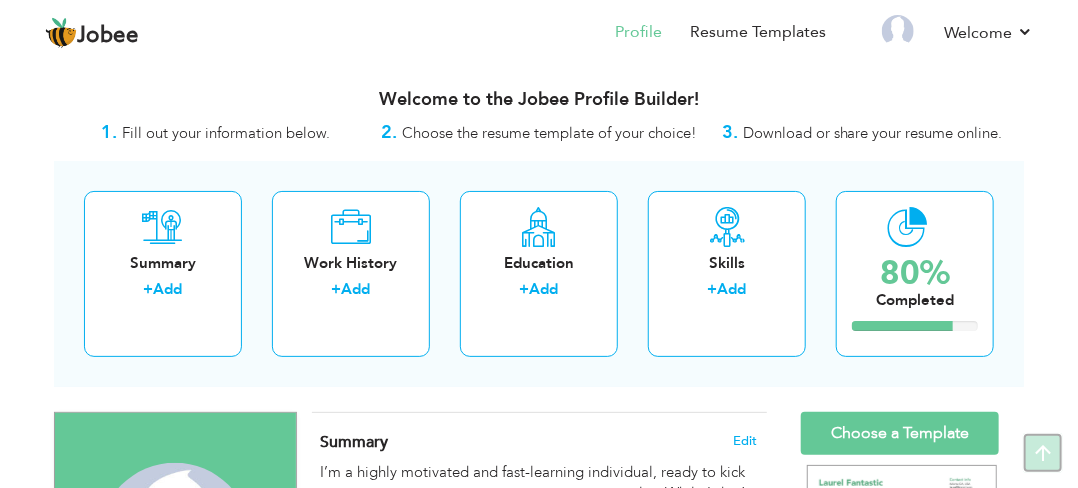 scroll, scrollTop: 0, scrollLeft: 0, axis: both 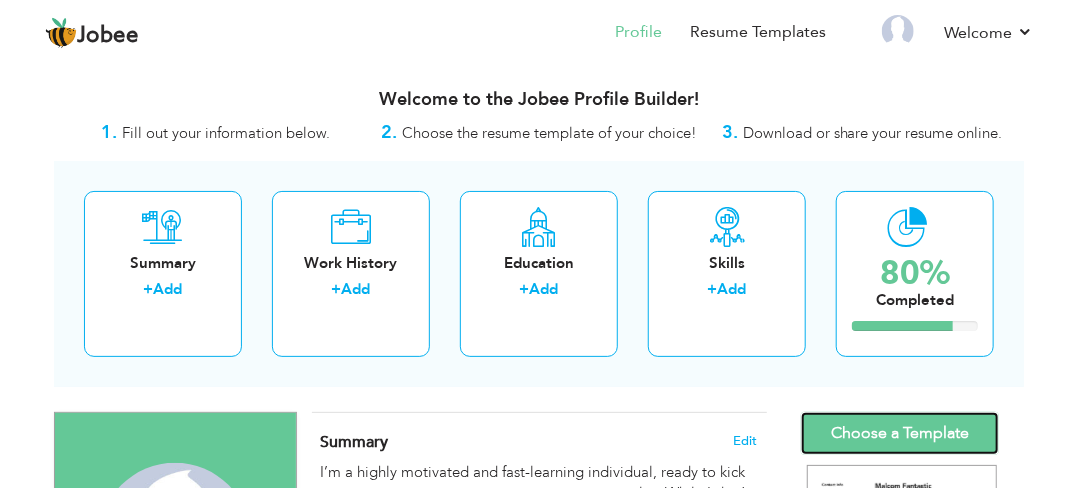 click on "Choose a Template" at bounding box center [900, 433] 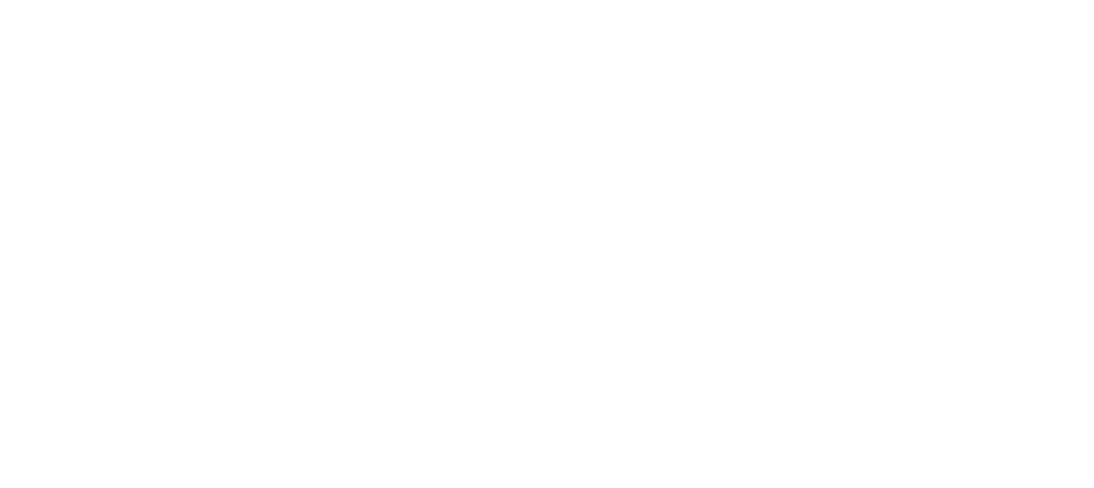 scroll, scrollTop: 0, scrollLeft: 0, axis: both 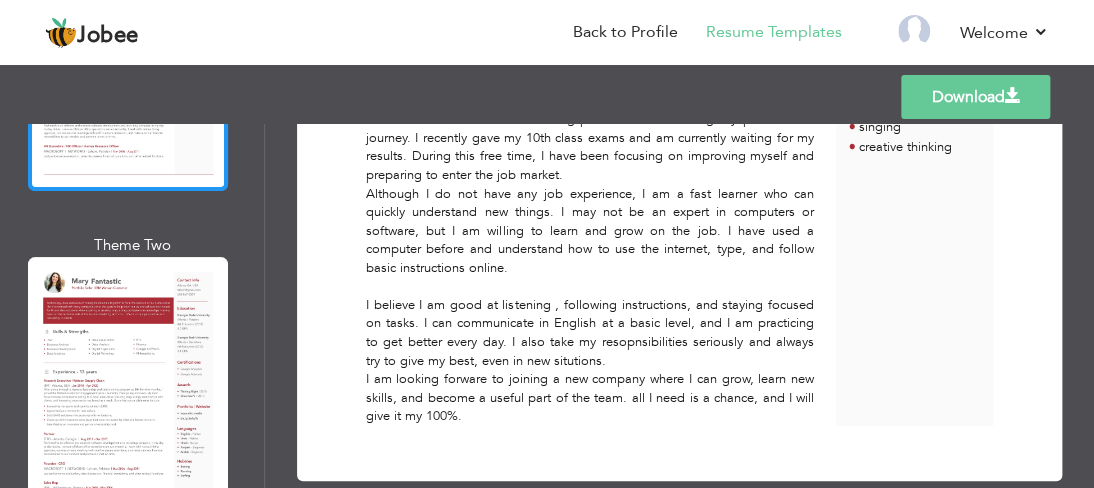 click at bounding box center (128, 386) 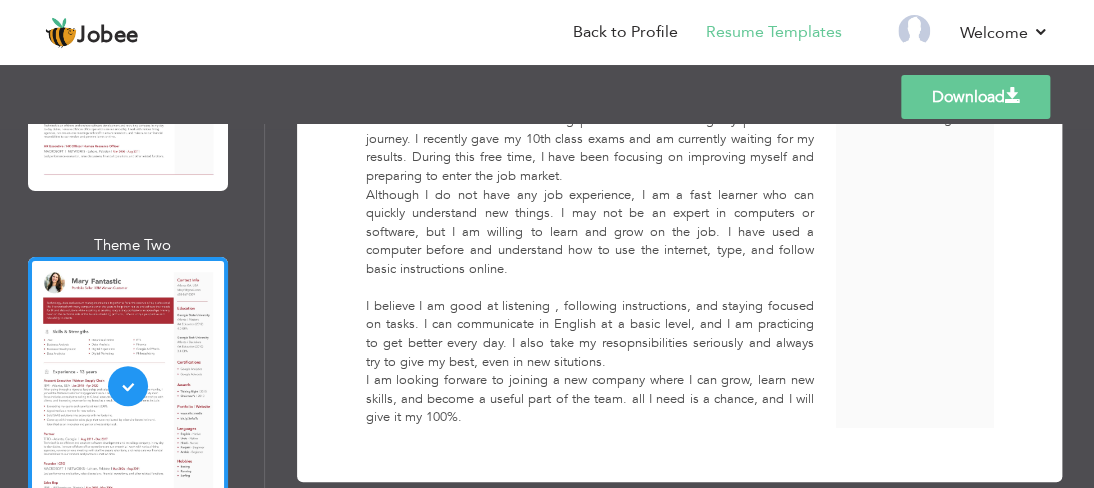 scroll, scrollTop: 564, scrollLeft: 0, axis: vertical 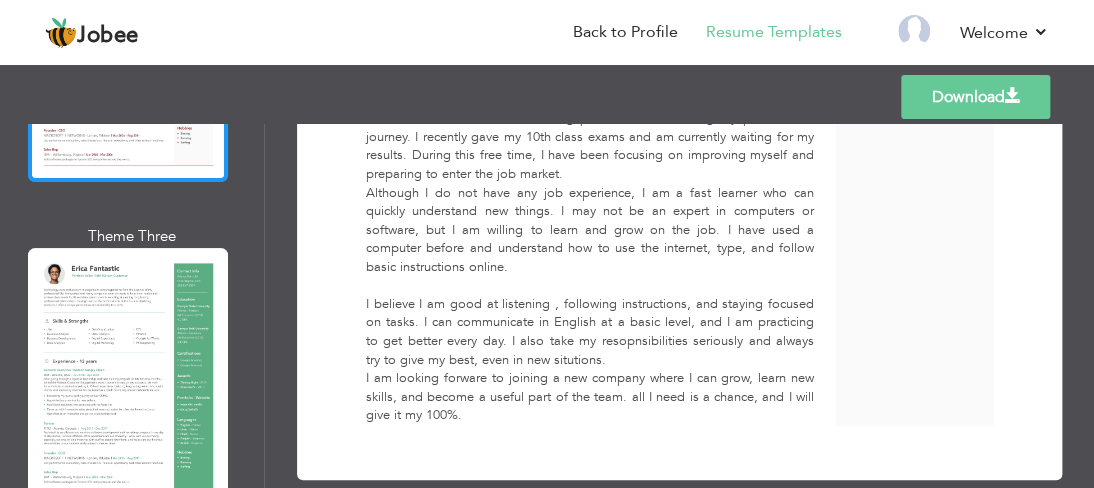 click at bounding box center (128, 377) 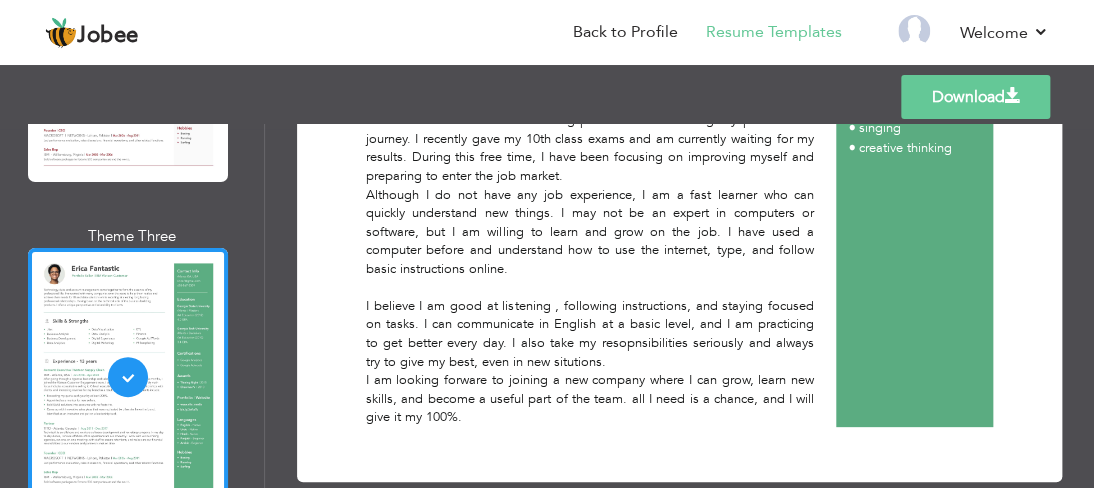 scroll, scrollTop: 549, scrollLeft: 0, axis: vertical 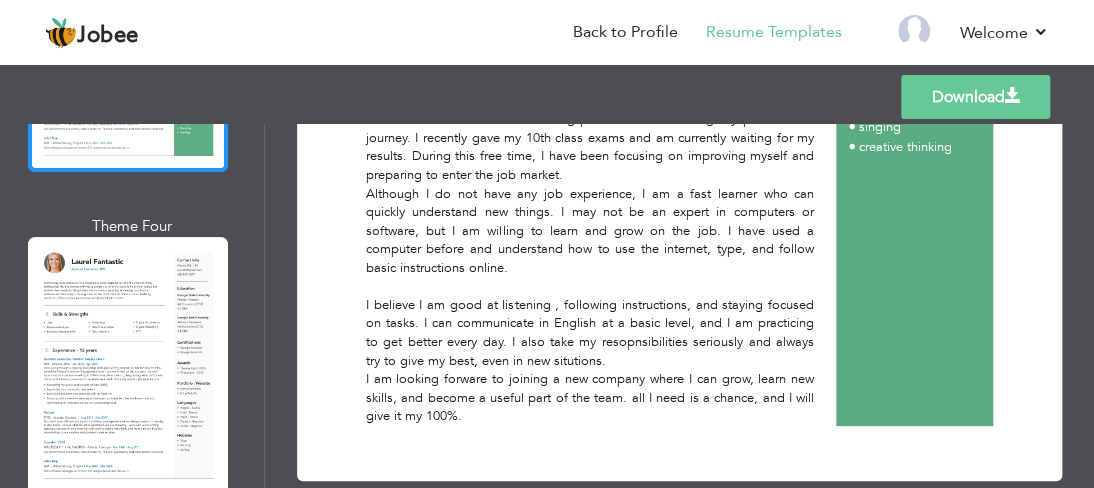 click at bounding box center (128, 366) 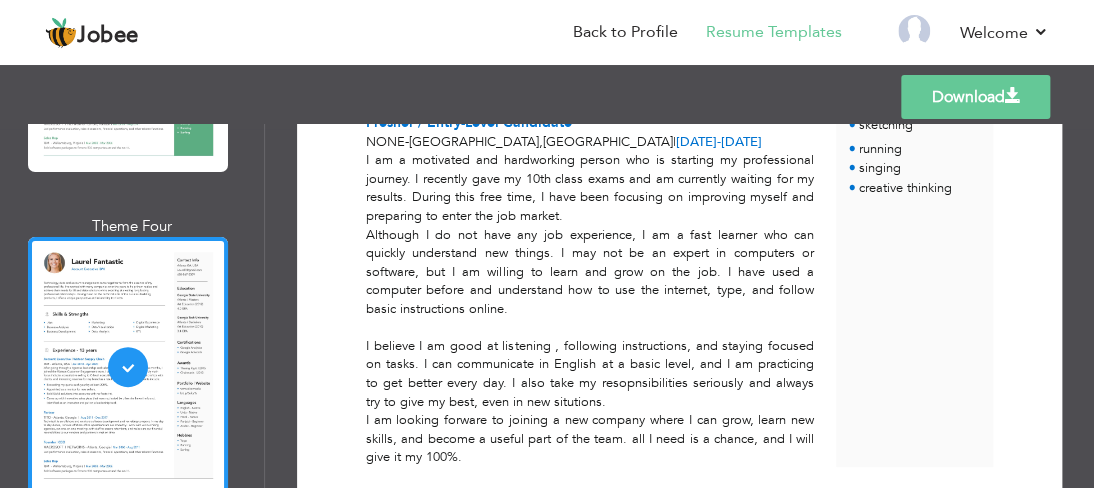 scroll, scrollTop: 533, scrollLeft: 0, axis: vertical 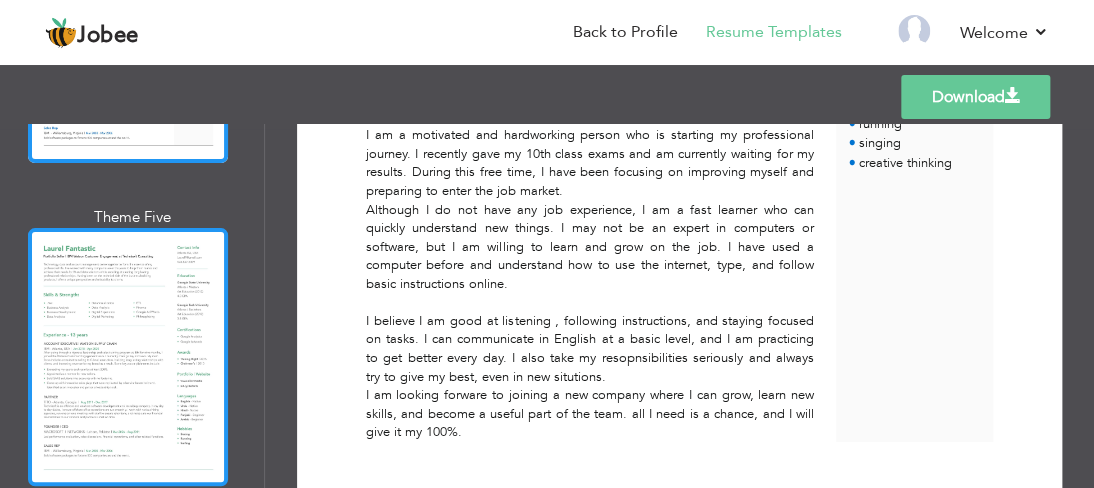 click at bounding box center (128, 357) 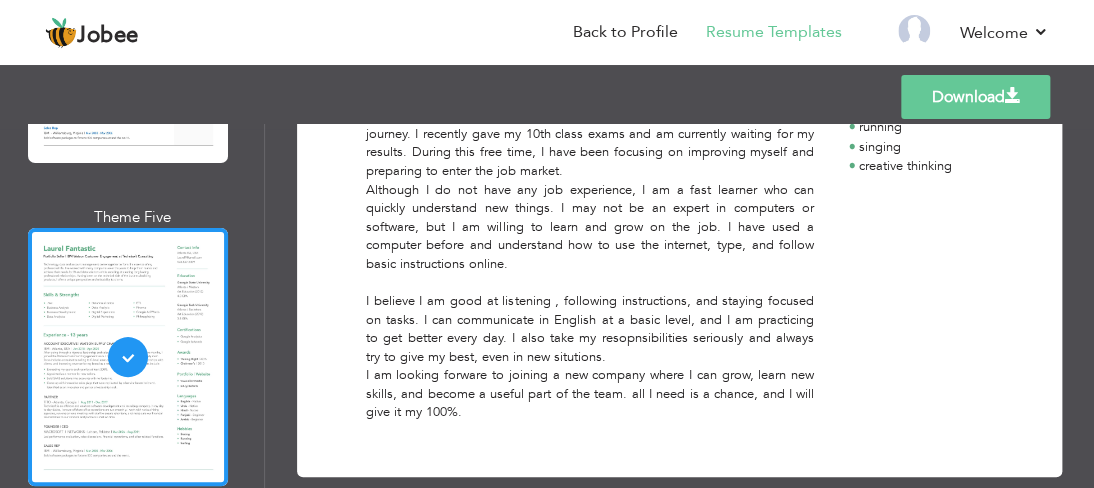 scroll, scrollTop: 530, scrollLeft: 0, axis: vertical 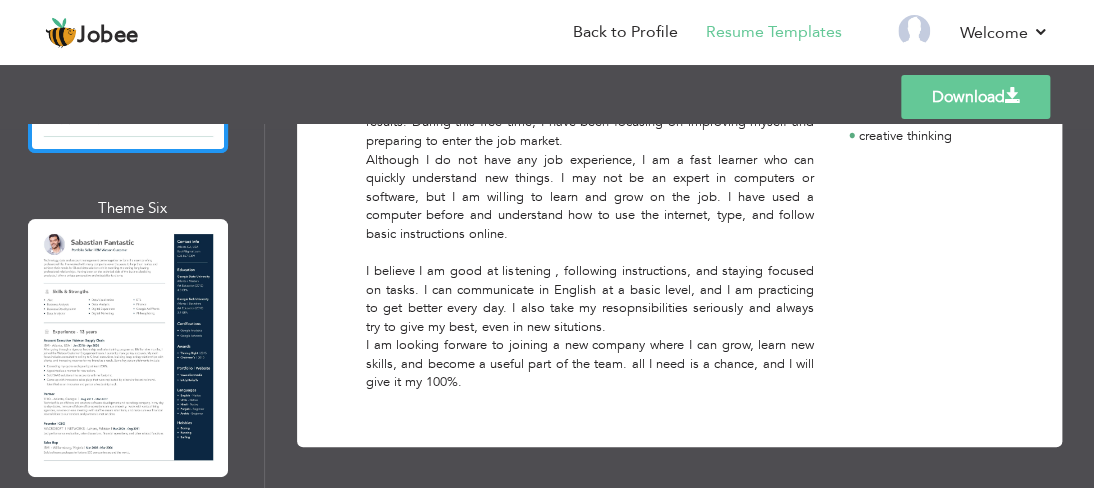 click at bounding box center (128, 348) 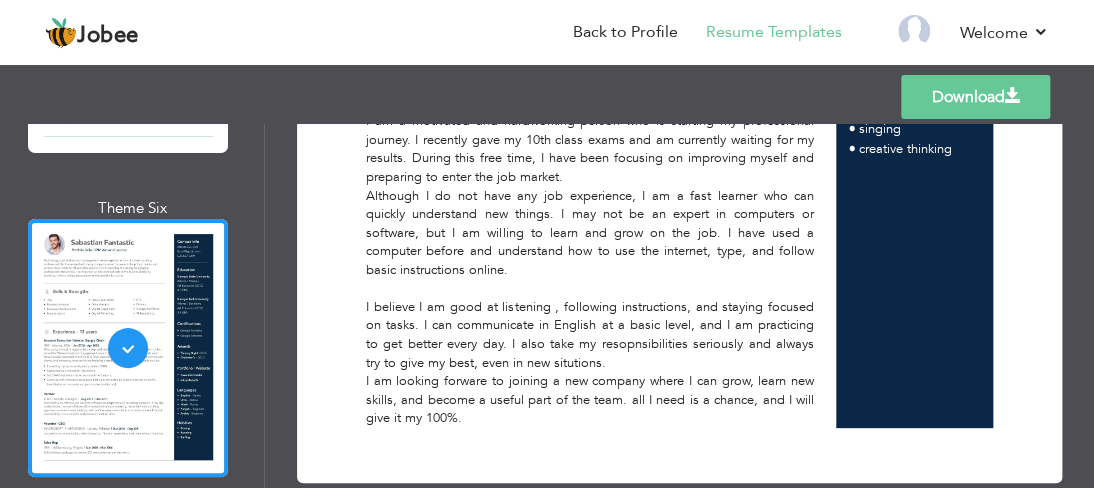 scroll, scrollTop: 549, scrollLeft: 0, axis: vertical 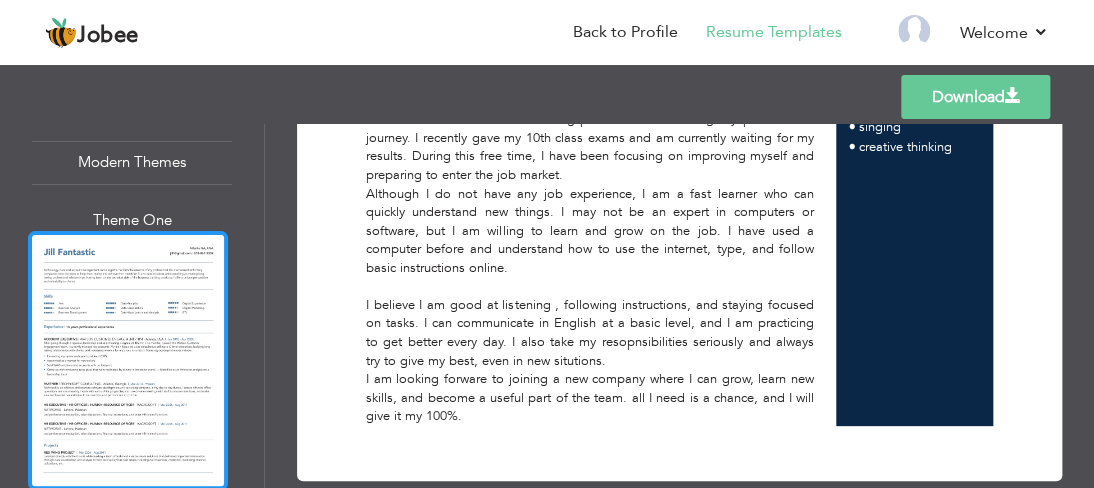 click at bounding box center (128, 360) 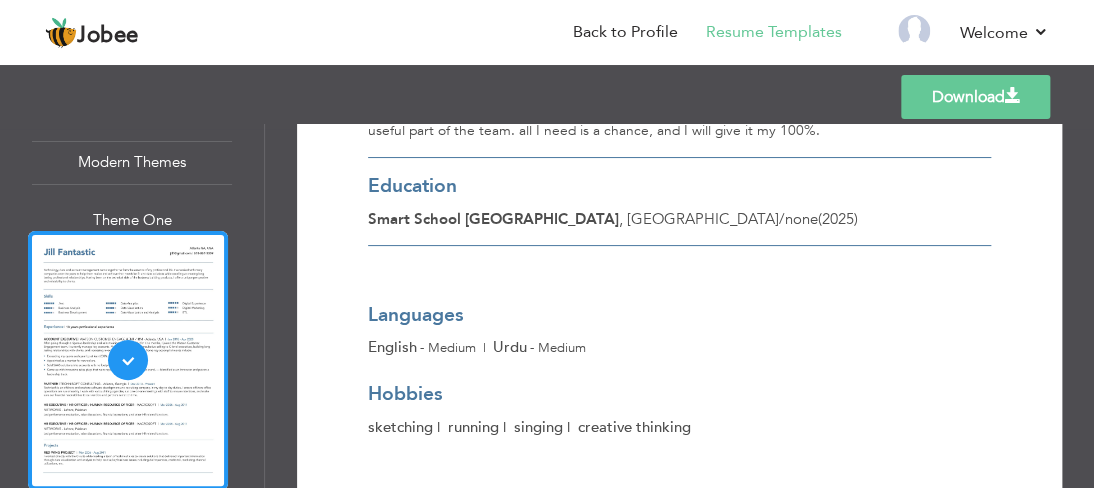 scroll, scrollTop: 825, scrollLeft: 0, axis: vertical 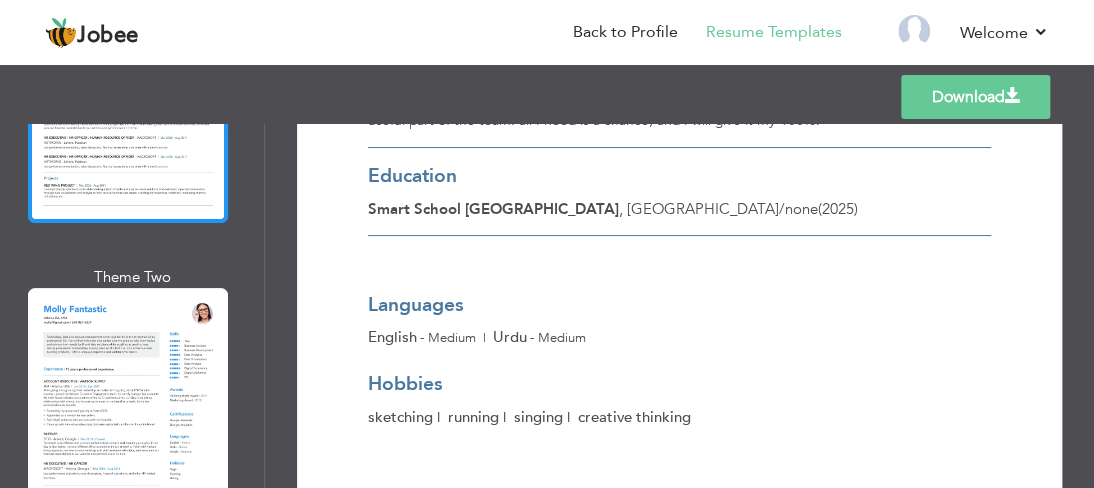 click at bounding box center (128, 417) 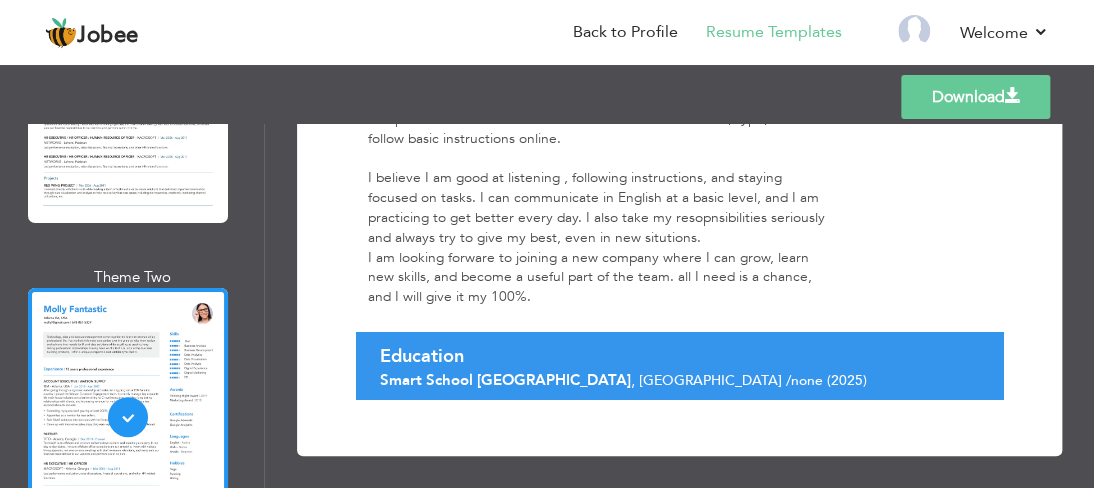 scroll, scrollTop: 655, scrollLeft: 0, axis: vertical 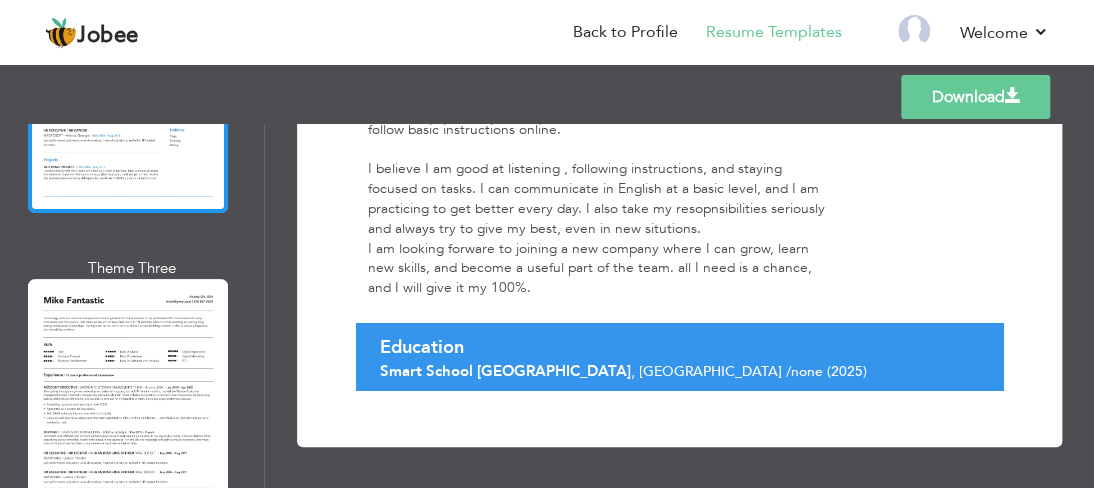 click at bounding box center (128, 408) 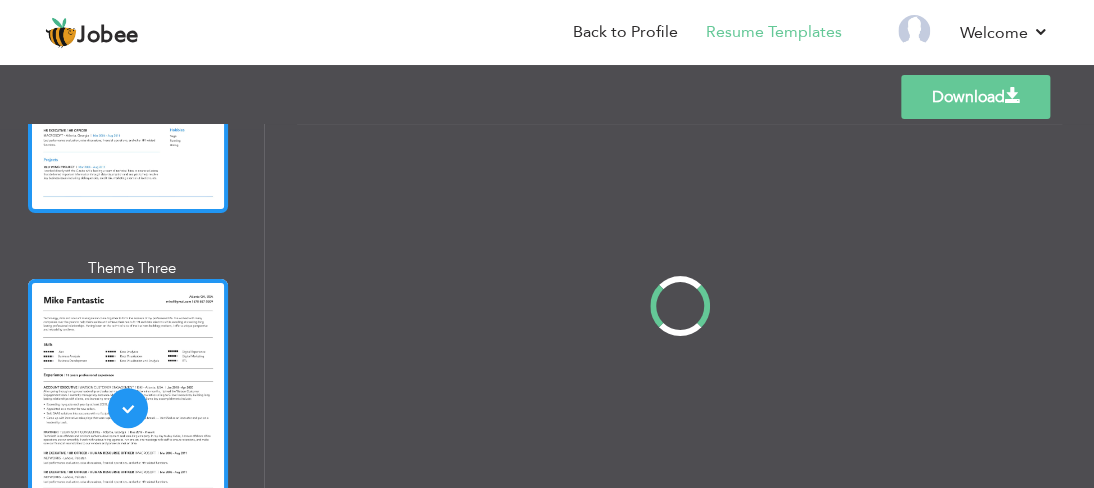 scroll, scrollTop: 0, scrollLeft: 0, axis: both 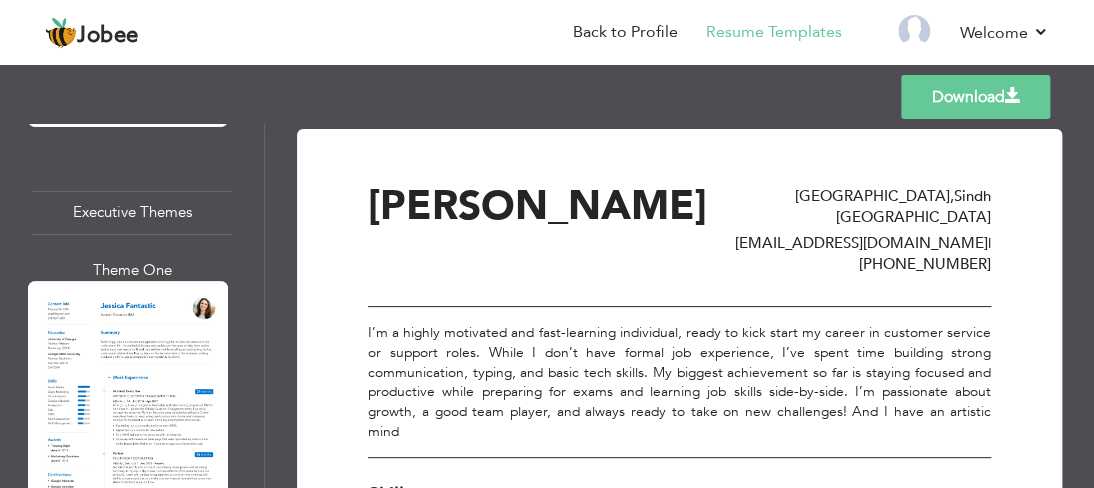 click at bounding box center [128, 410] 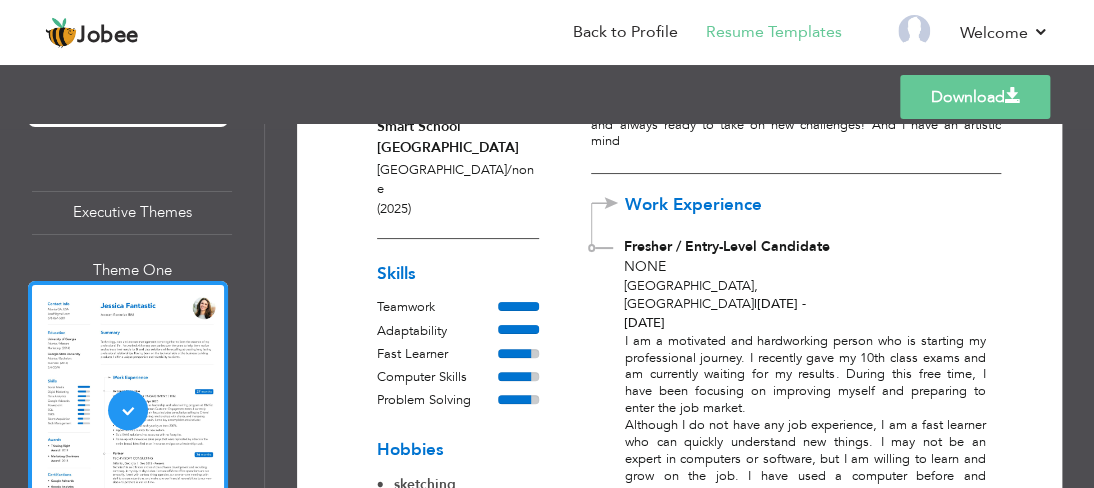 scroll, scrollTop: 300, scrollLeft: 0, axis: vertical 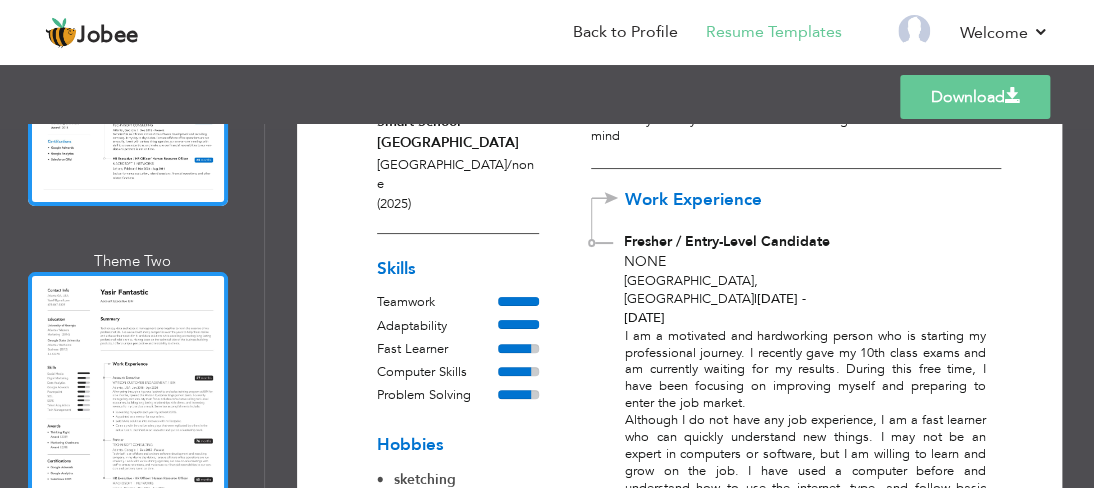 click at bounding box center [128, 401] 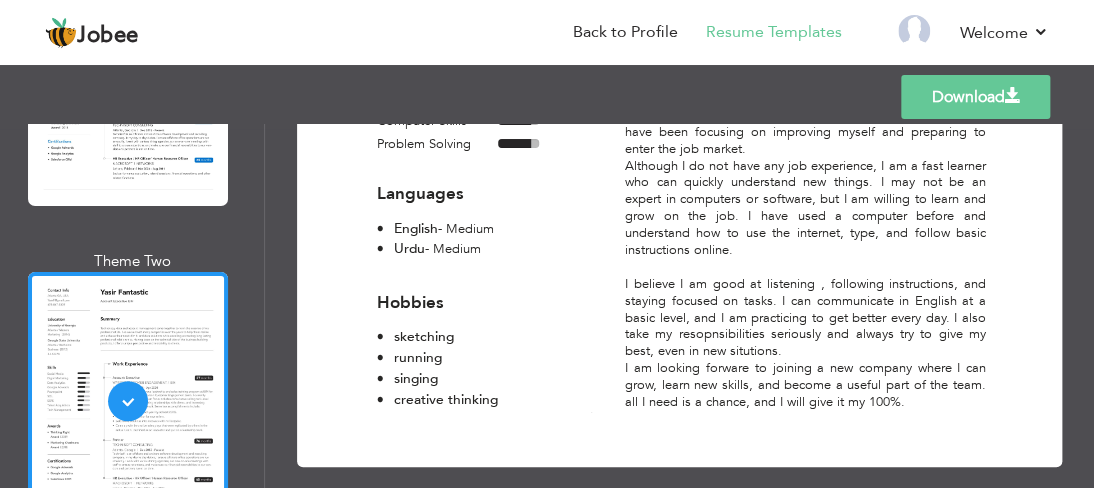 scroll, scrollTop: 539, scrollLeft: 0, axis: vertical 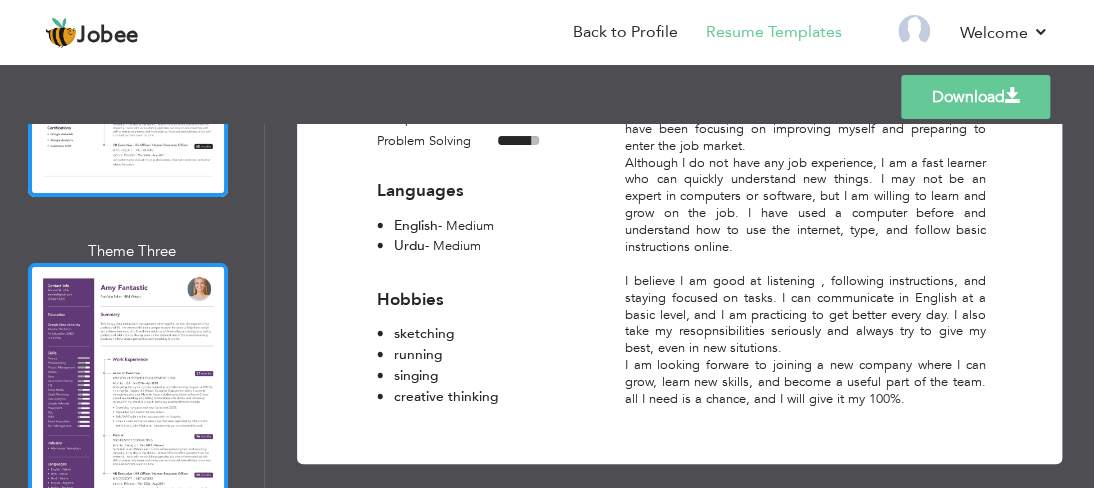 click at bounding box center [128, 392] 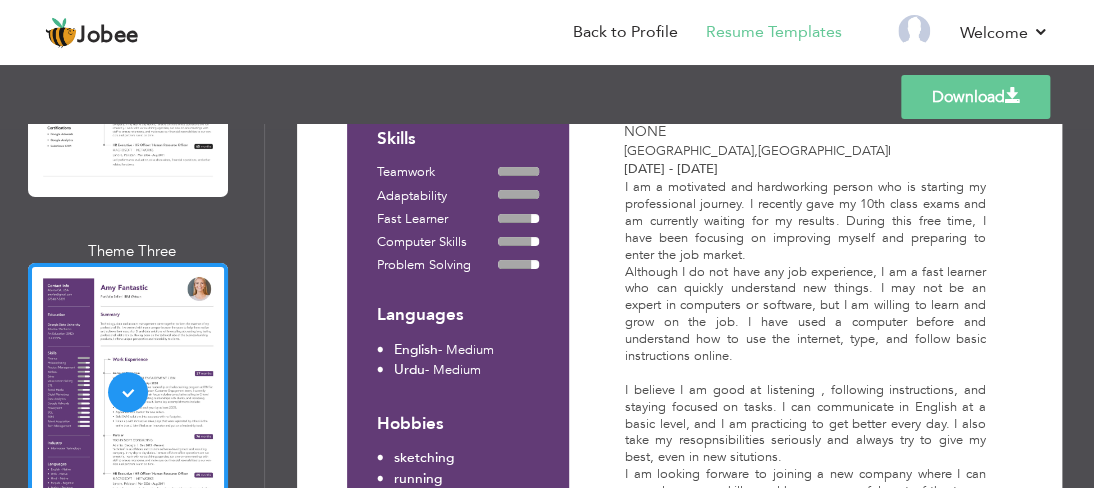 scroll, scrollTop: 500, scrollLeft: 0, axis: vertical 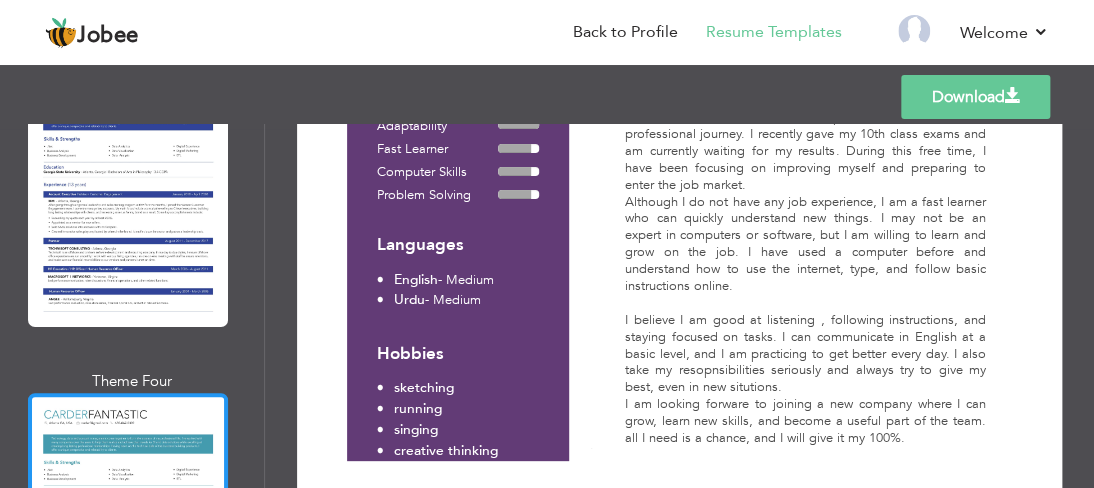 click at bounding box center [128, 522] 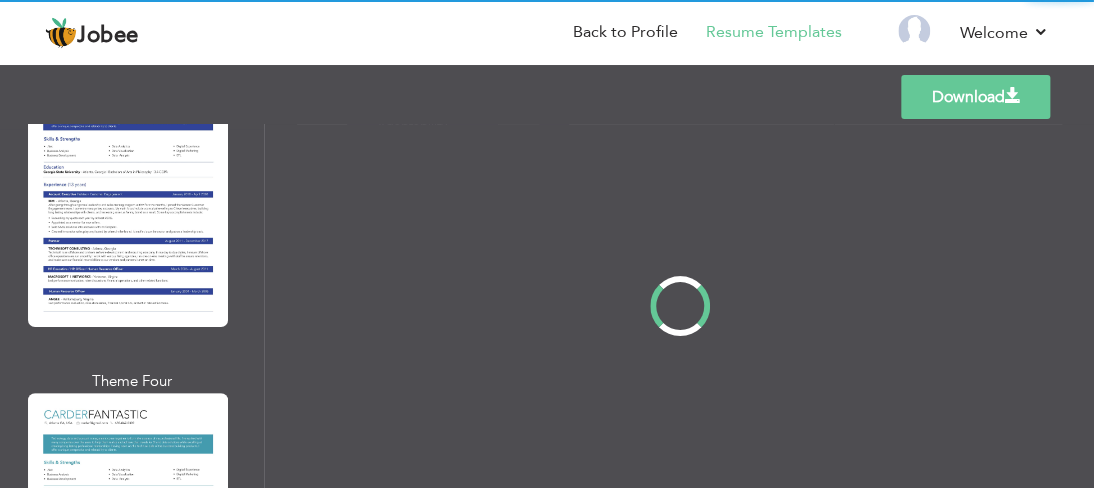 scroll, scrollTop: 0, scrollLeft: 0, axis: both 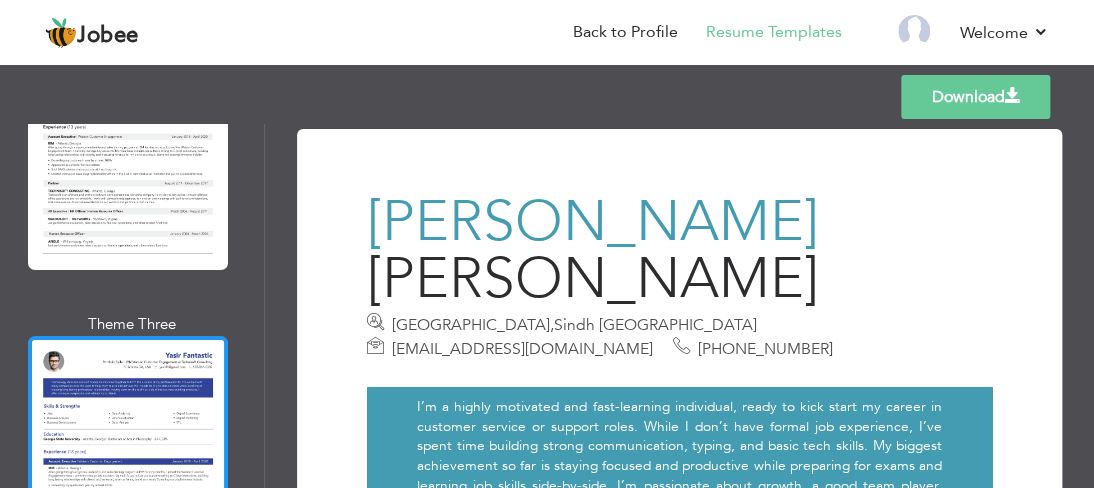 click at bounding box center (128, 465) 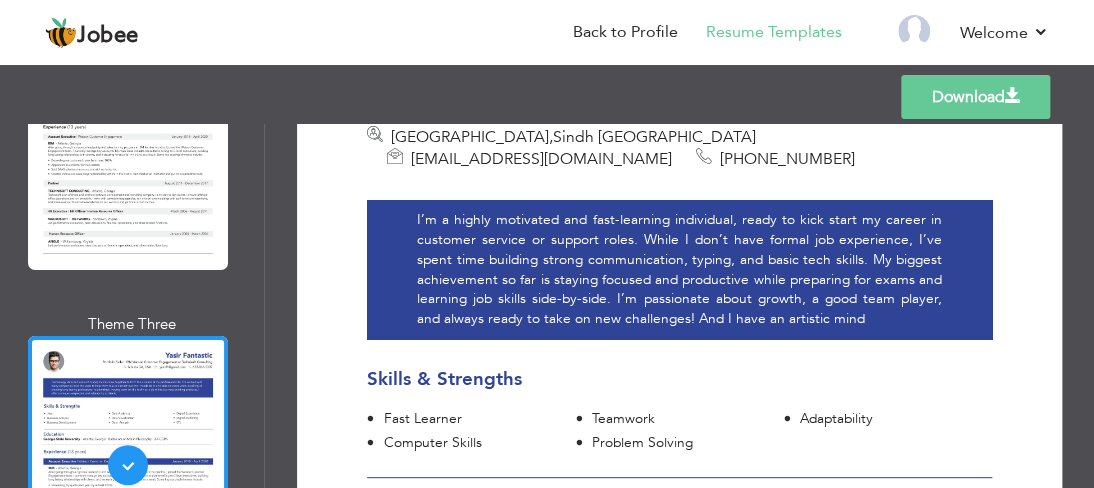 scroll, scrollTop: 145, scrollLeft: 0, axis: vertical 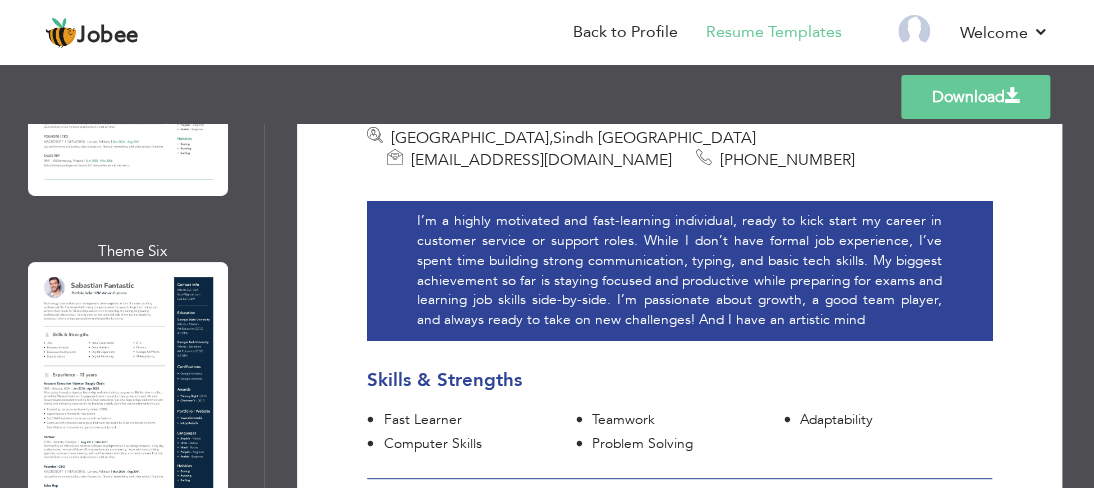 click at bounding box center [128, 391] 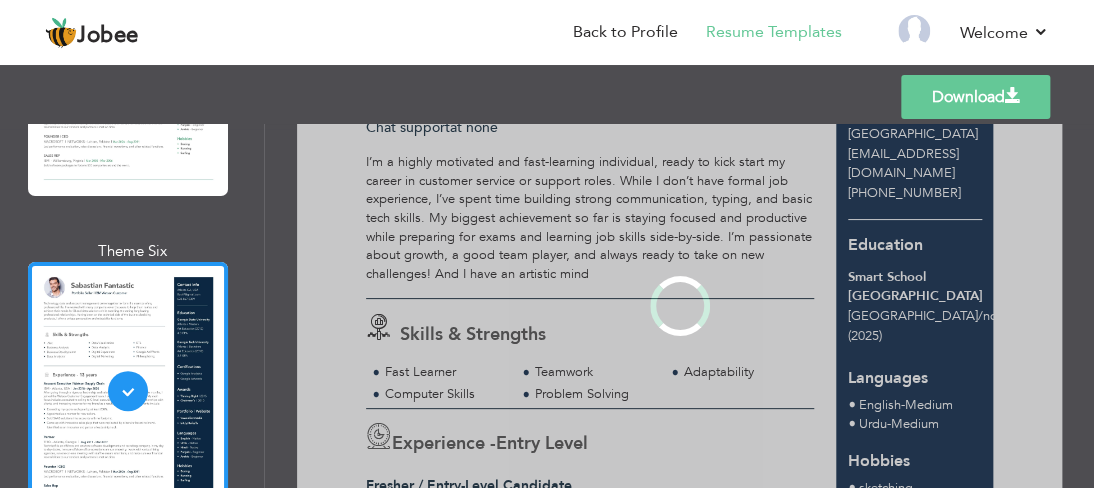 scroll, scrollTop: 0, scrollLeft: 0, axis: both 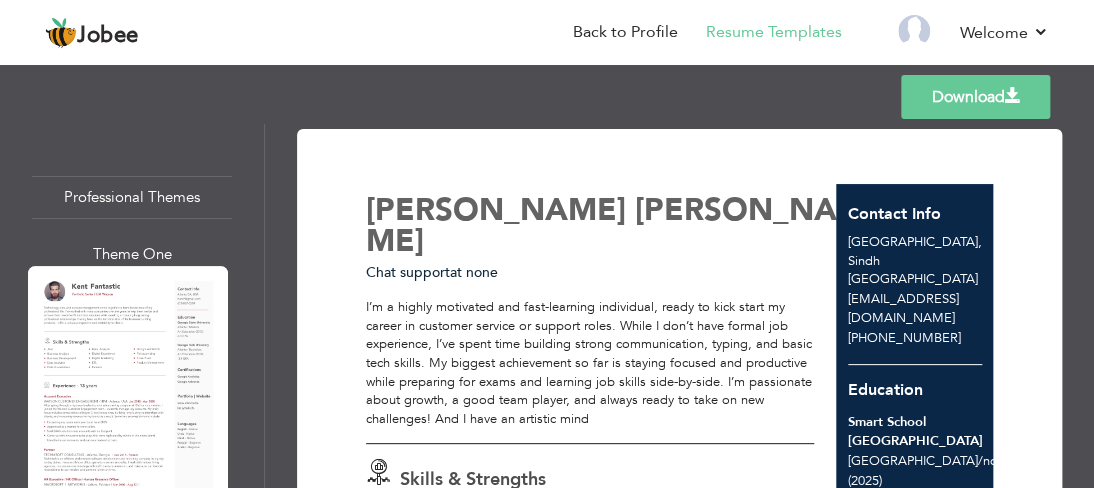 click on "Download" at bounding box center [975, 97] 